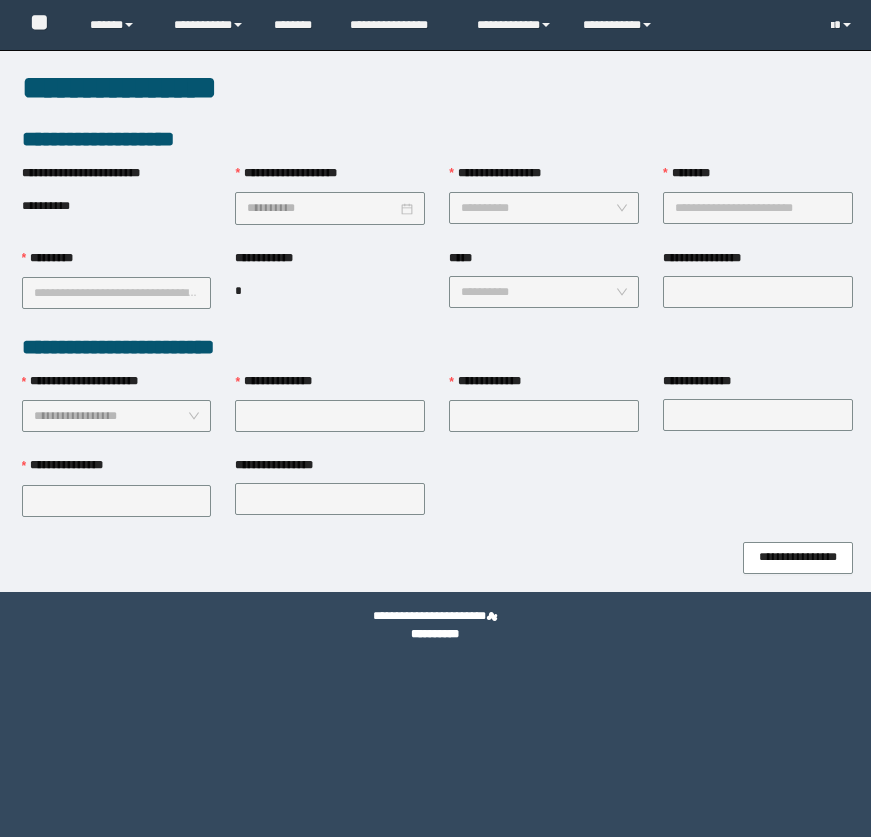scroll, scrollTop: 0, scrollLeft: 0, axis: both 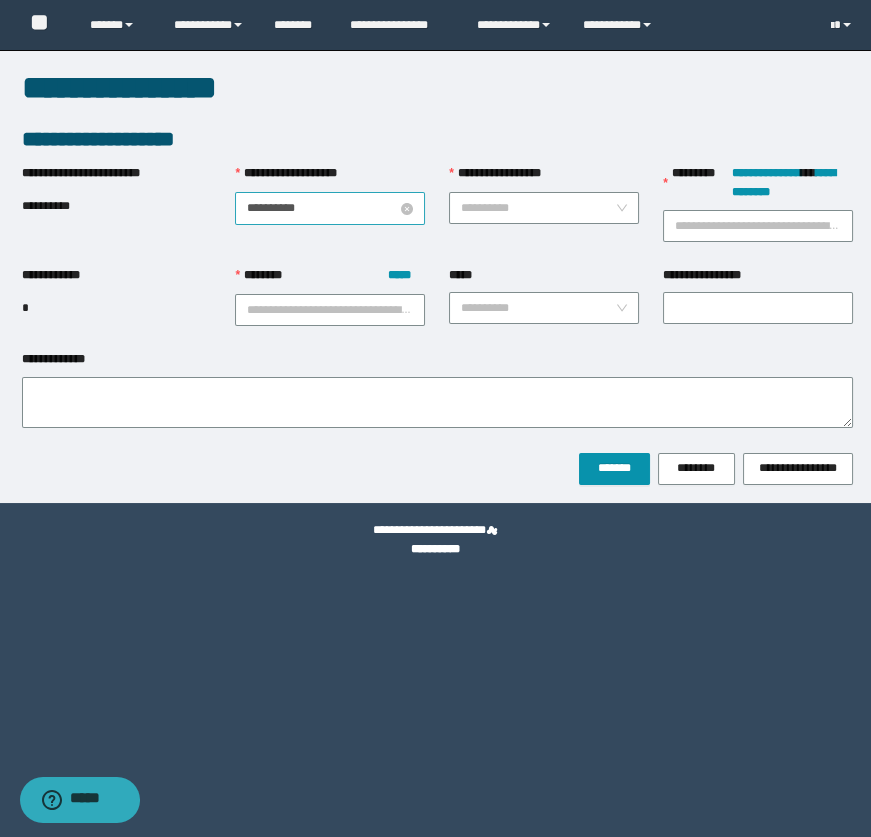 click on "**********" at bounding box center (322, 208) 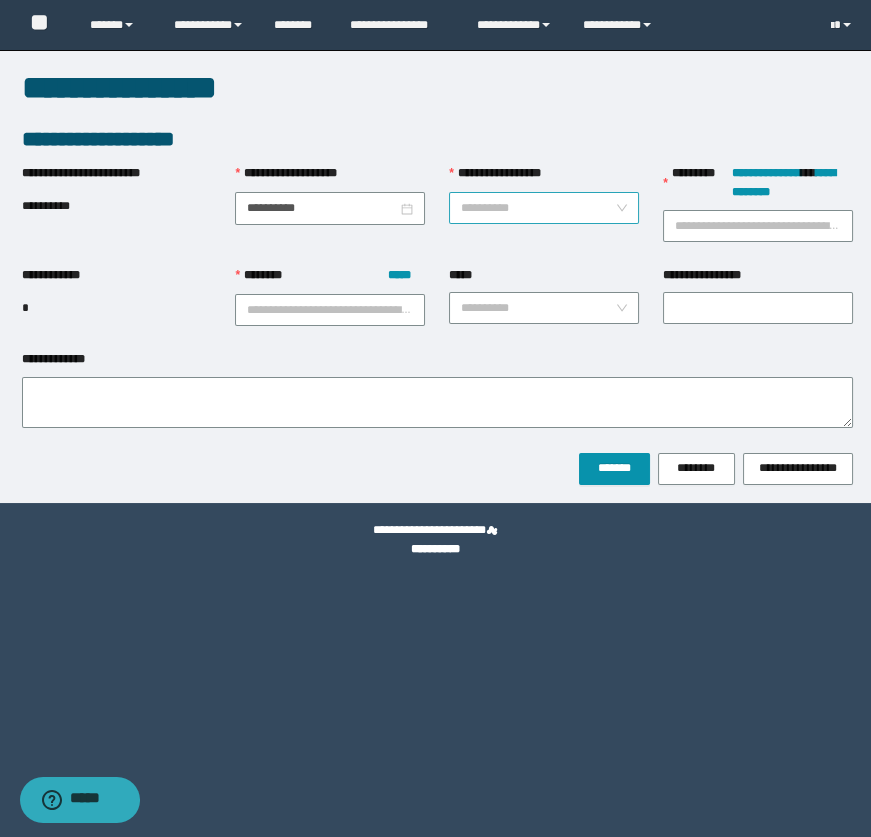 click on "**********" at bounding box center [538, 208] 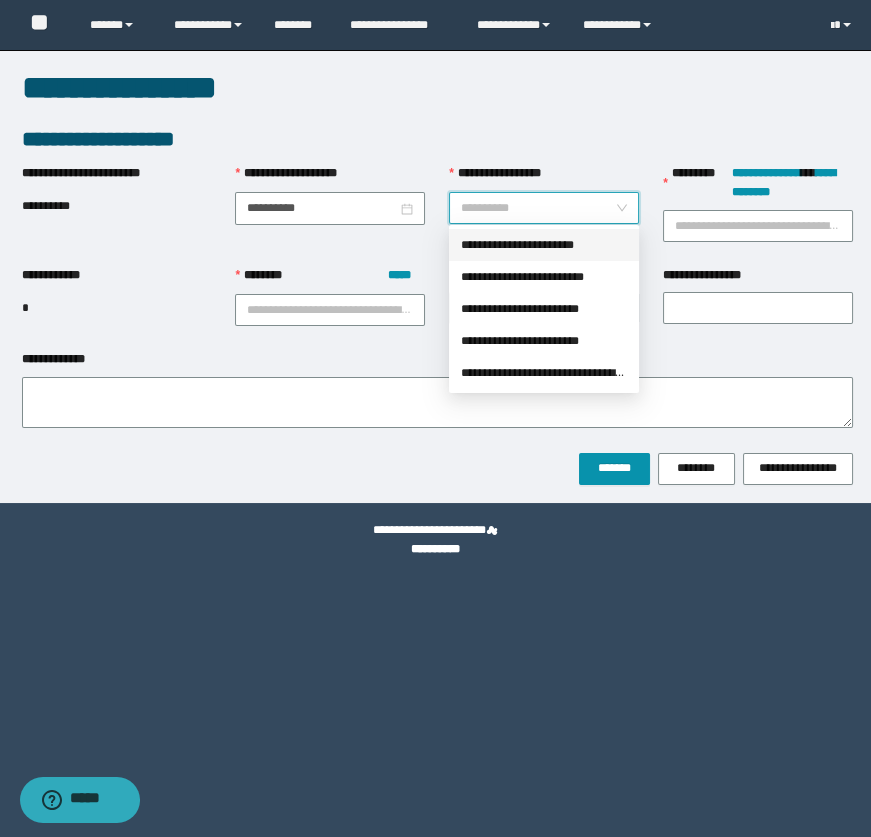 drag, startPoint x: 514, startPoint y: 224, endPoint x: 546, endPoint y: 230, distance: 32.55764 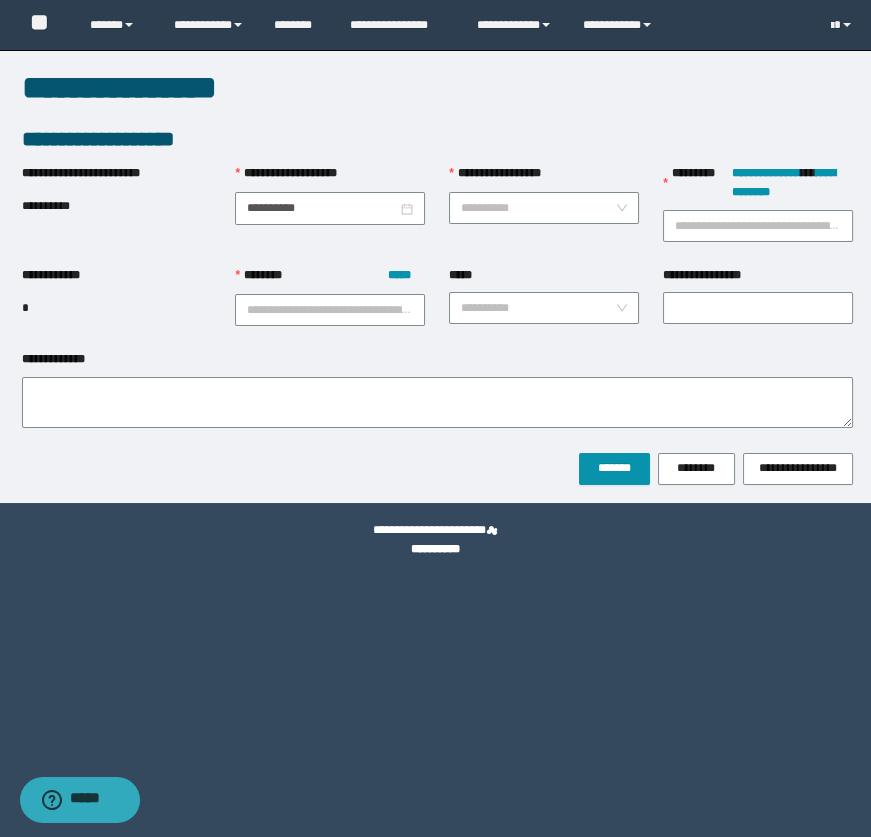 drag, startPoint x: 579, startPoint y: 216, endPoint x: 563, endPoint y: 253, distance: 40.311287 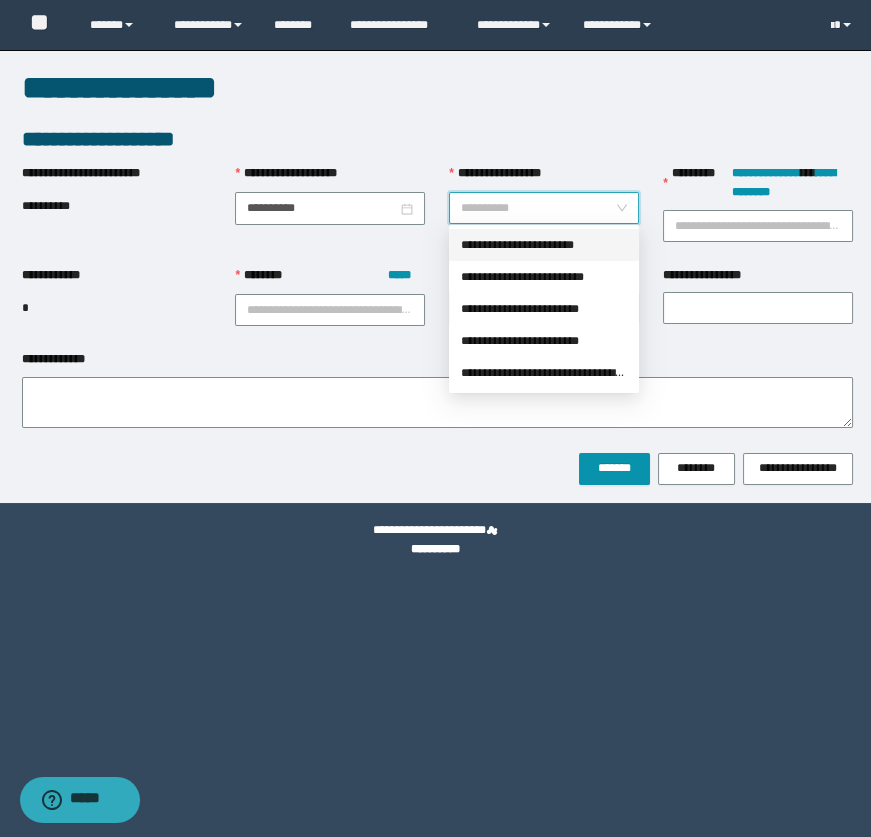 click on "**********" at bounding box center (544, 245) 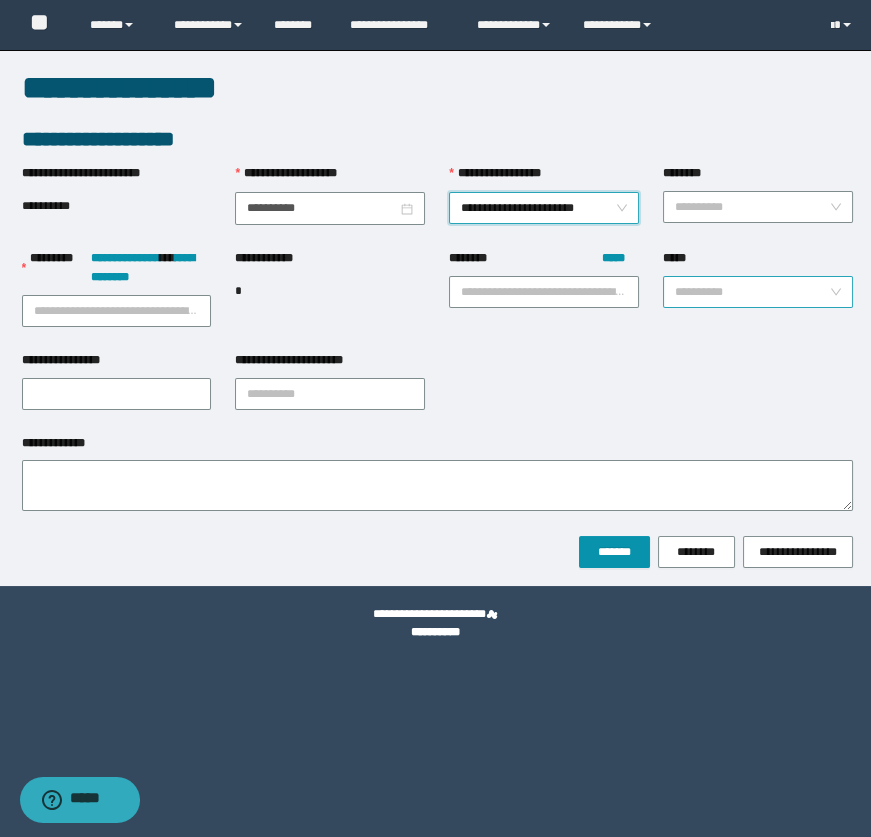 click on "********" at bounding box center [752, 207] 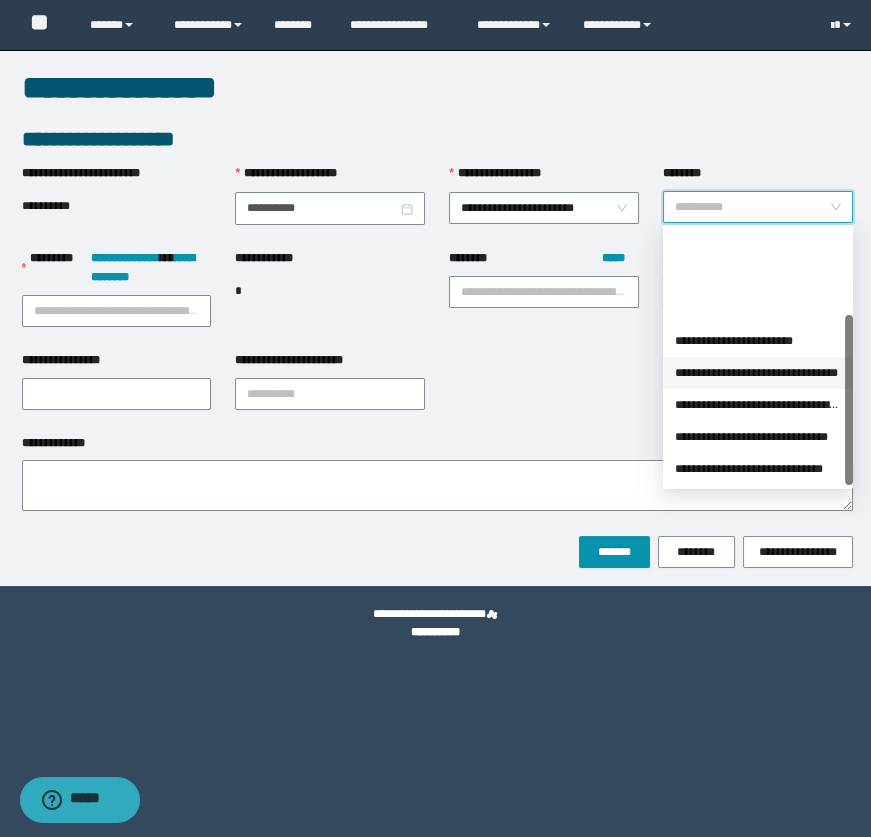 scroll, scrollTop: 127, scrollLeft: 0, axis: vertical 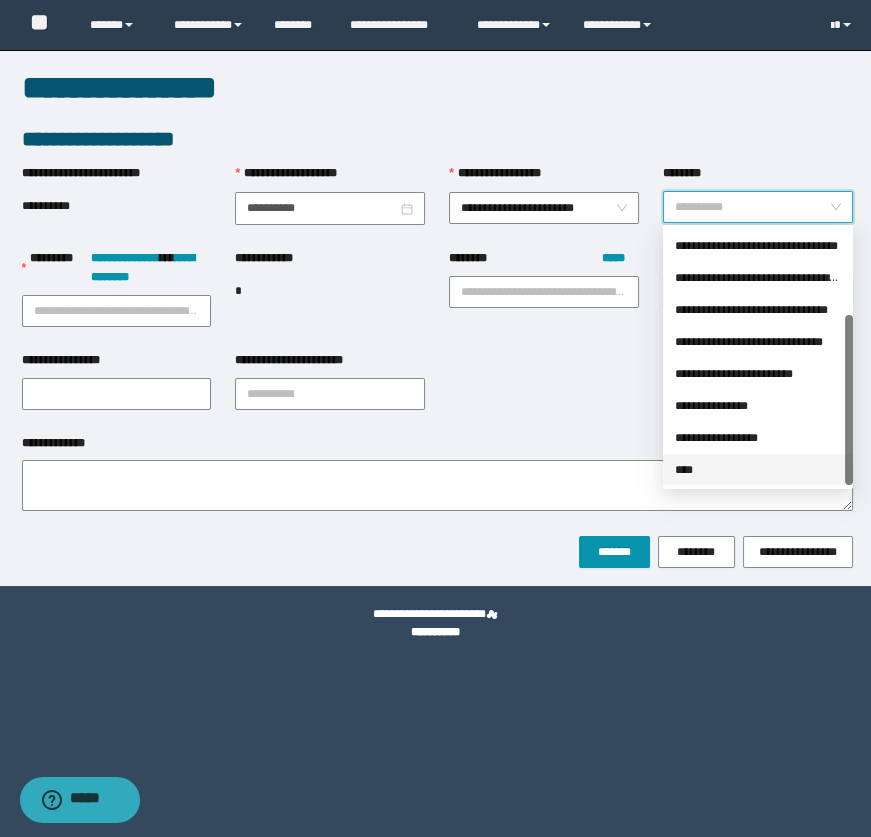 click on "****" at bounding box center (758, 470) 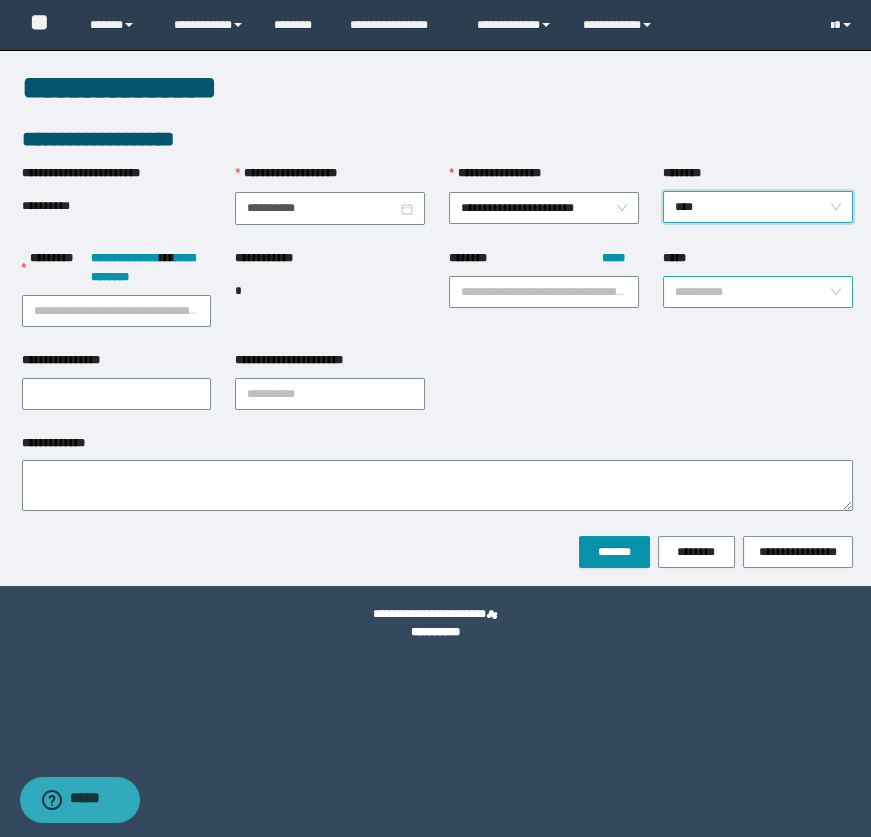 click on "*****" at bounding box center (752, 292) 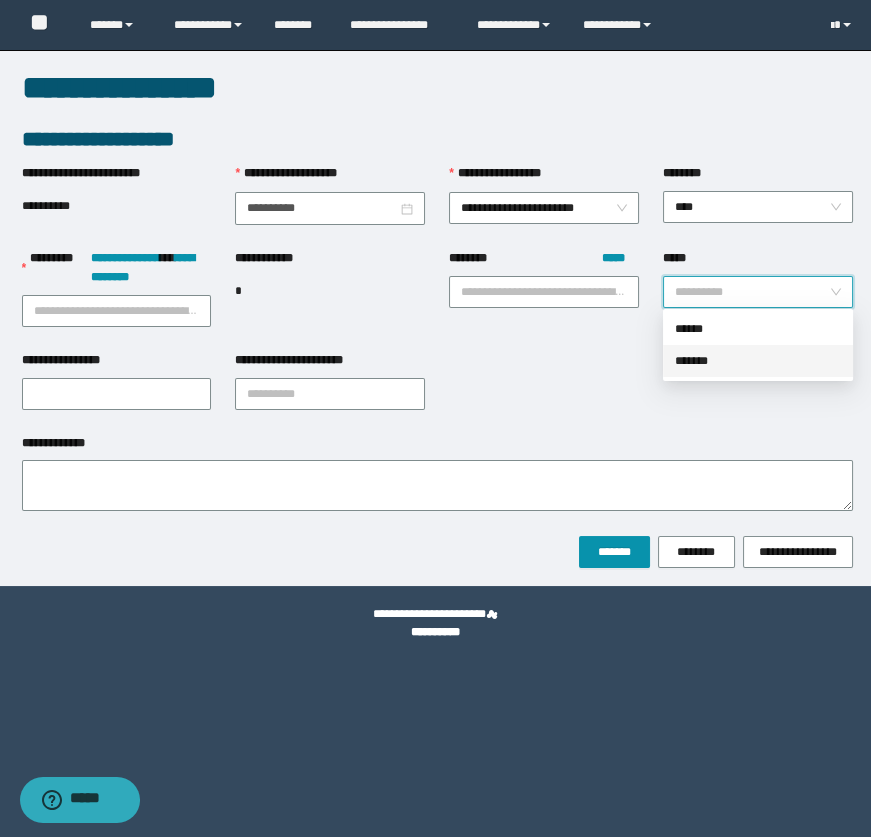 click on "*******" at bounding box center [758, 361] 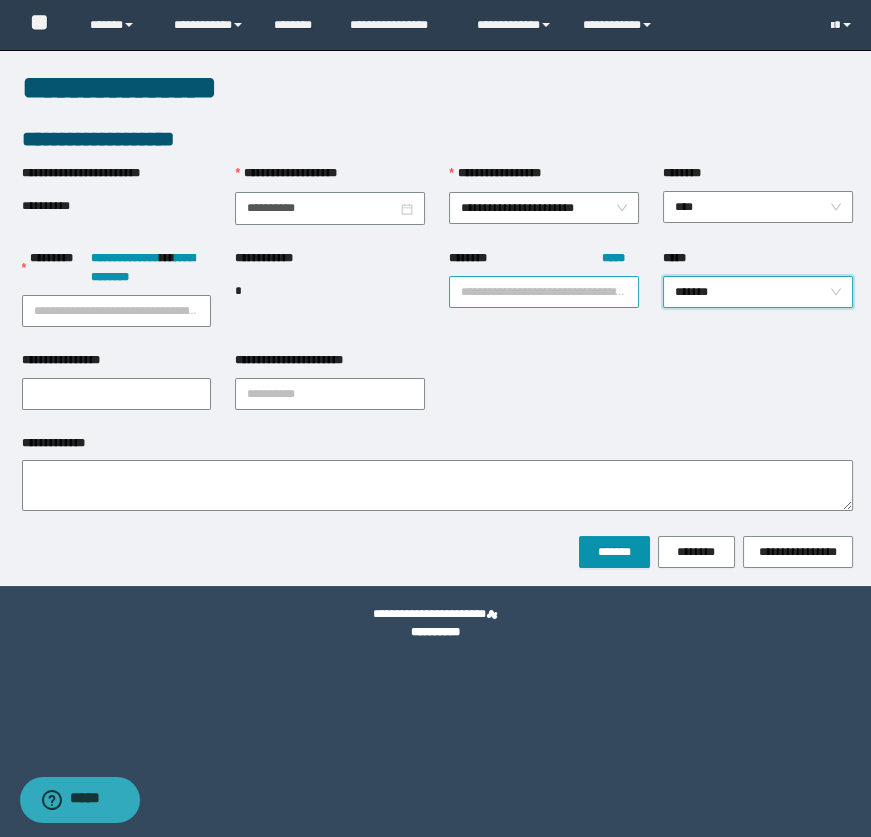 click on "******** *****" at bounding box center [544, 292] 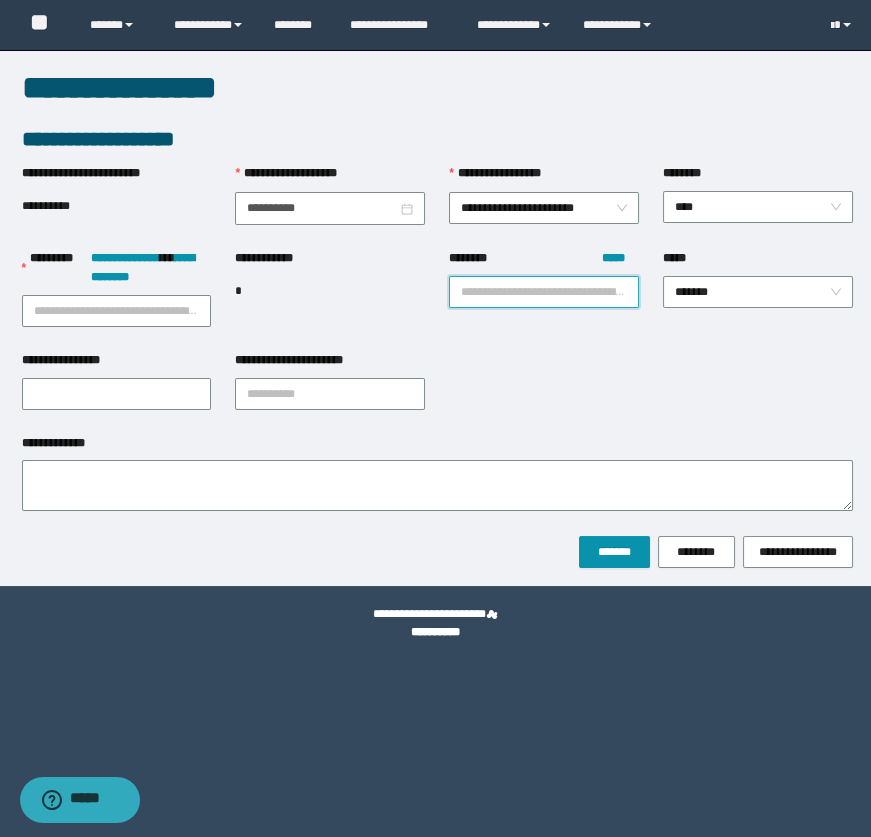 paste on "**********" 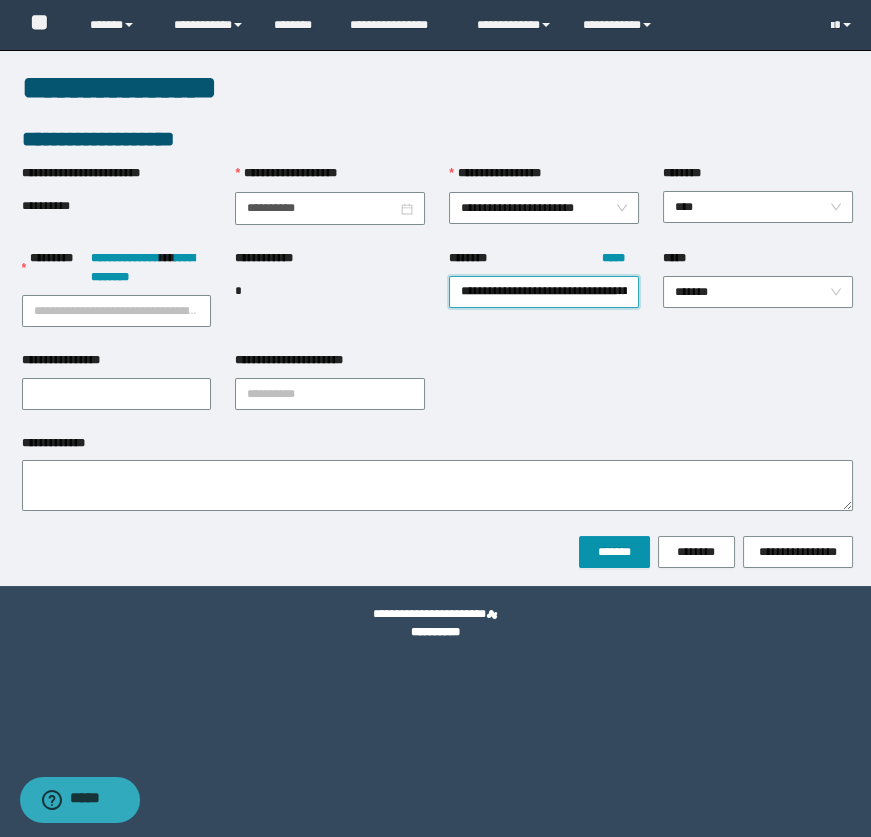 scroll, scrollTop: 0, scrollLeft: 579, axis: horizontal 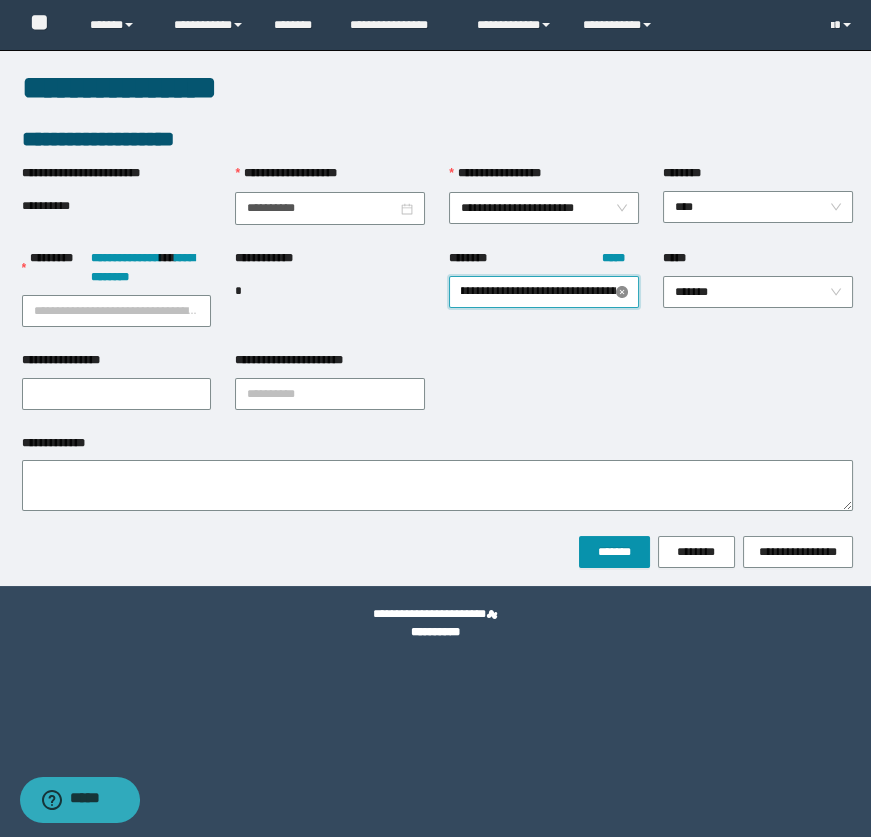 type 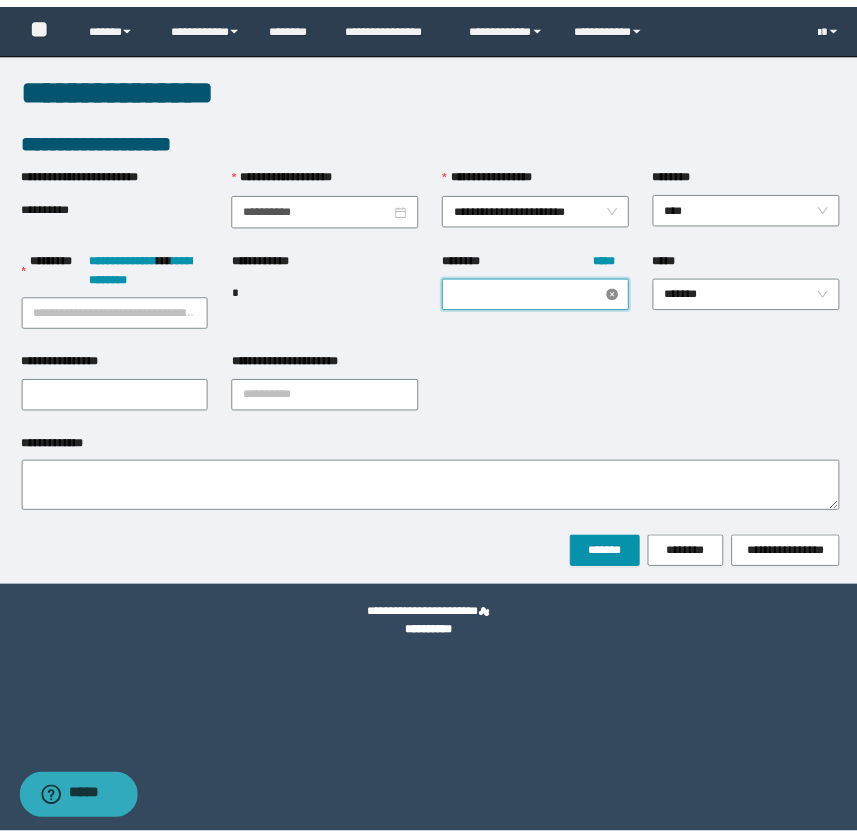 scroll, scrollTop: 0, scrollLeft: 0, axis: both 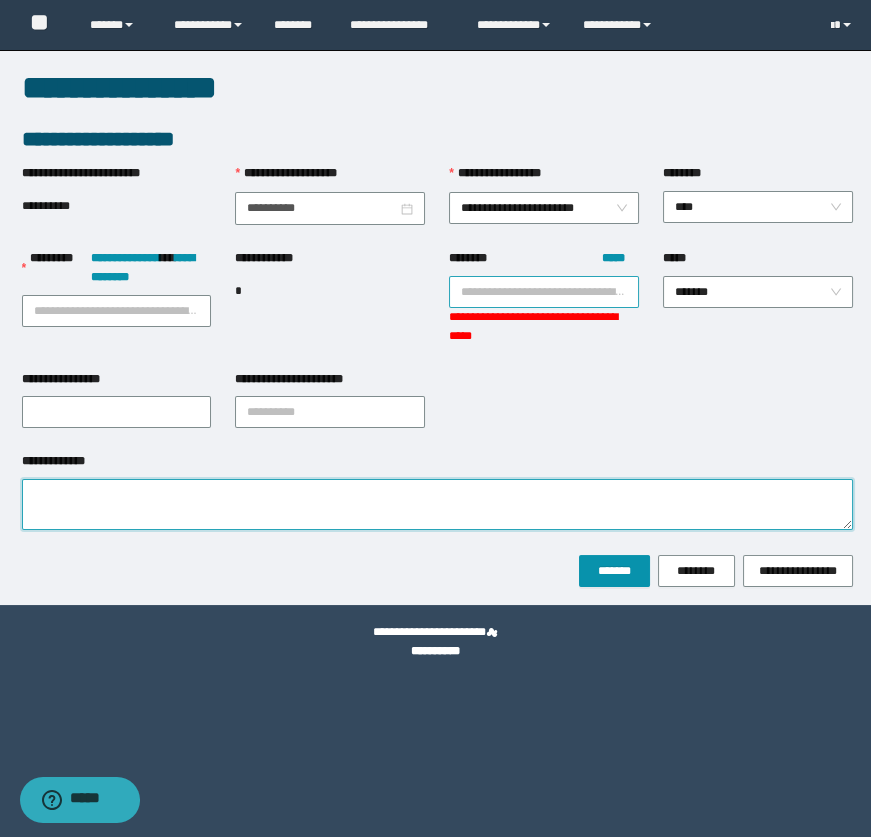 click on "**********" at bounding box center [437, 504] 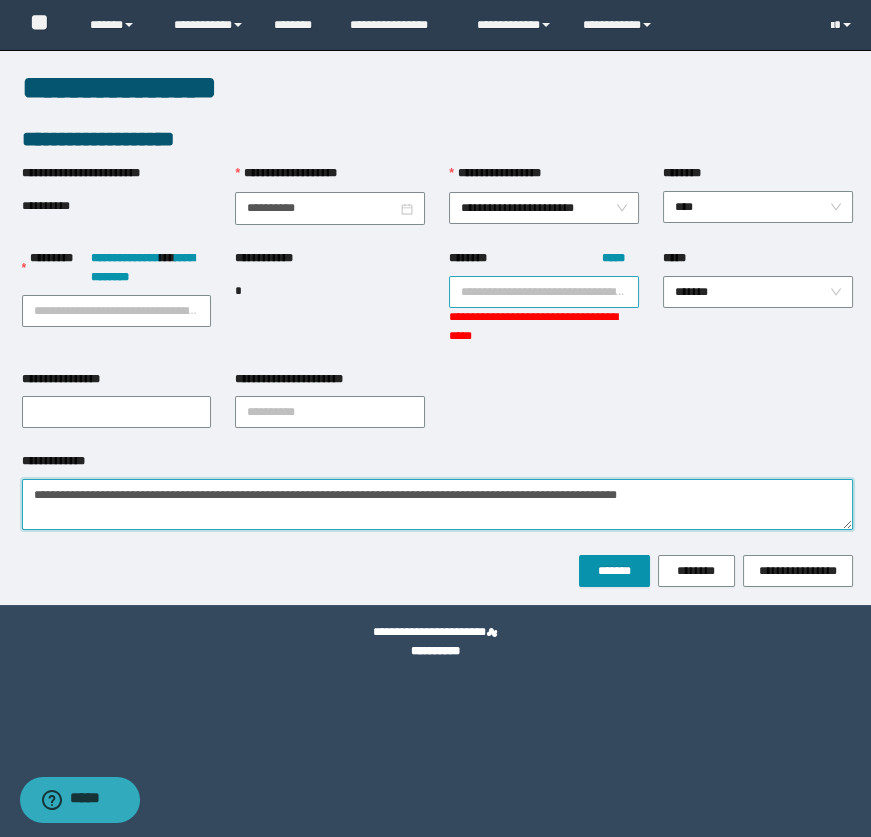 type on "**********" 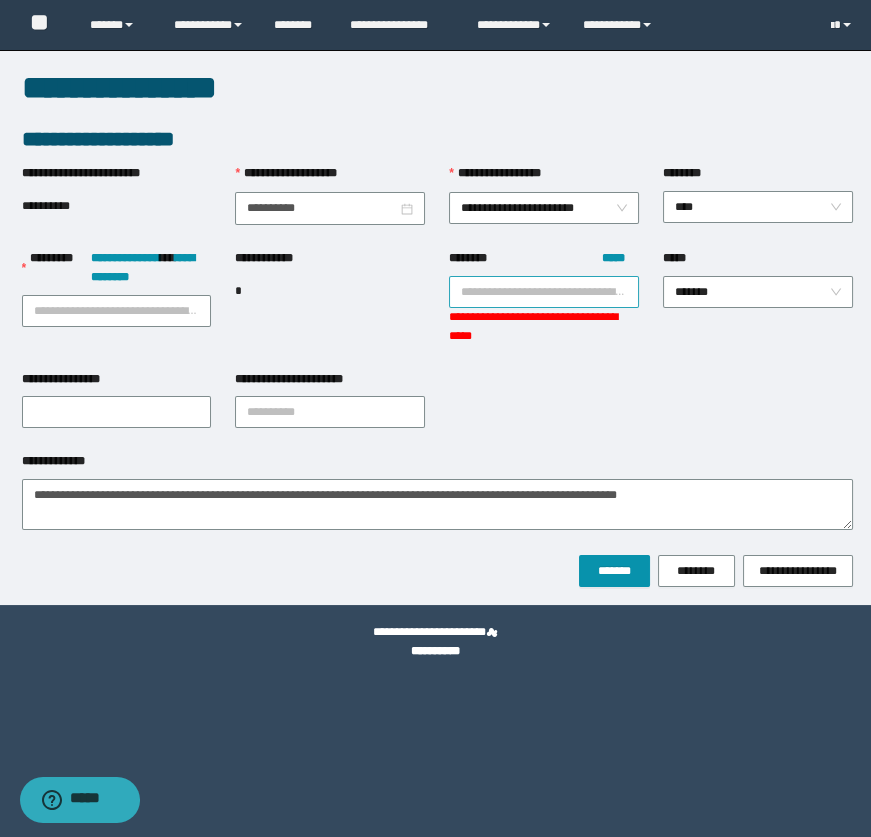 click on "******** *****" at bounding box center (544, 292) 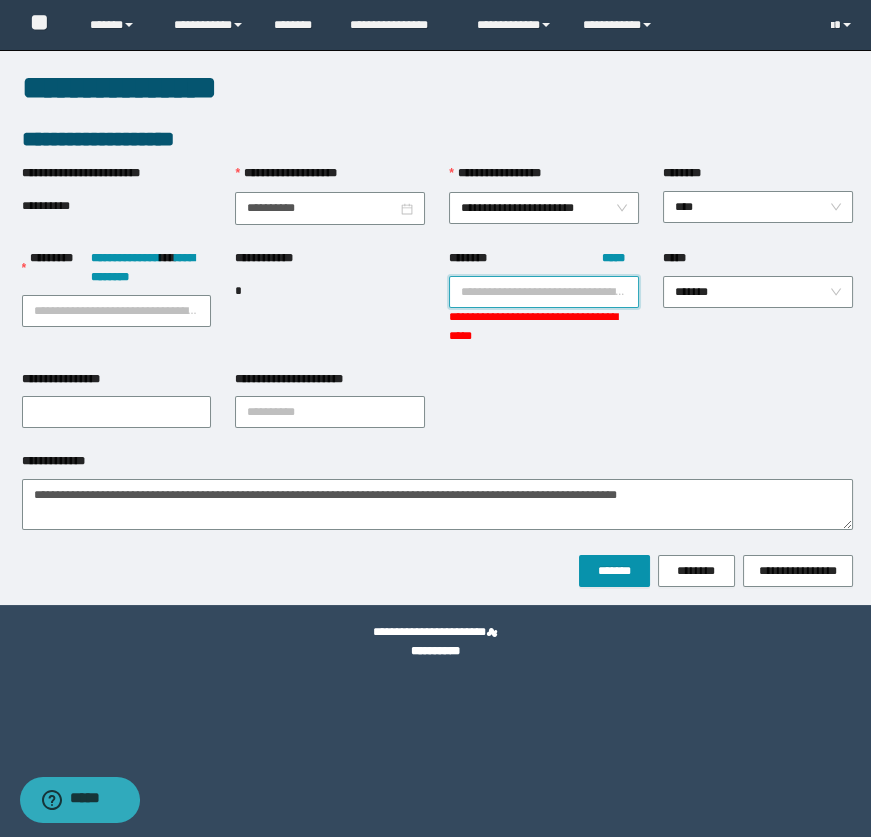 paste on "**********" 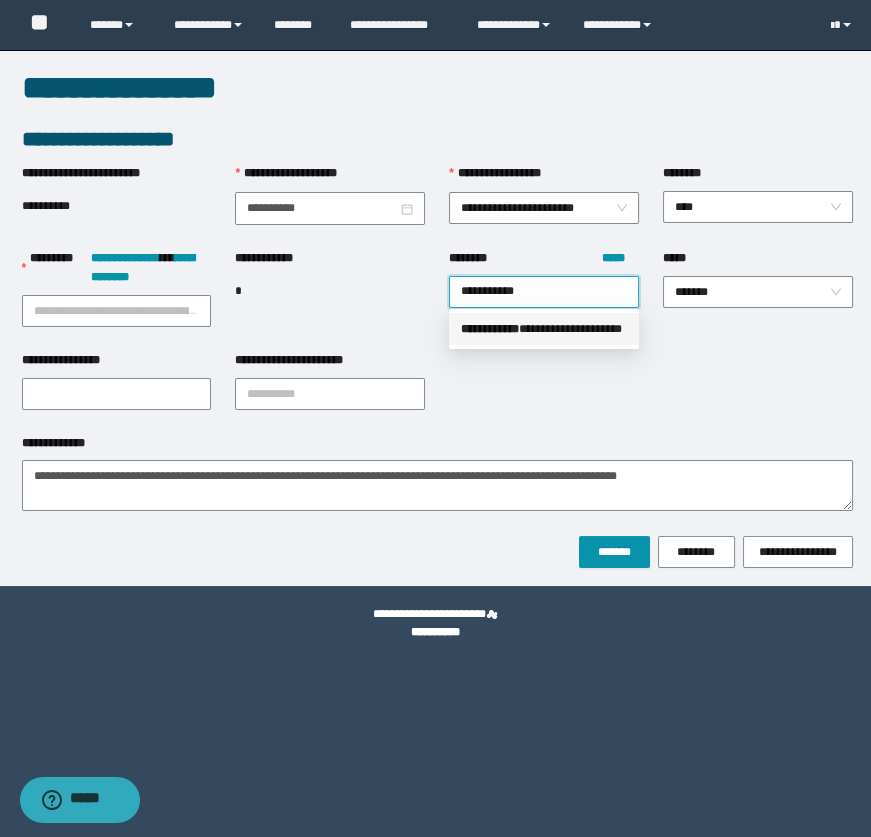 click on "** * ********" at bounding box center (490, 329) 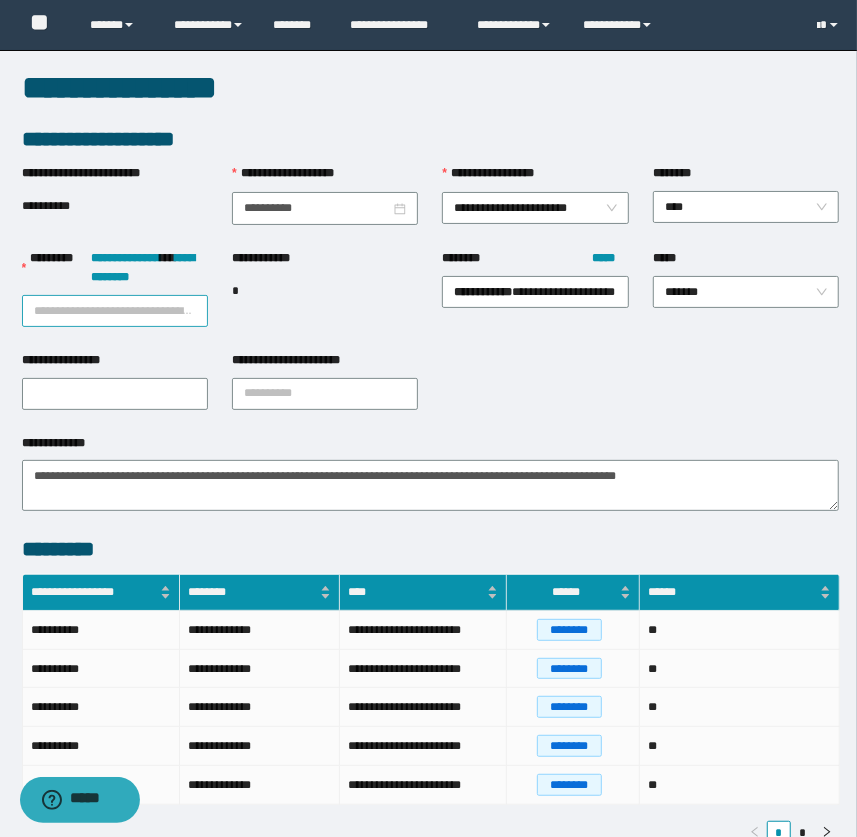 click on "**********" at bounding box center (115, 311) 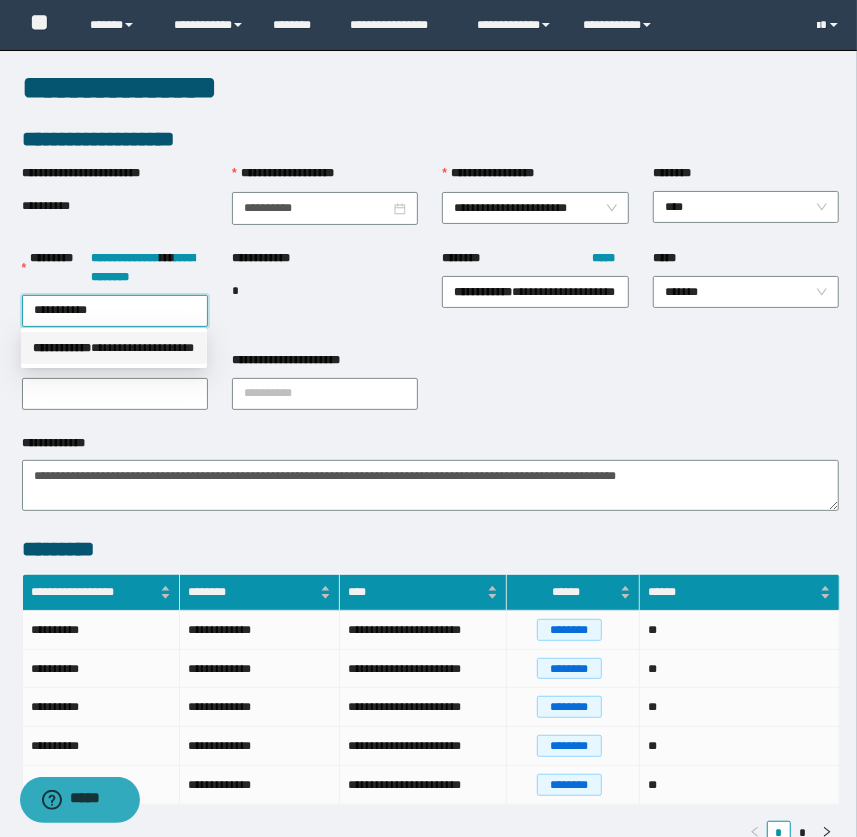 click on "** *   ********" at bounding box center (62, 348) 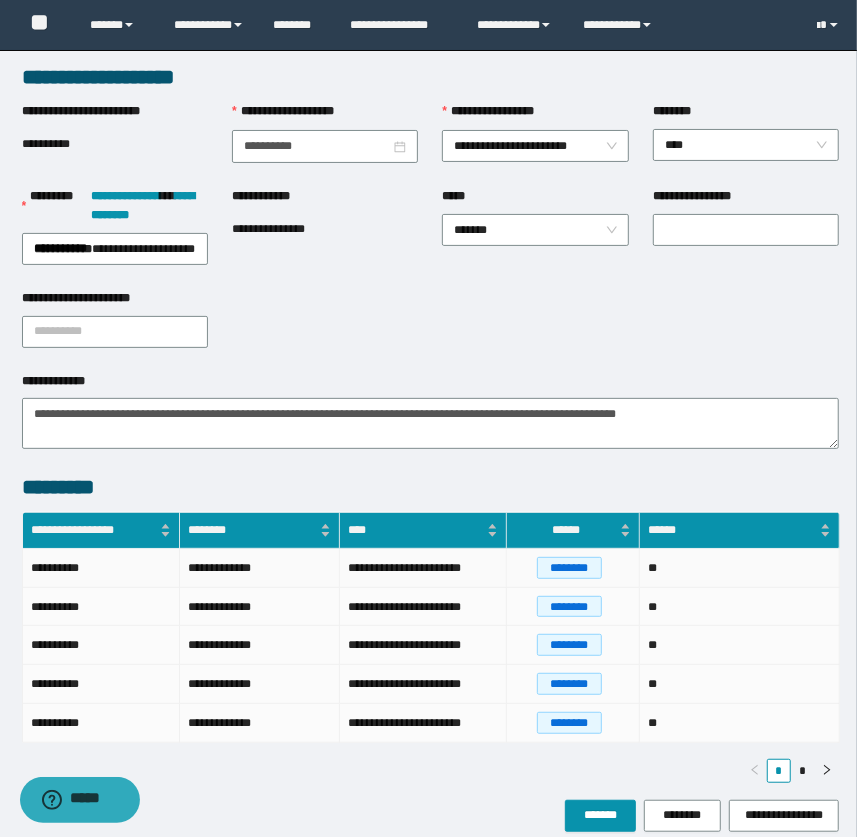 scroll, scrollTop: 150, scrollLeft: 0, axis: vertical 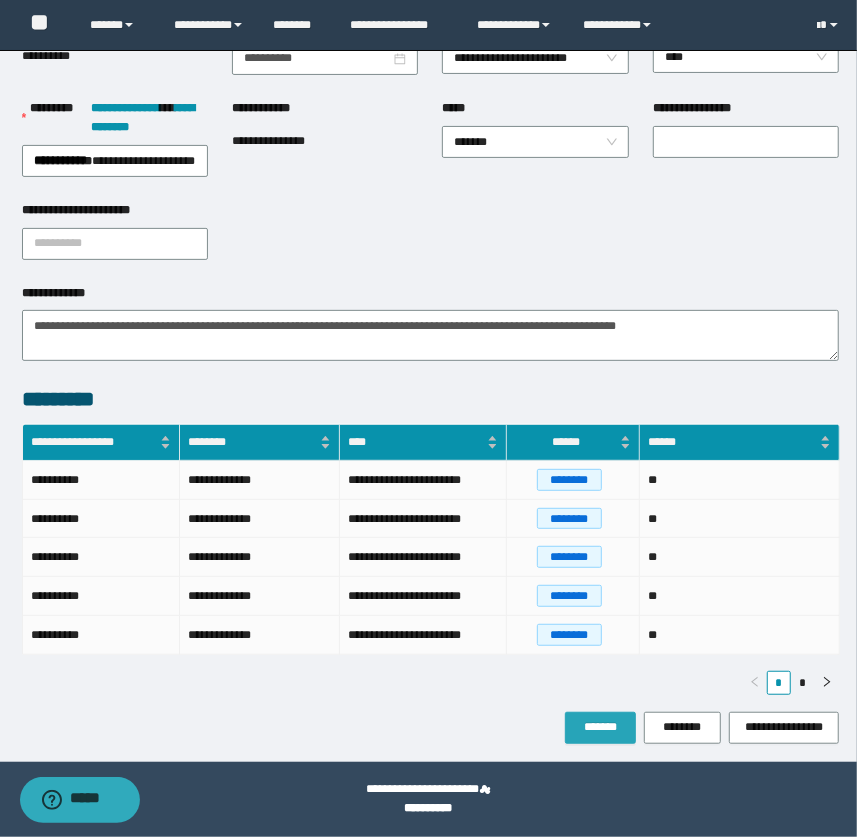 click on "*******" at bounding box center (600, 727) 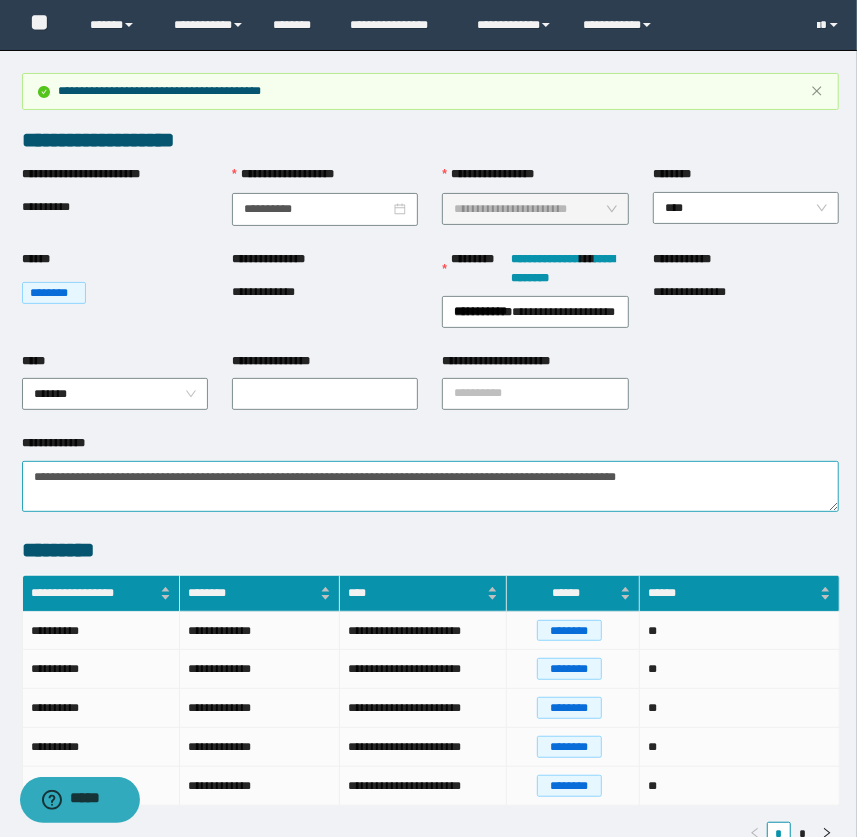 scroll, scrollTop: 0, scrollLeft: 0, axis: both 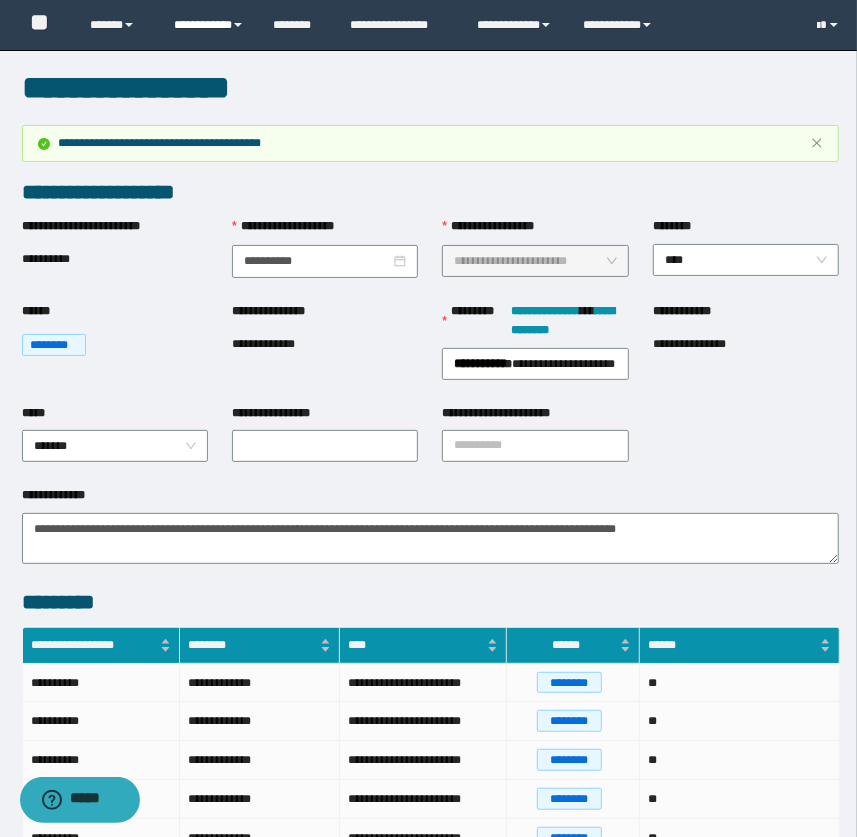 click on "**********" at bounding box center [209, 25] 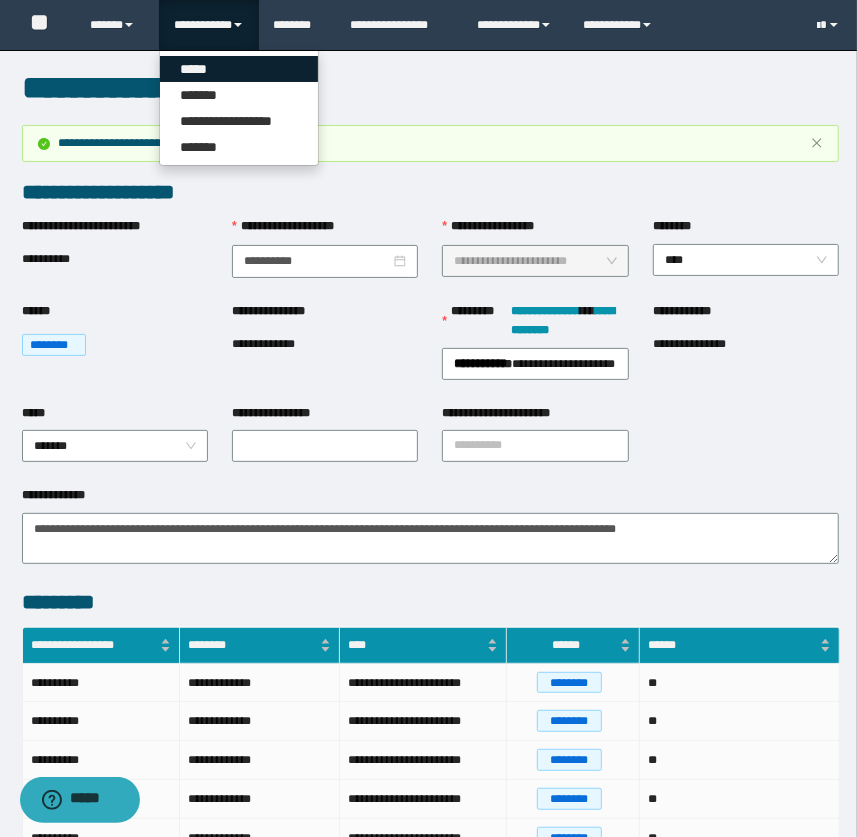 click on "*****" at bounding box center [239, 69] 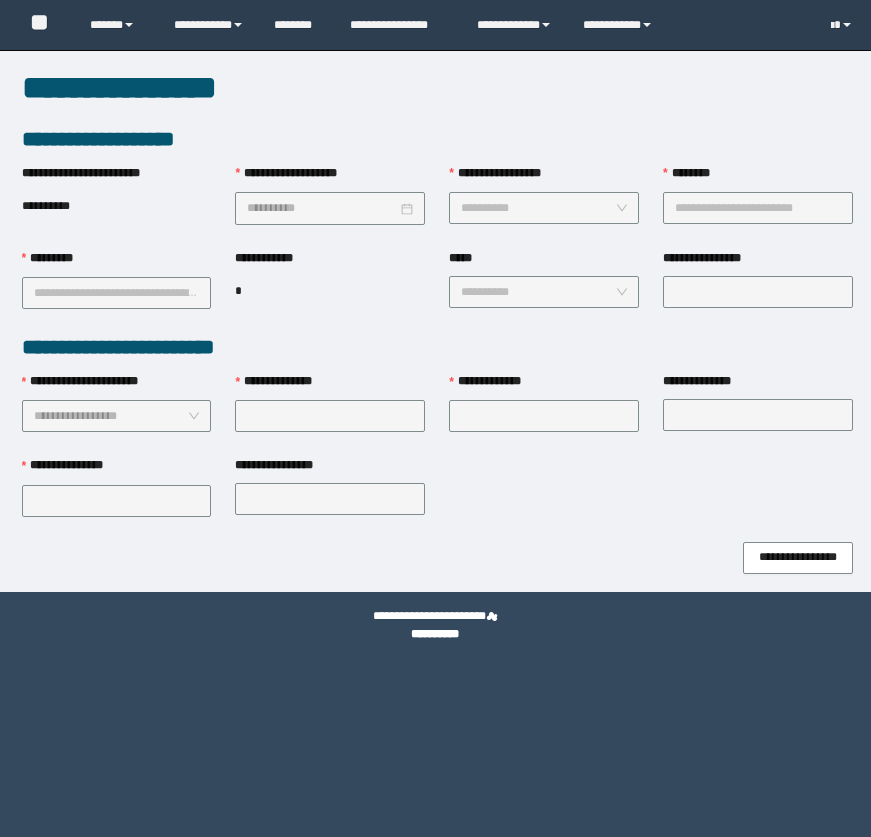 scroll, scrollTop: 0, scrollLeft: 0, axis: both 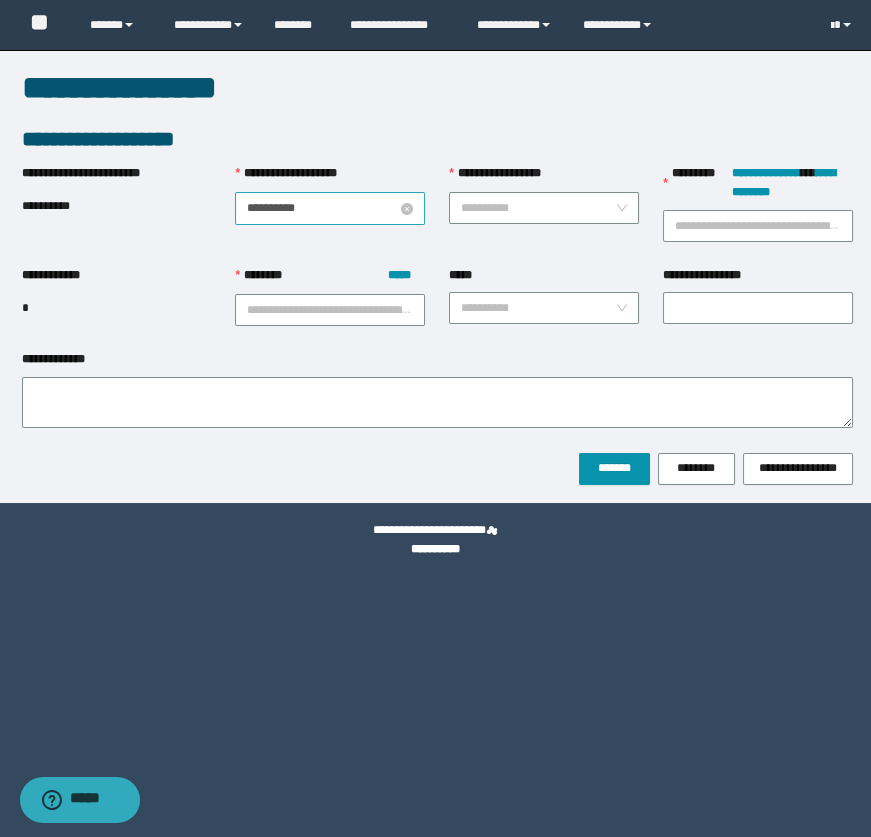 click on "**********" at bounding box center (322, 208) 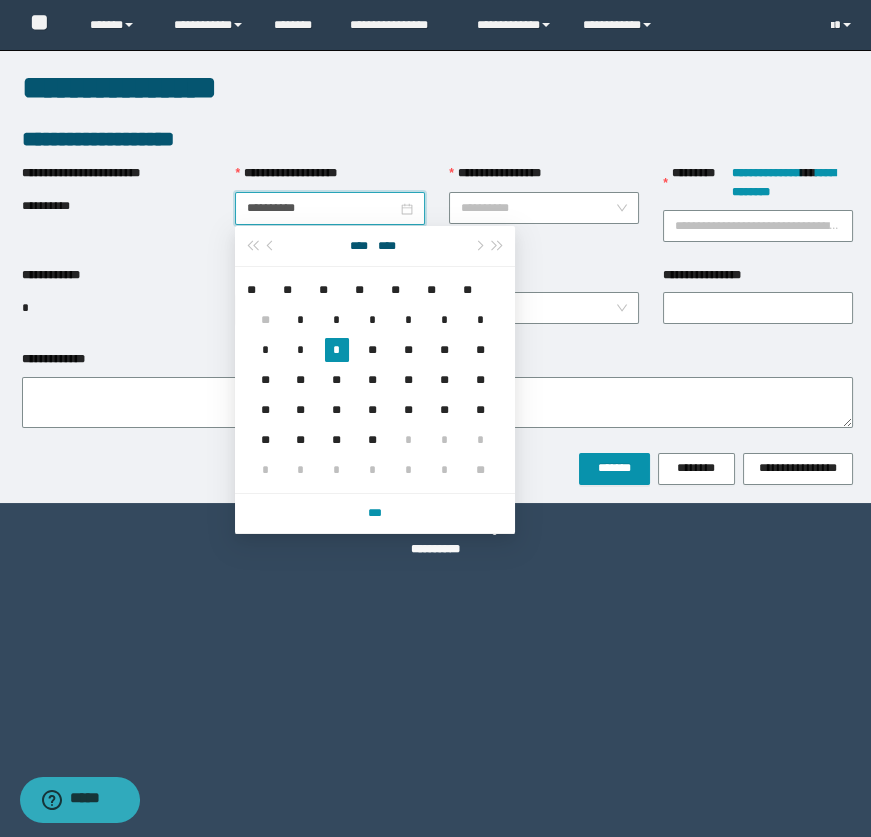 click on "**********" at bounding box center (437, 276) 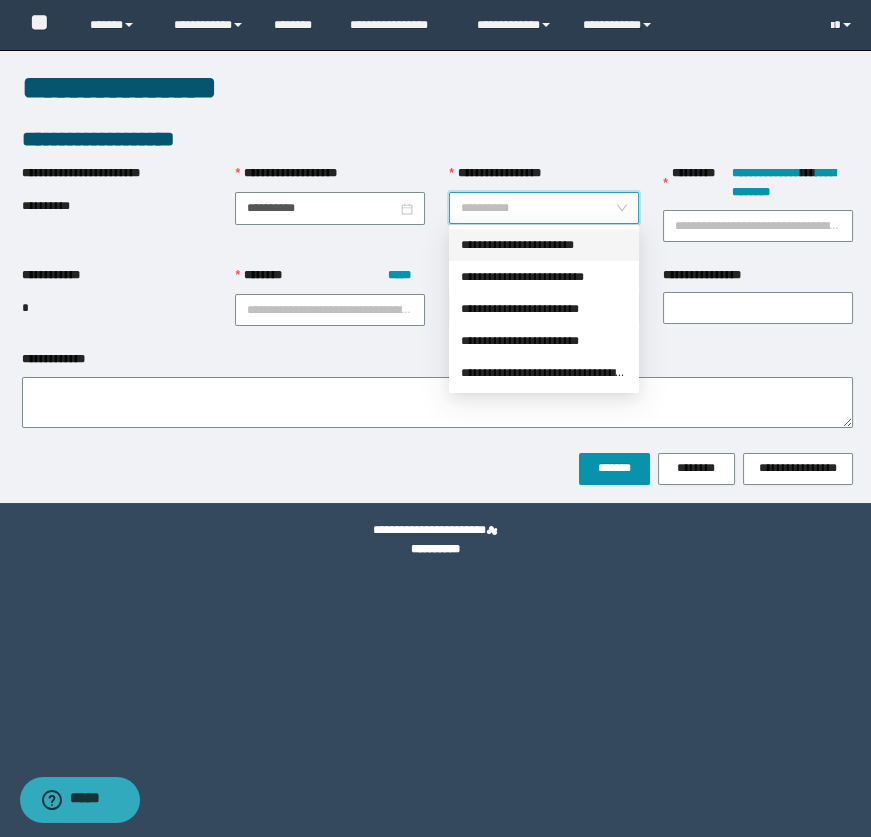 click on "**********" at bounding box center [538, 208] 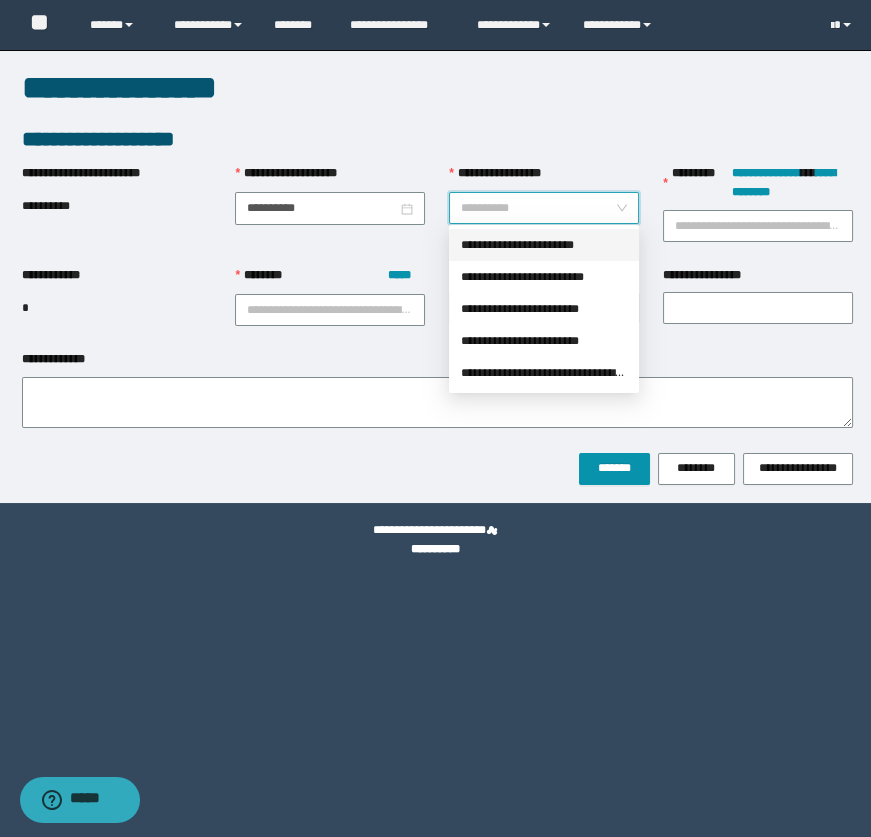 click on "**********" at bounding box center [544, 245] 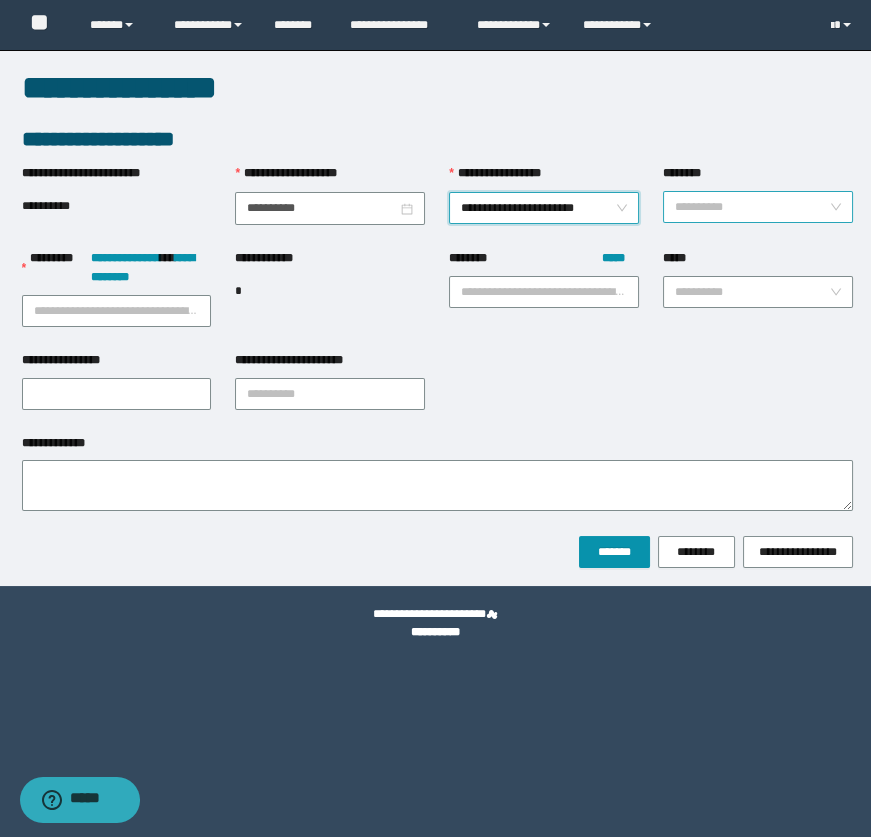 click on "********" at bounding box center (752, 207) 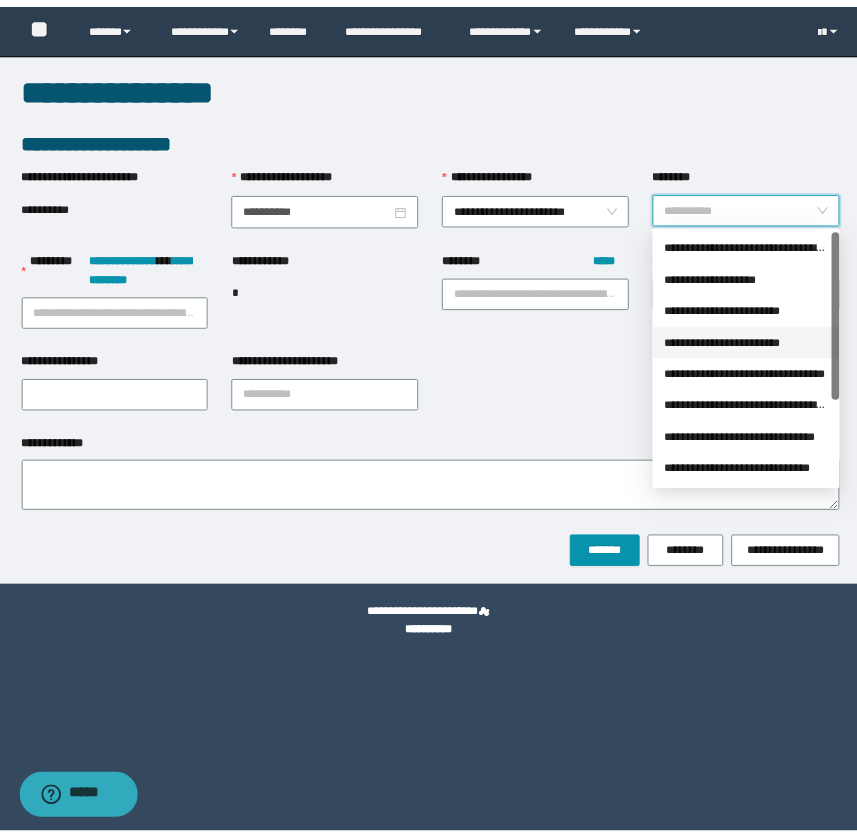 scroll, scrollTop: 127, scrollLeft: 0, axis: vertical 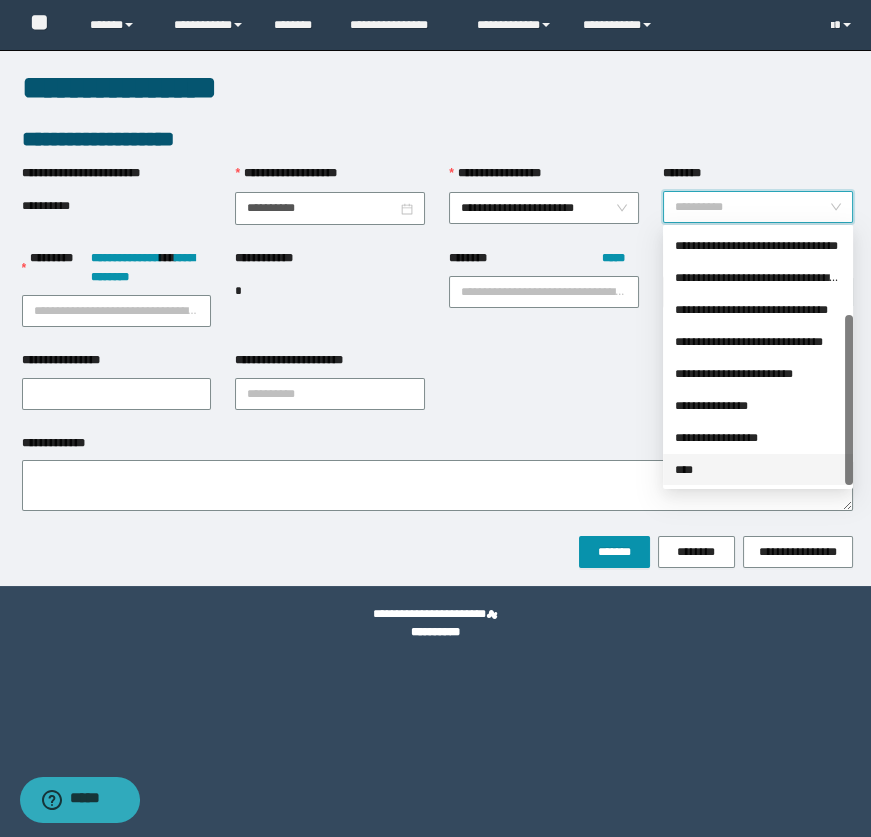 click on "****" at bounding box center [758, 470] 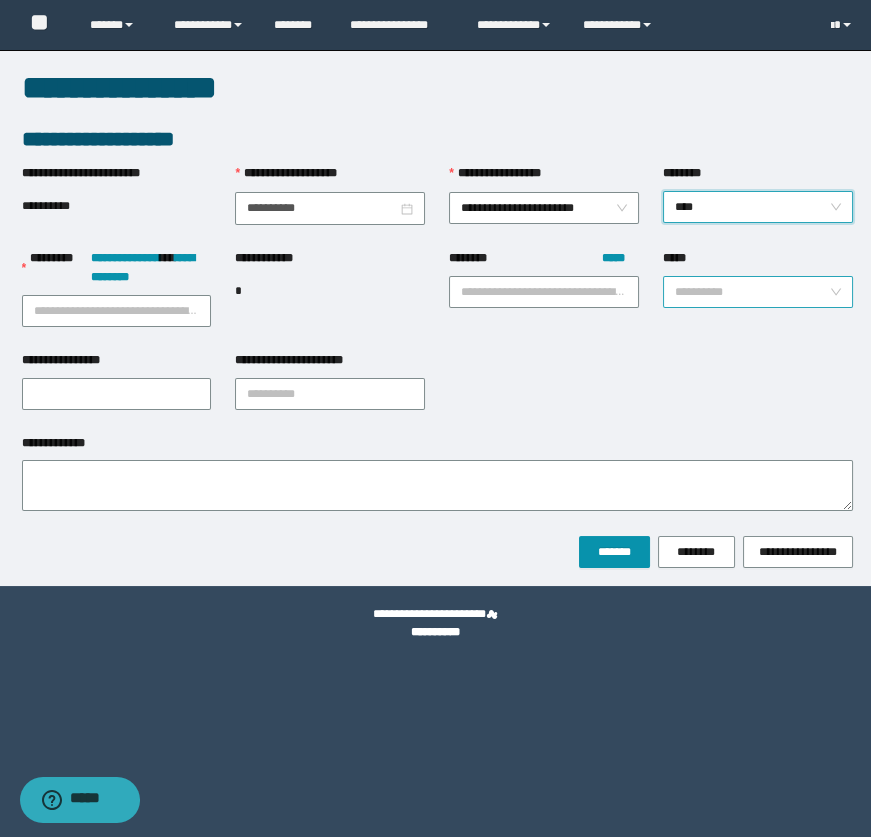 click on "*****" at bounding box center [752, 292] 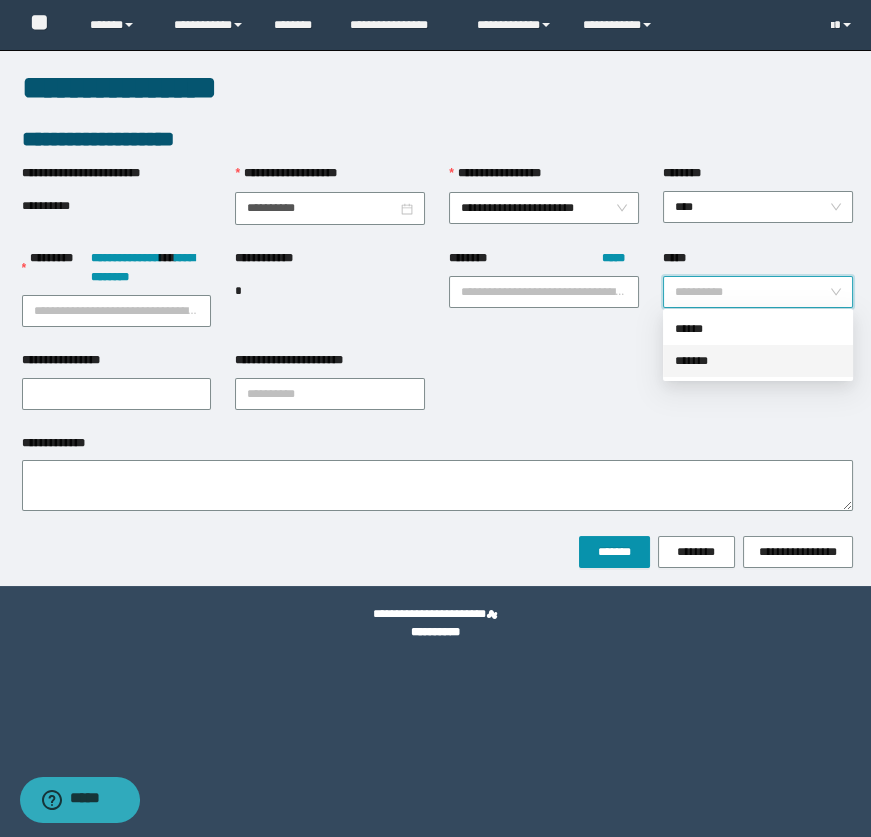 drag, startPoint x: 722, startPoint y: 360, endPoint x: 864, endPoint y: 321, distance: 147.25827 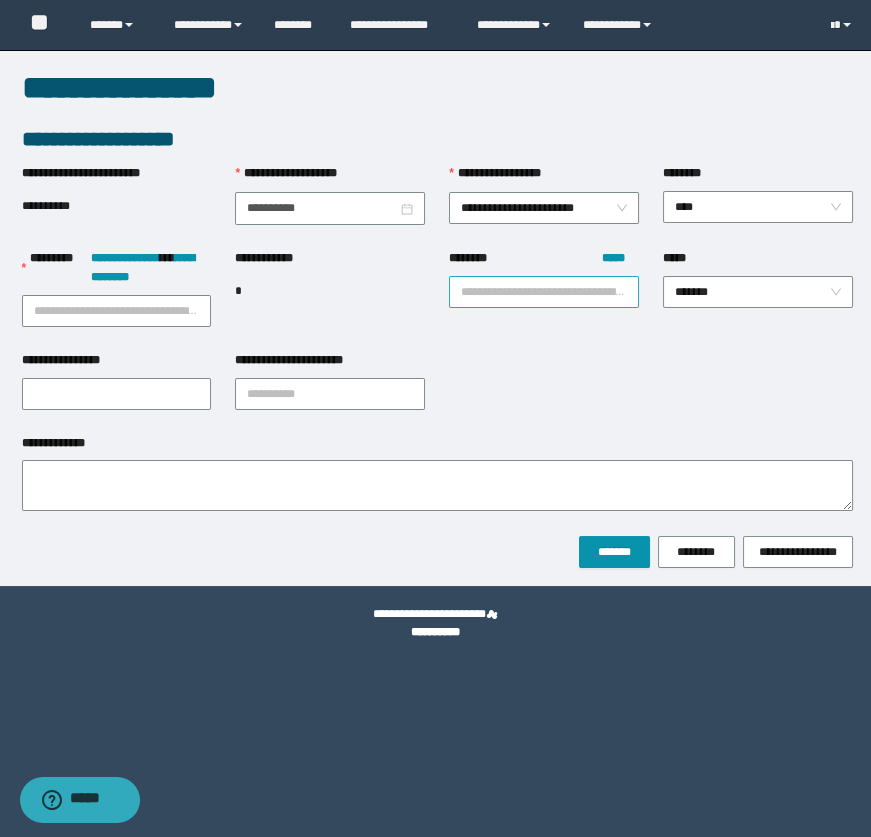 click on "******** *****" at bounding box center (544, 292) 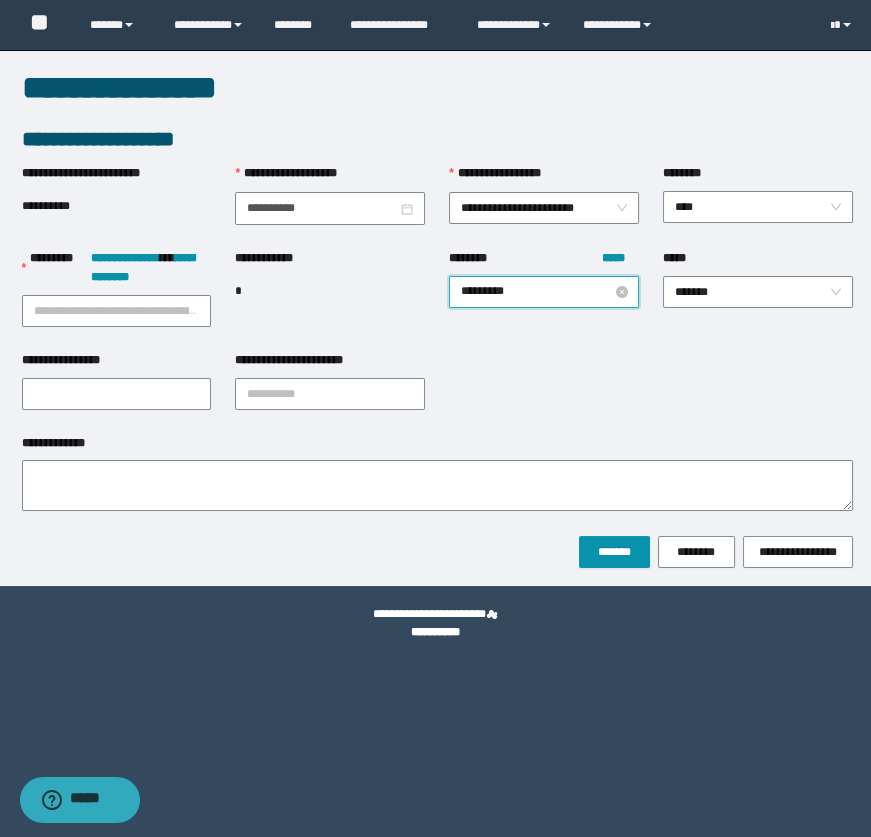 type on "**********" 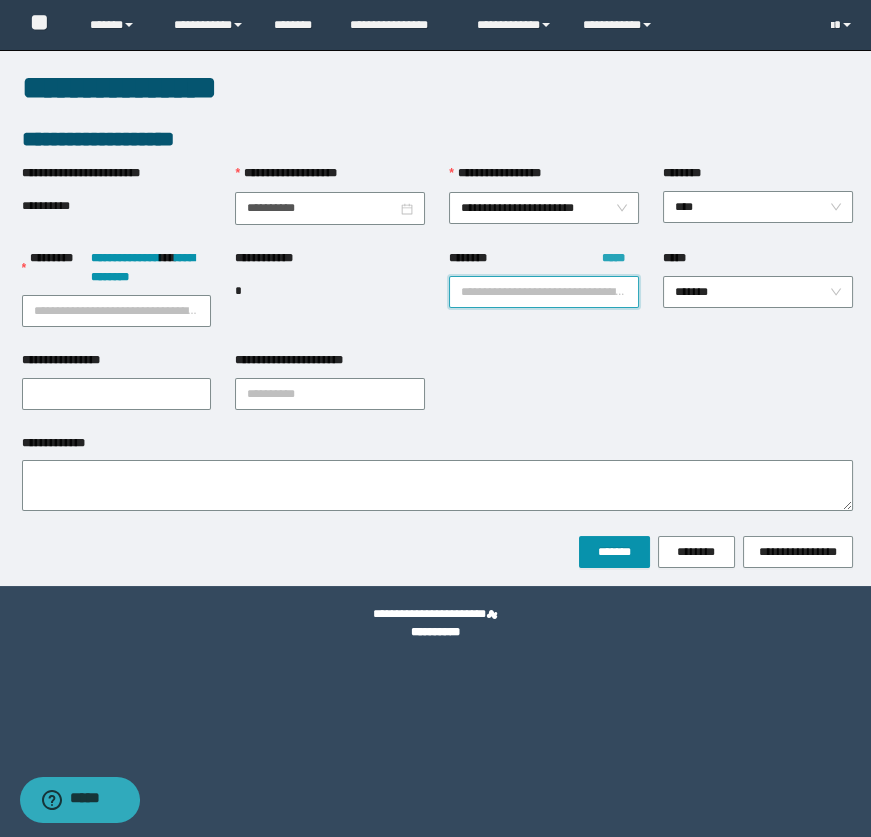 click on "*****" at bounding box center [620, 258] 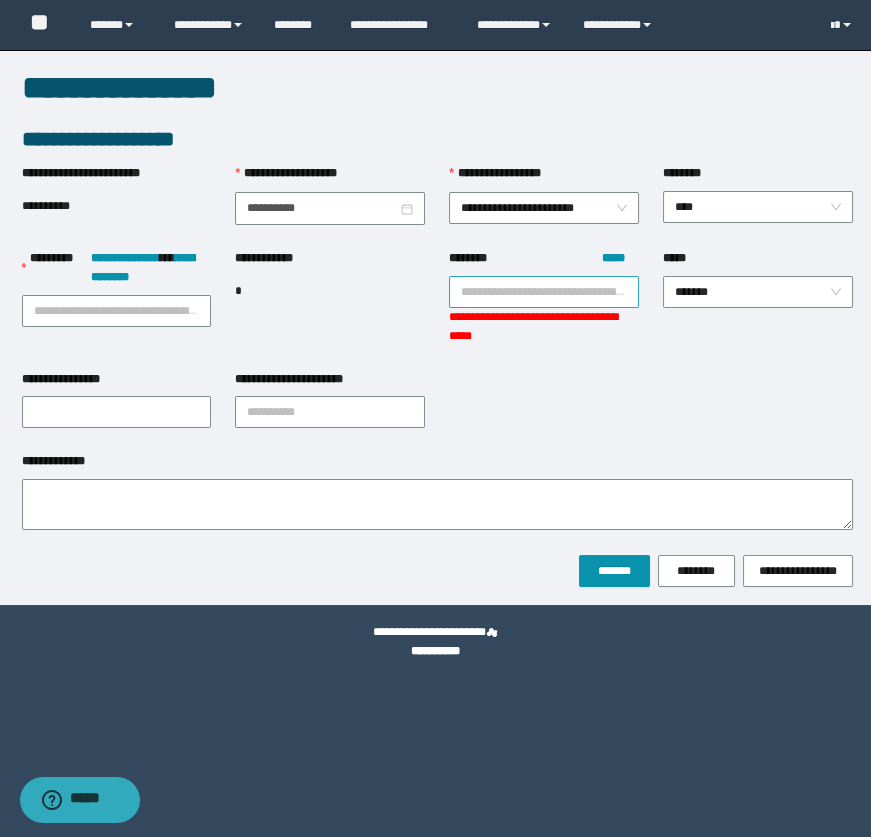 click on "******** *****" at bounding box center [544, 262] 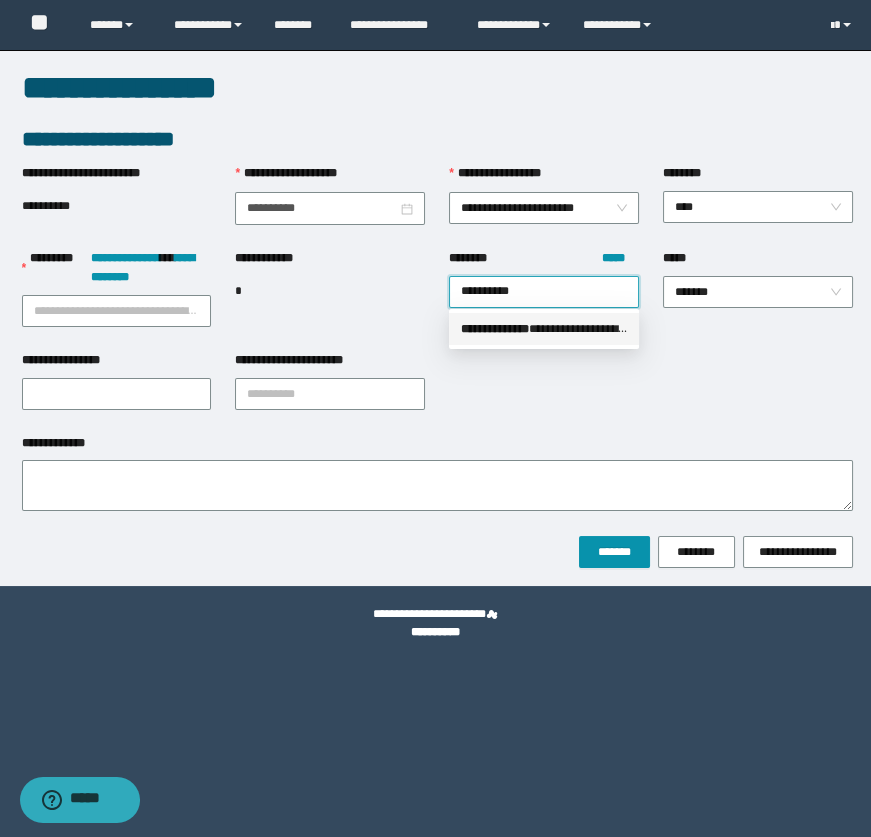 click on "**********" at bounding box center [495, 329] 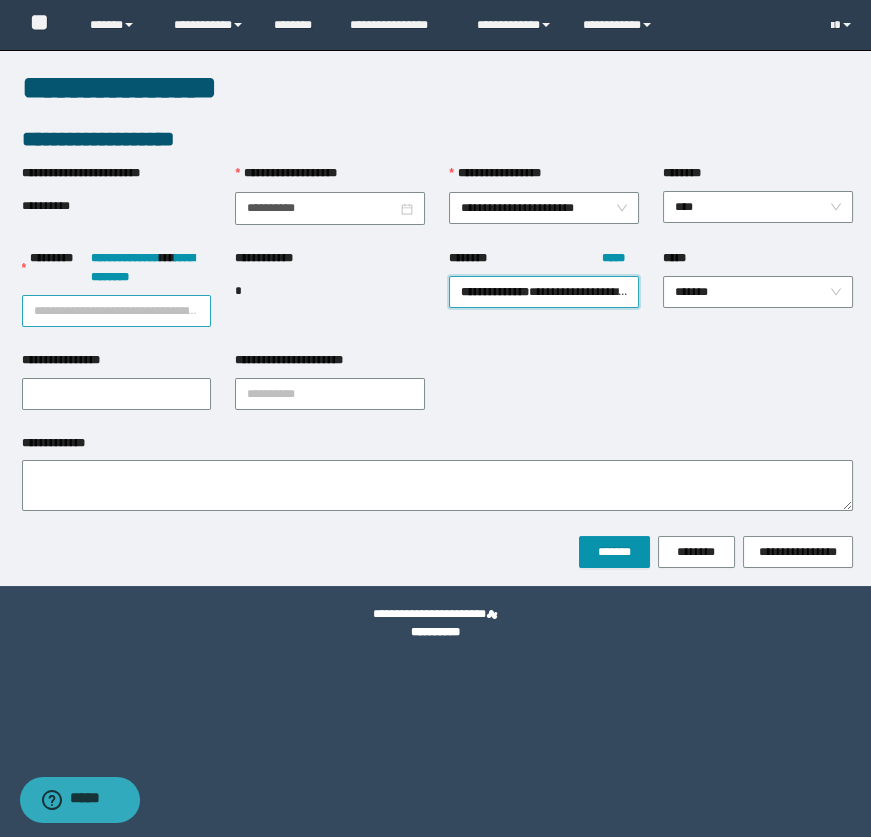click on "**********" at bounding box center [117, 311] 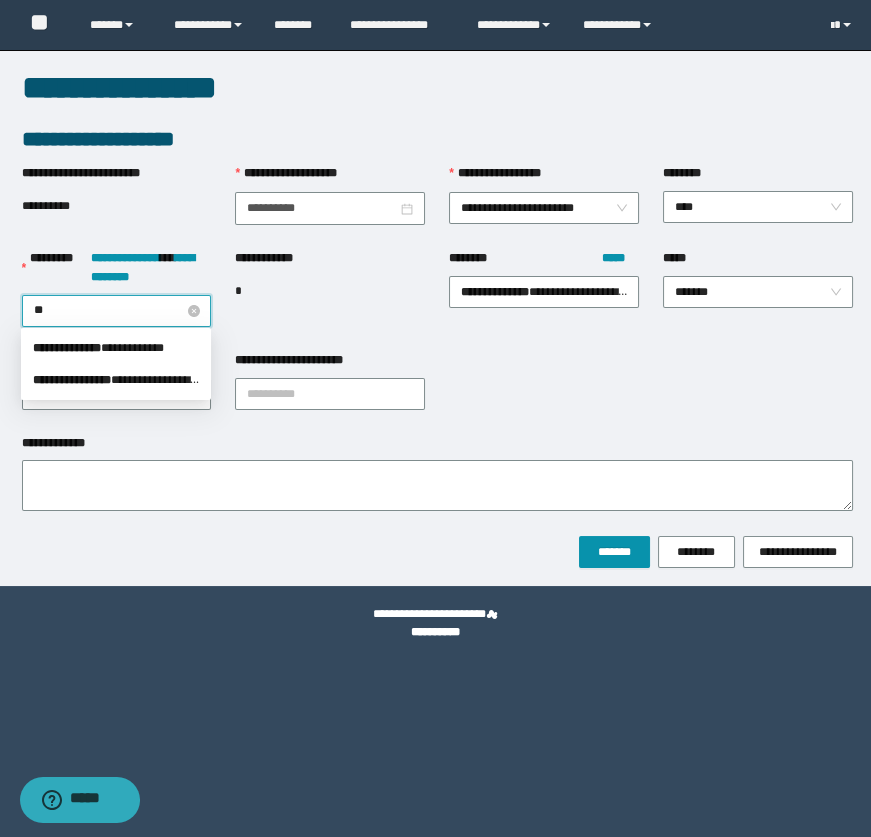 type on "*" 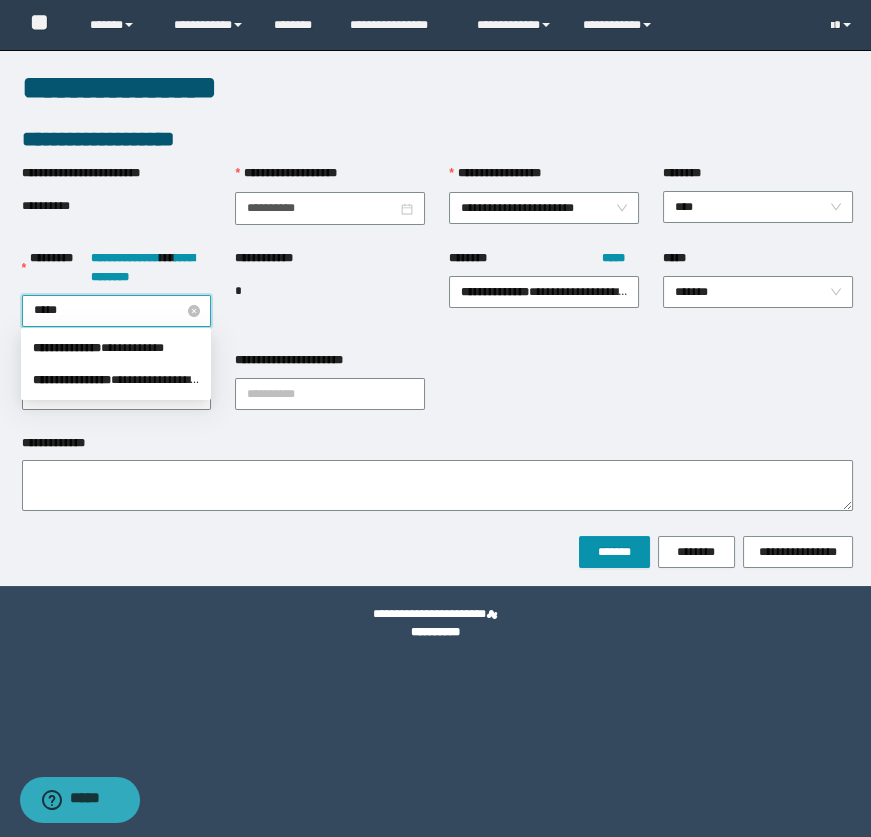 type on "******" 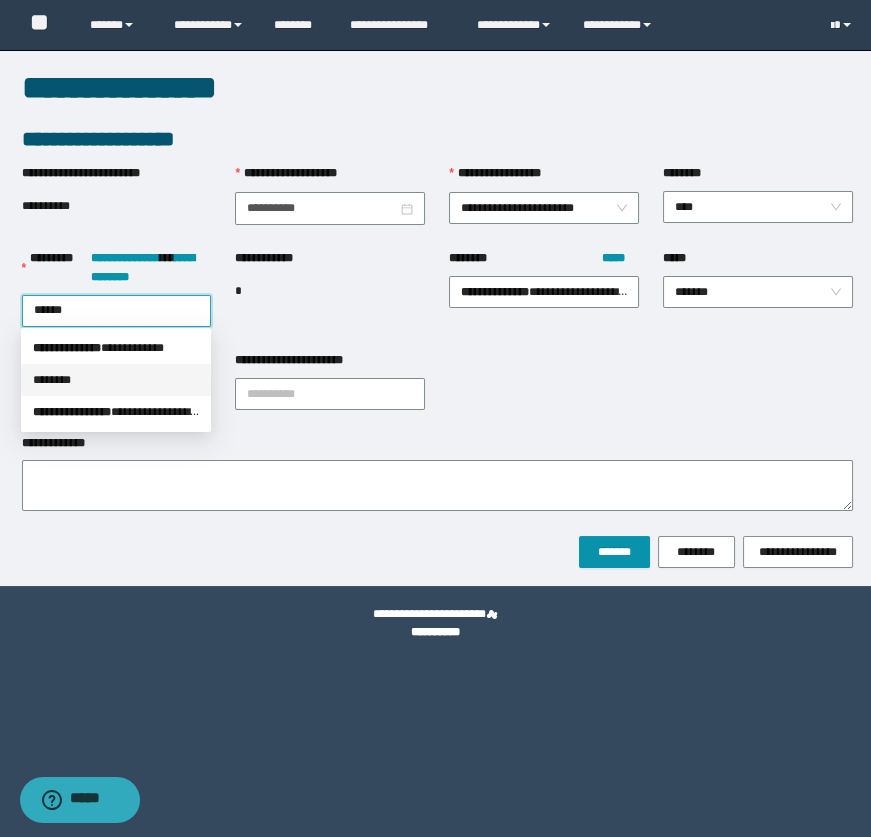 click on "**********" at bounding box center (116, 348) 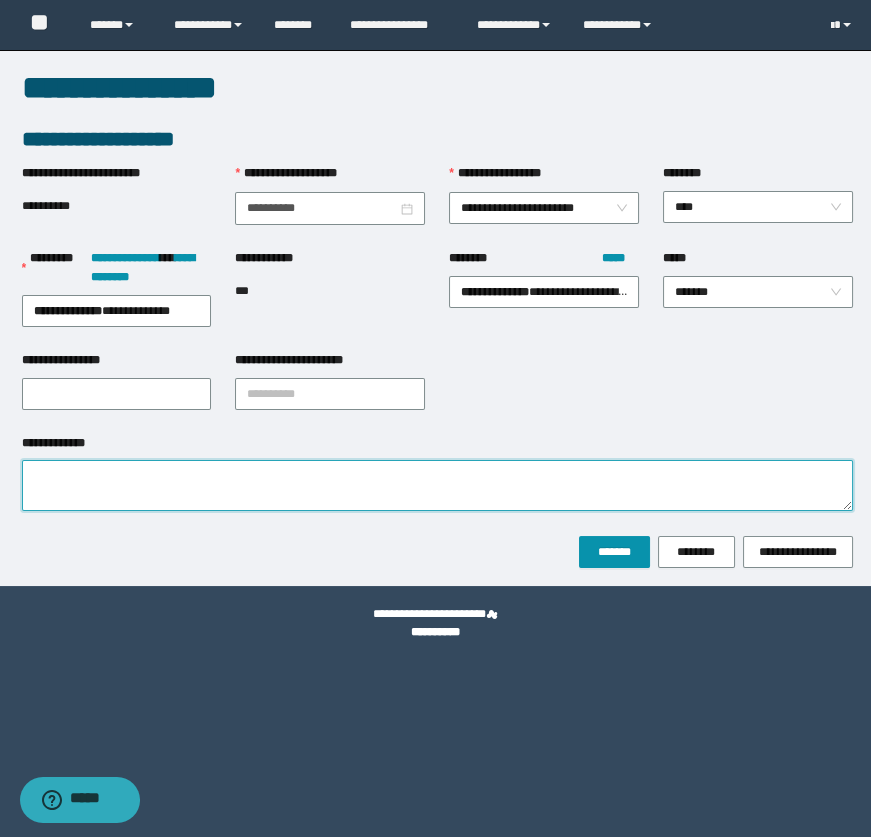 click on "**********" at bounding box center [437, 485] 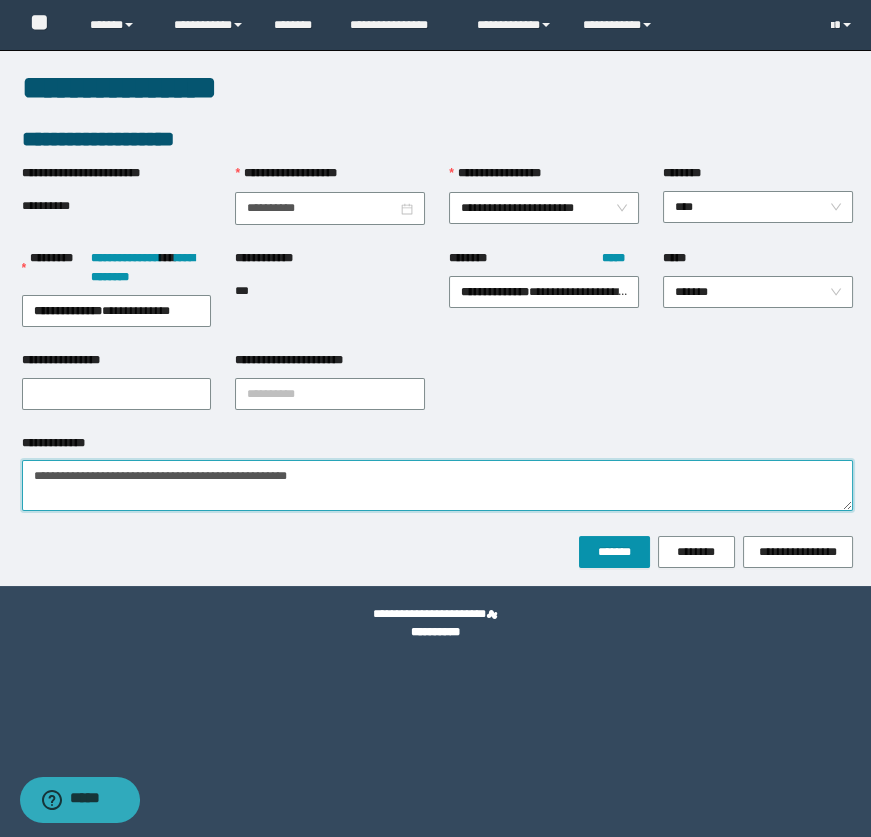type on "**********" 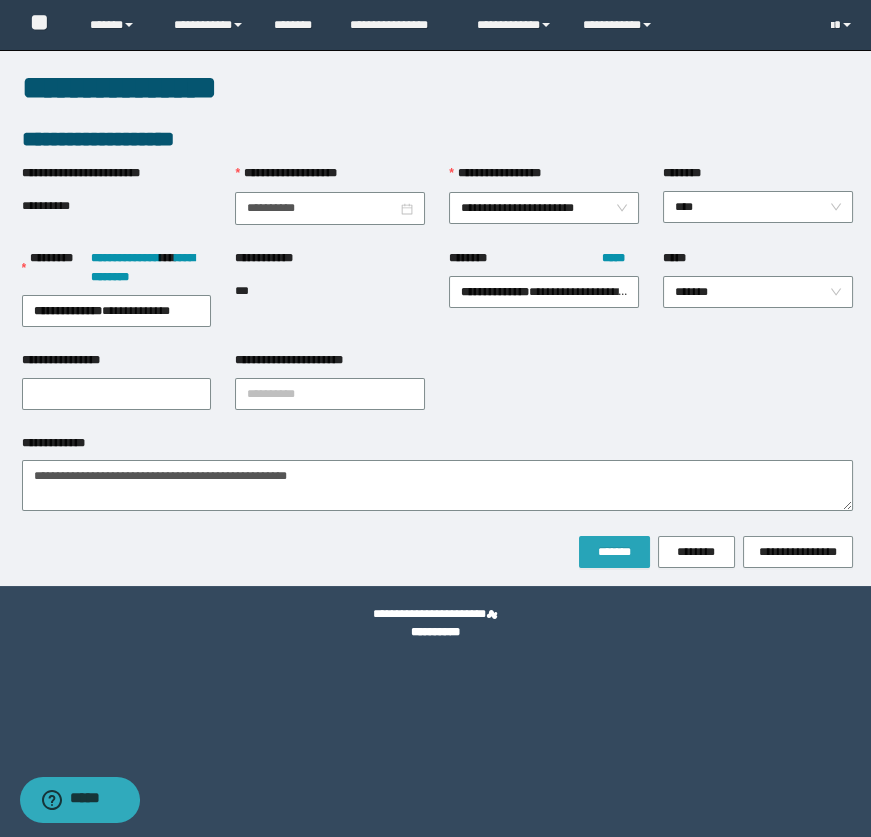 click on "*******" at bounding box center (614, 552) 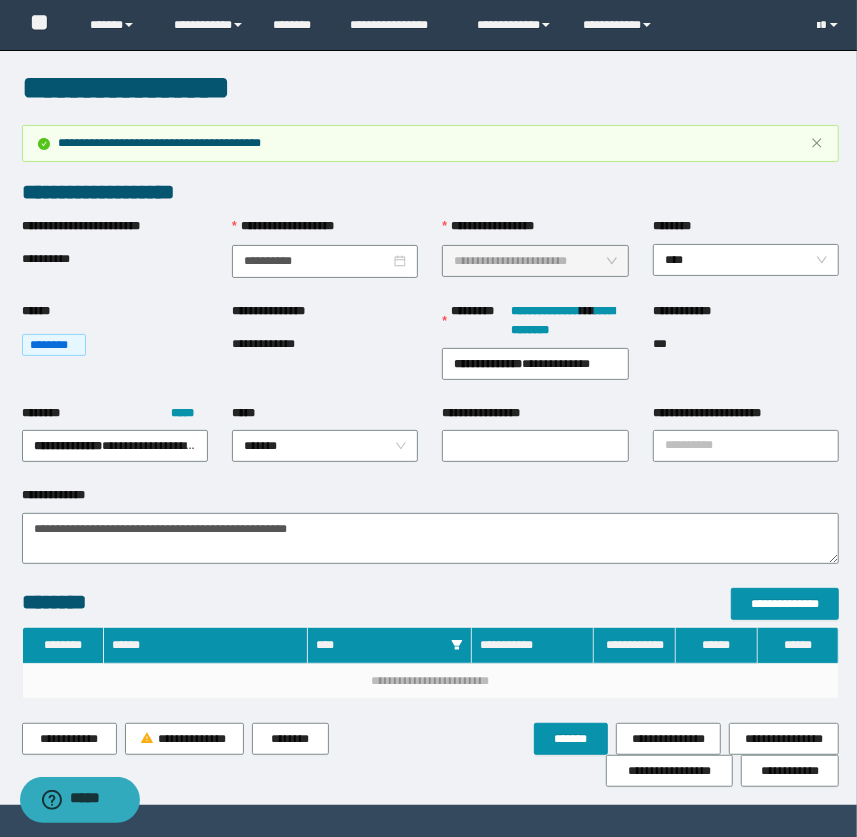click on "**********" at bounding box center (325, 353) 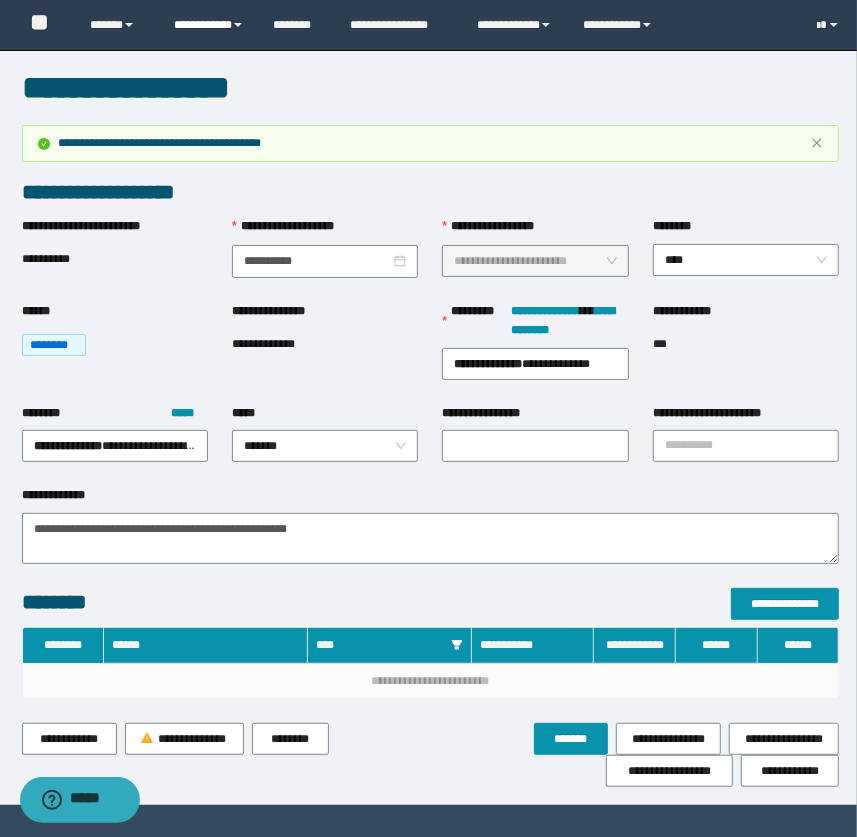 click on "**********" at bounding box center (209, 25) 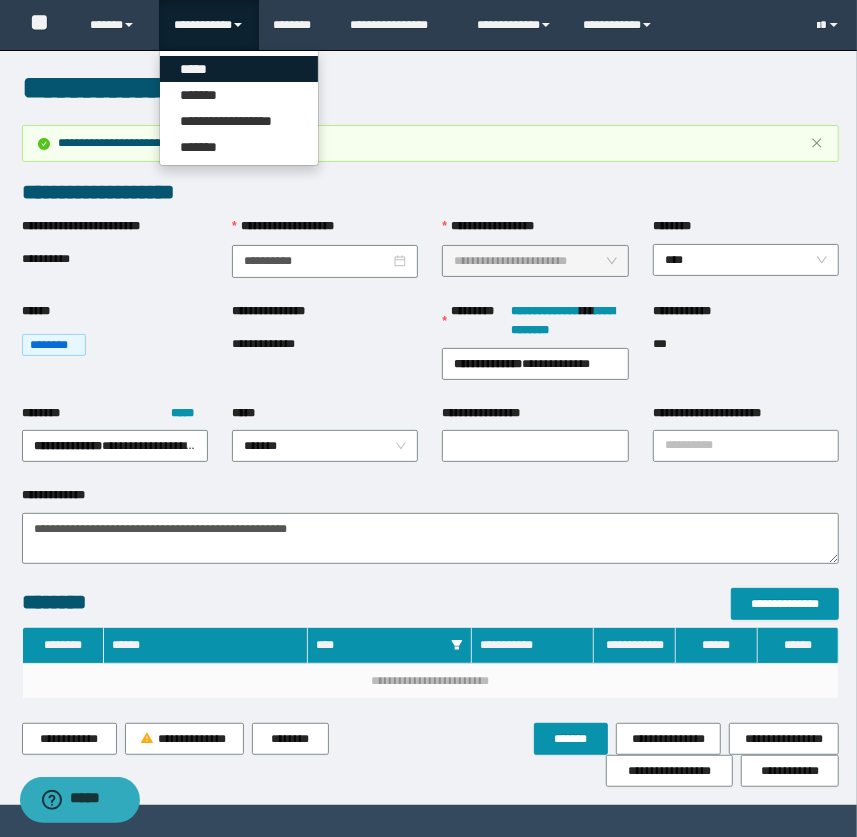 click on "*****" at bounding box center [239, 69] 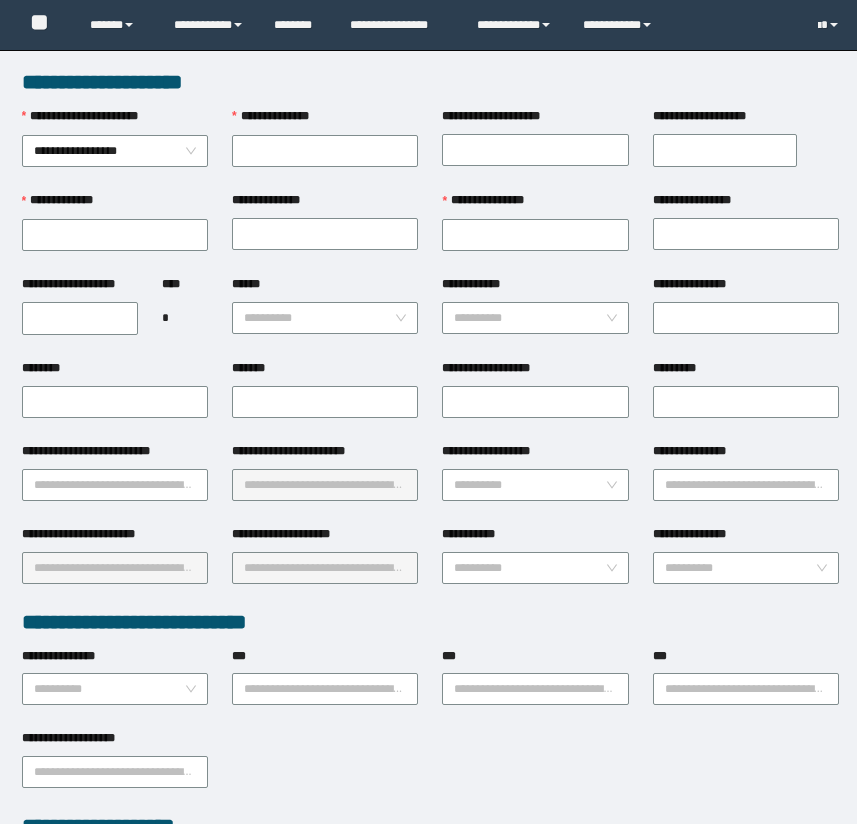 scroll, scrollTop: 0, scrollLeft: 0, axis: both 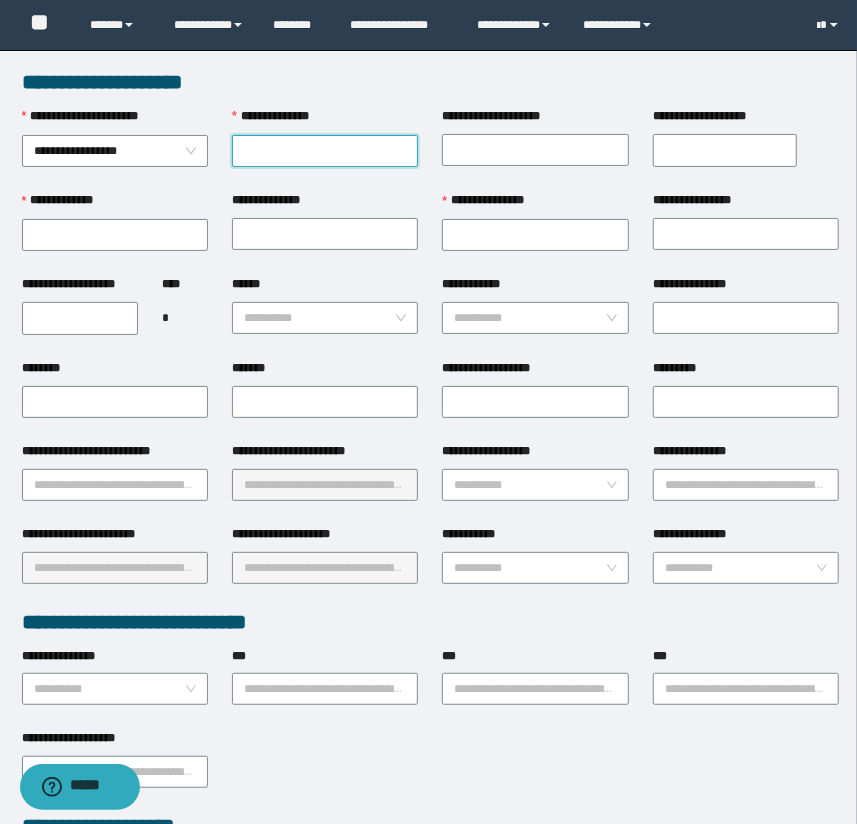 click on "**********" at bounding box center [325, 151] 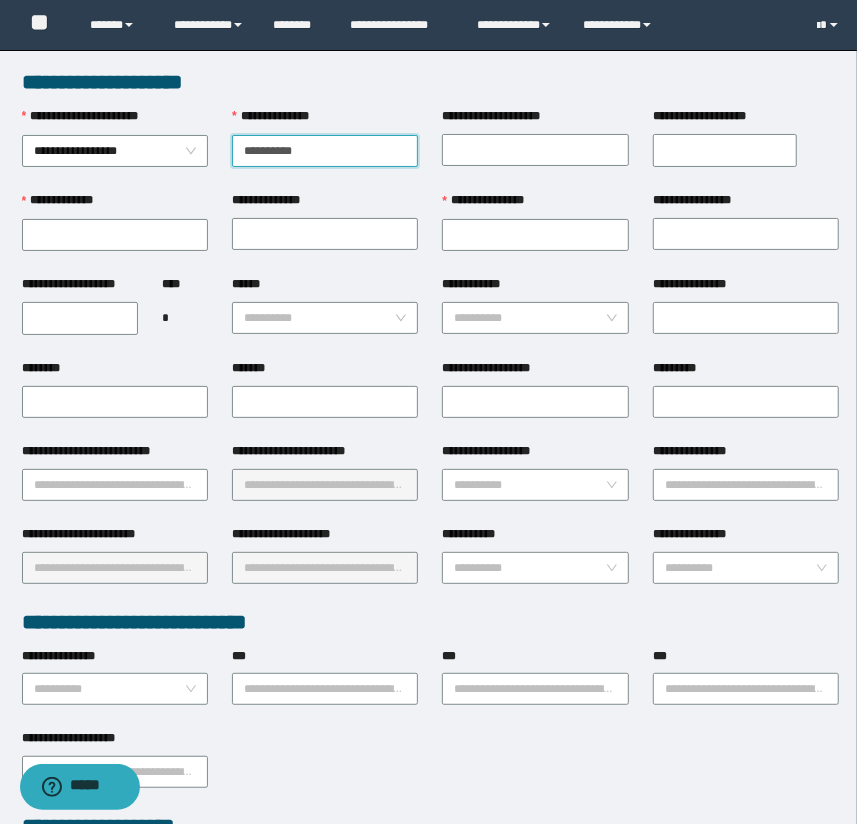 type on "**********" 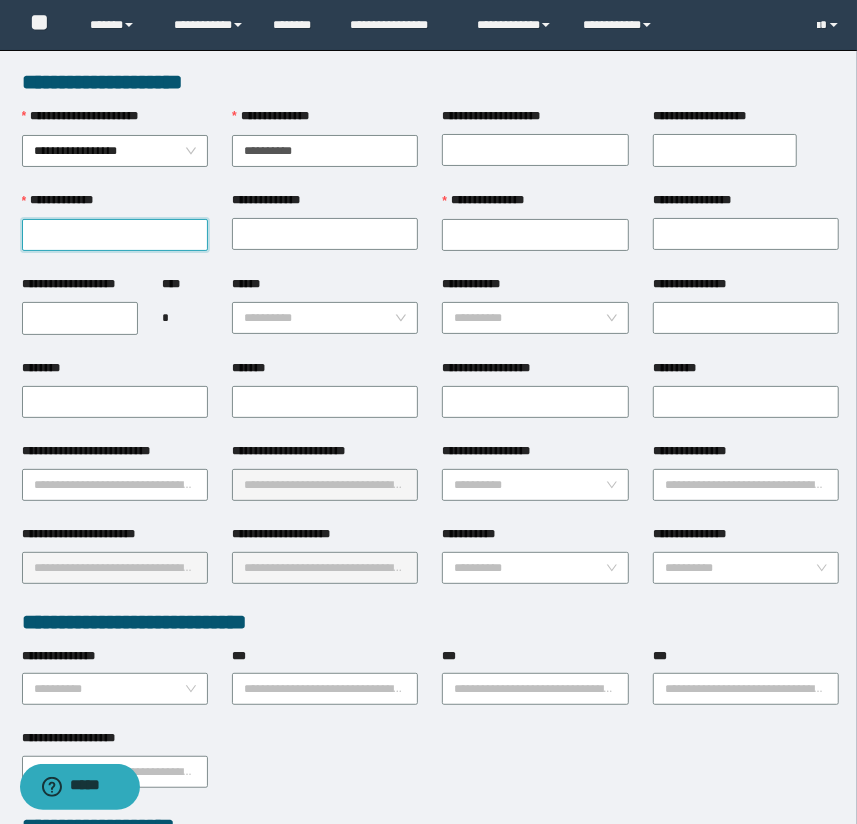 click on "**********" at bounding box center (115, 235) 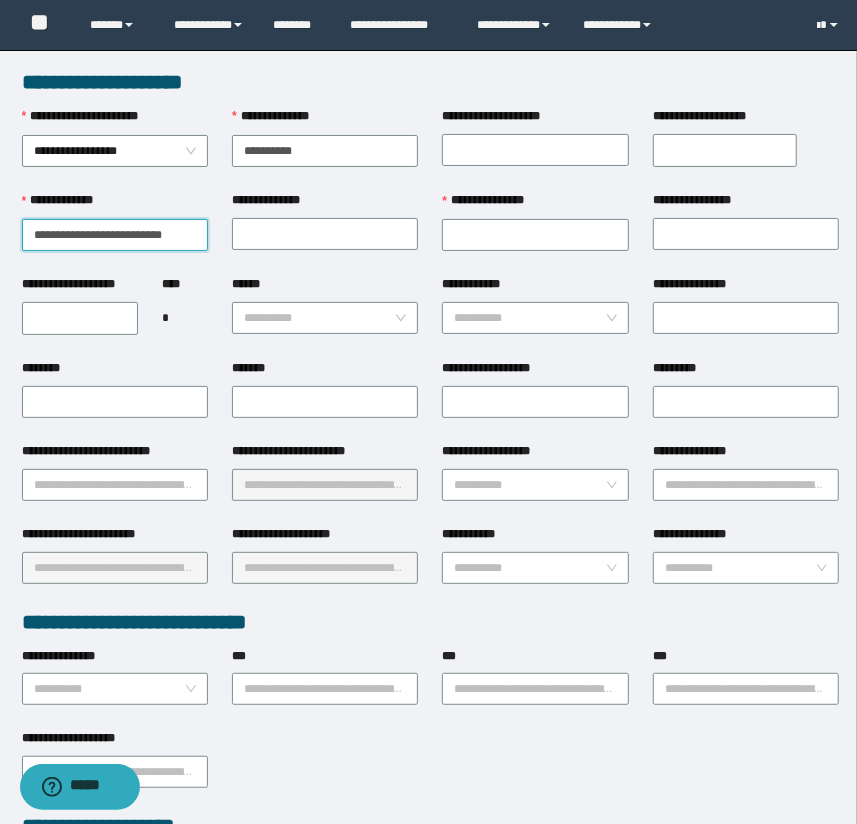 drag, startPoint x: 78, startPoint y: 227, endPoint x: 188, endPoint y: 240, distance: 110.76552 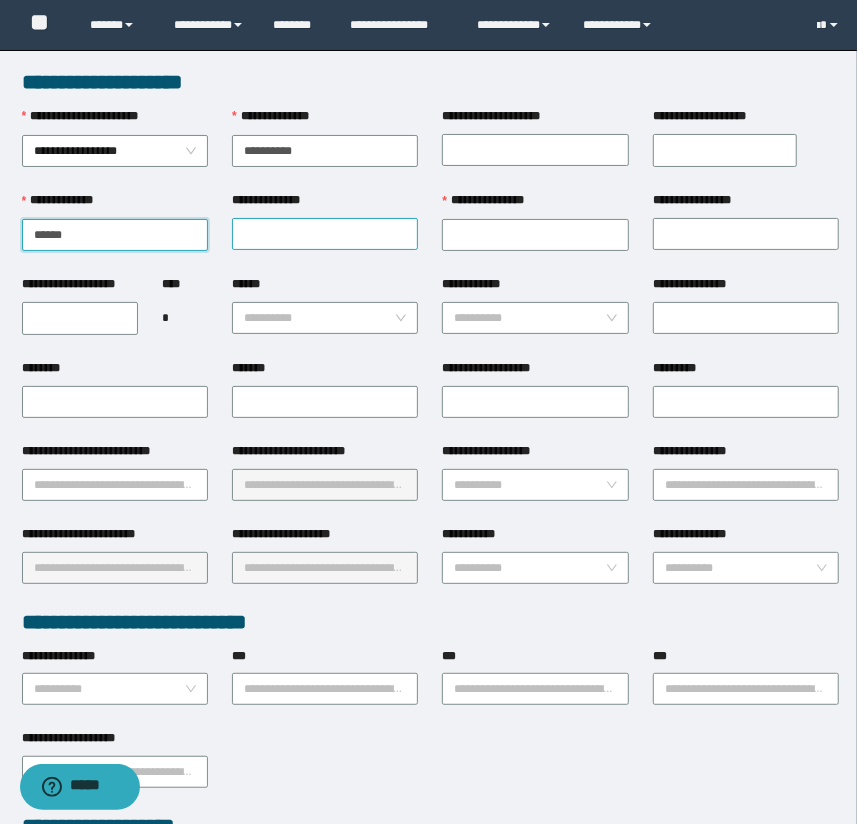 type on "******" 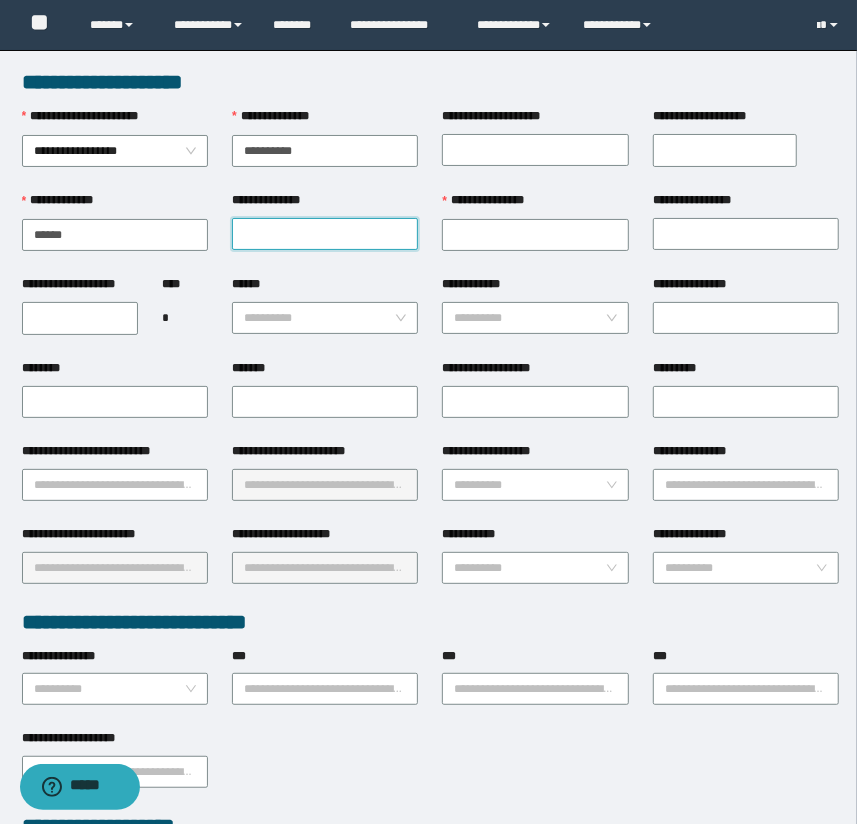 click on "**********" at bounding box center [325, 234] 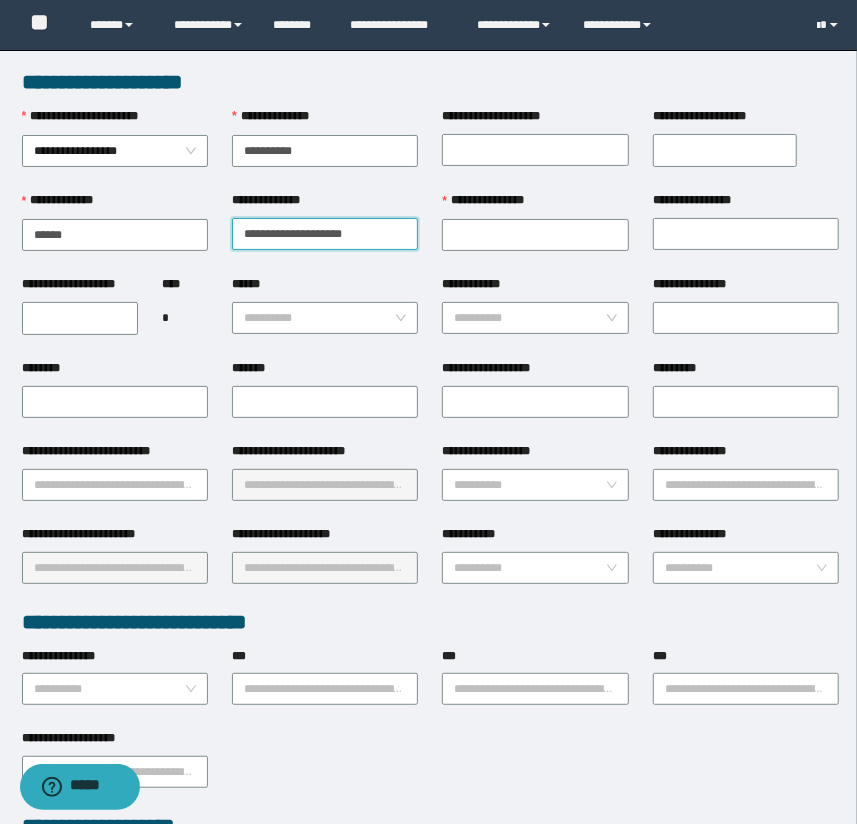 drag, startPoint x: 278, startPoint y: 228, endPoint x: 392, endPoint y: 229, distance: 114.00439 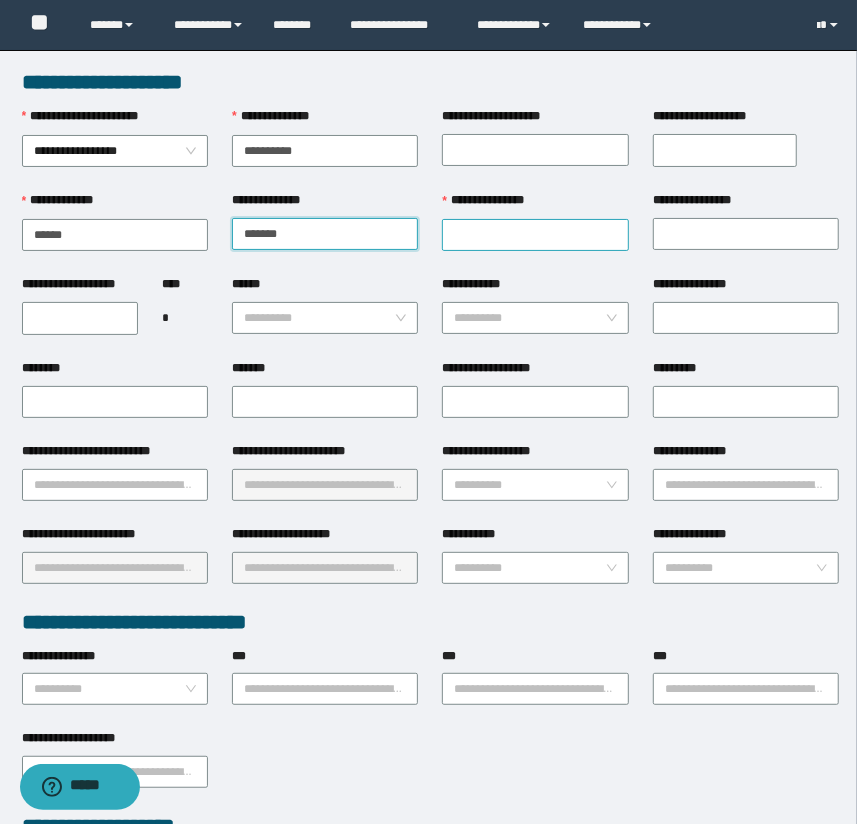 type on "******" 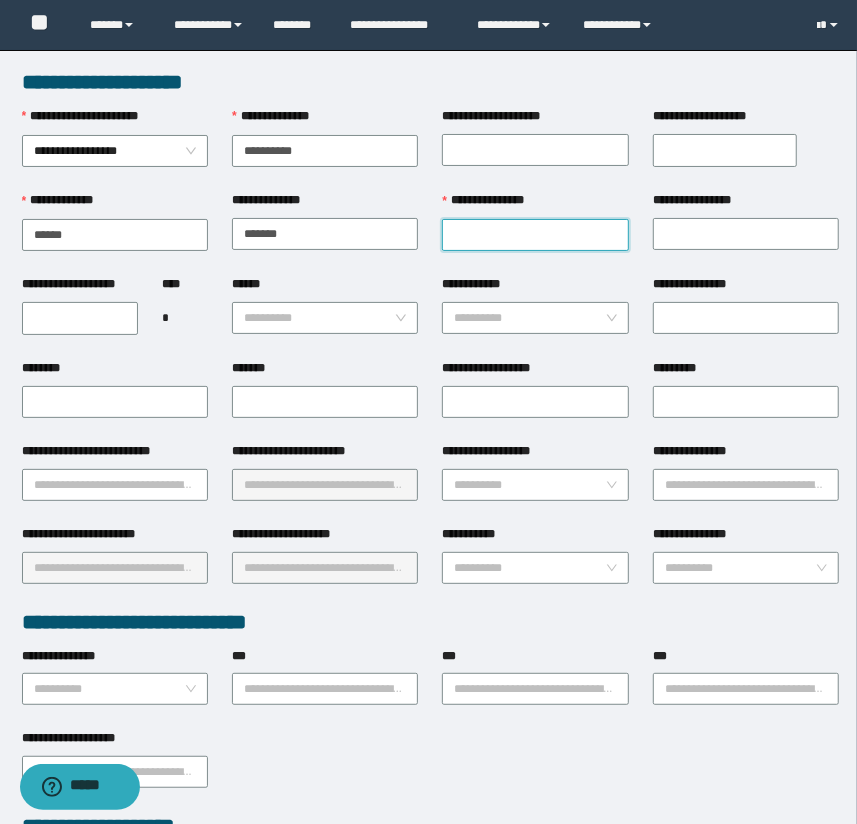 click on "**********" at bounding box center (535, 235) 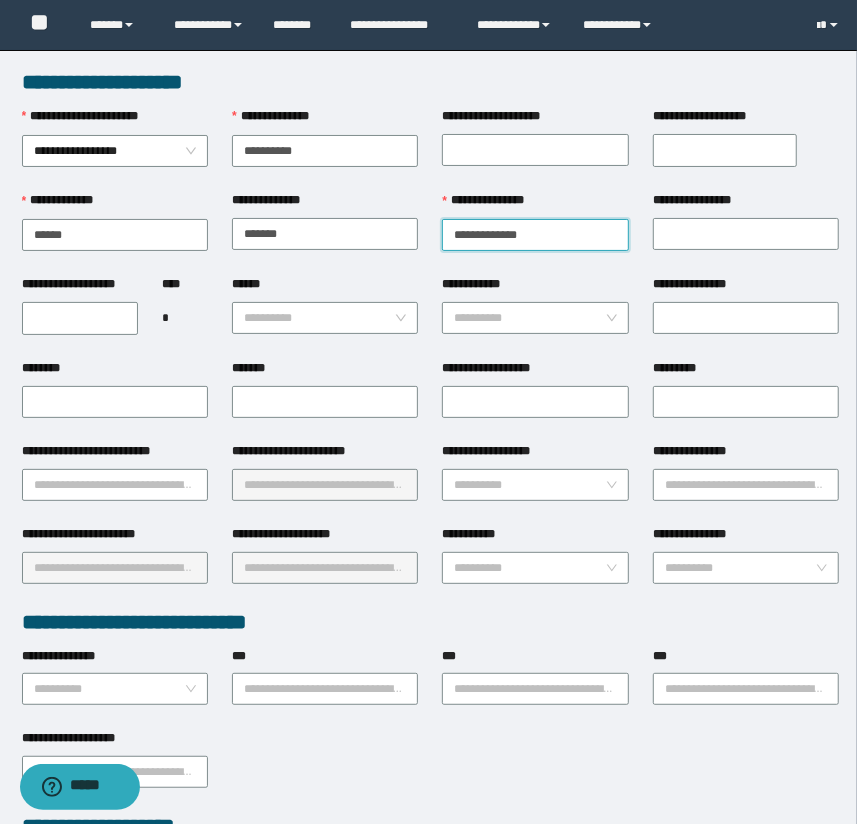 drag, startPoint x: 489, startPoint y: 226, endPoint x: 567, endPoint y: 225, distance: 78.00641 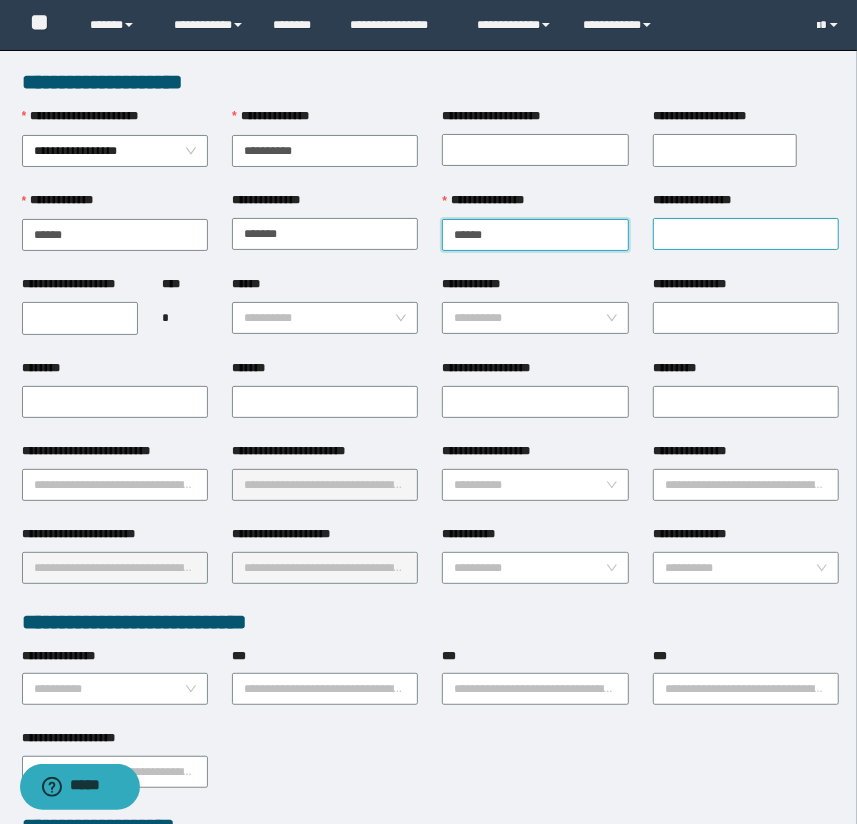 type on "****" 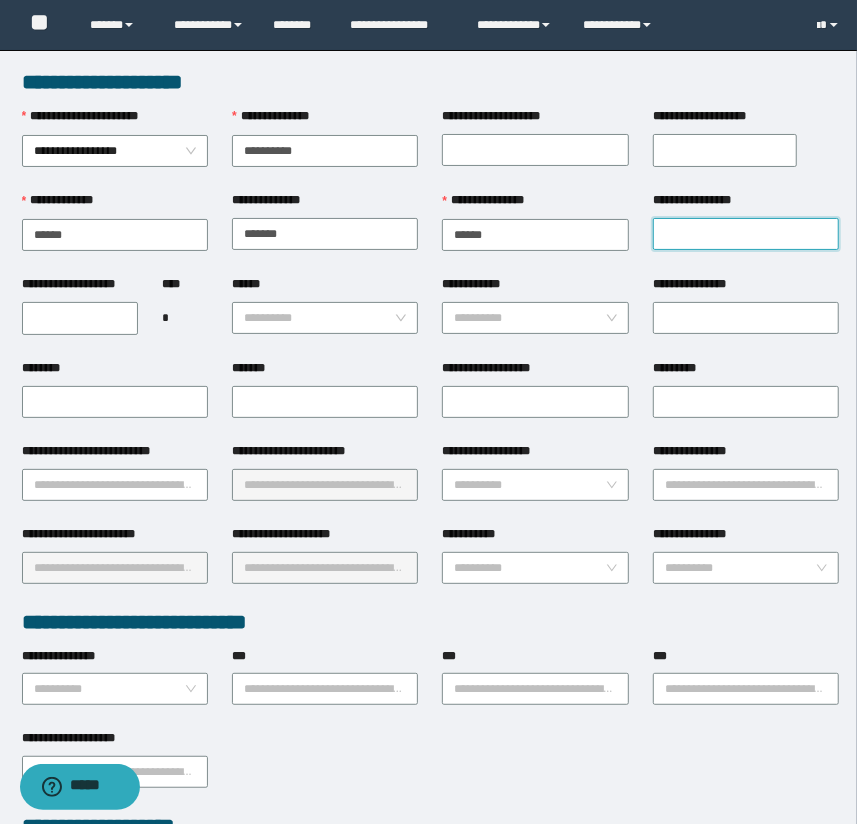 drag, startPoint x: 808, startPoint y: 248, endPoint x: 793, endPoint y: 242, distance: 16.155495 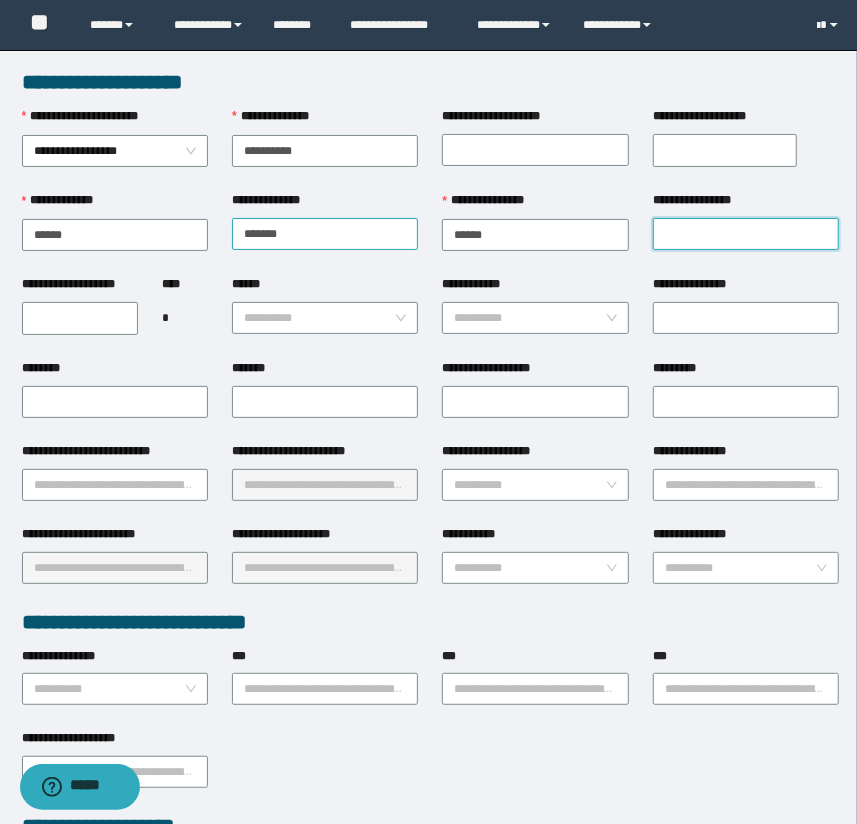 paste on "*******" 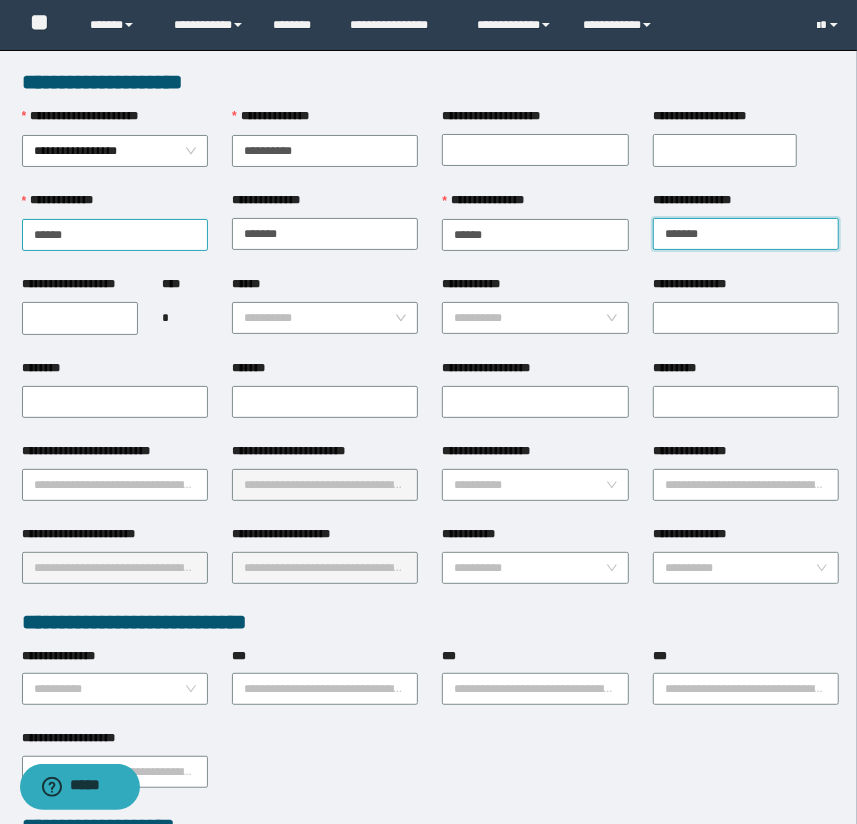 type on "*******" 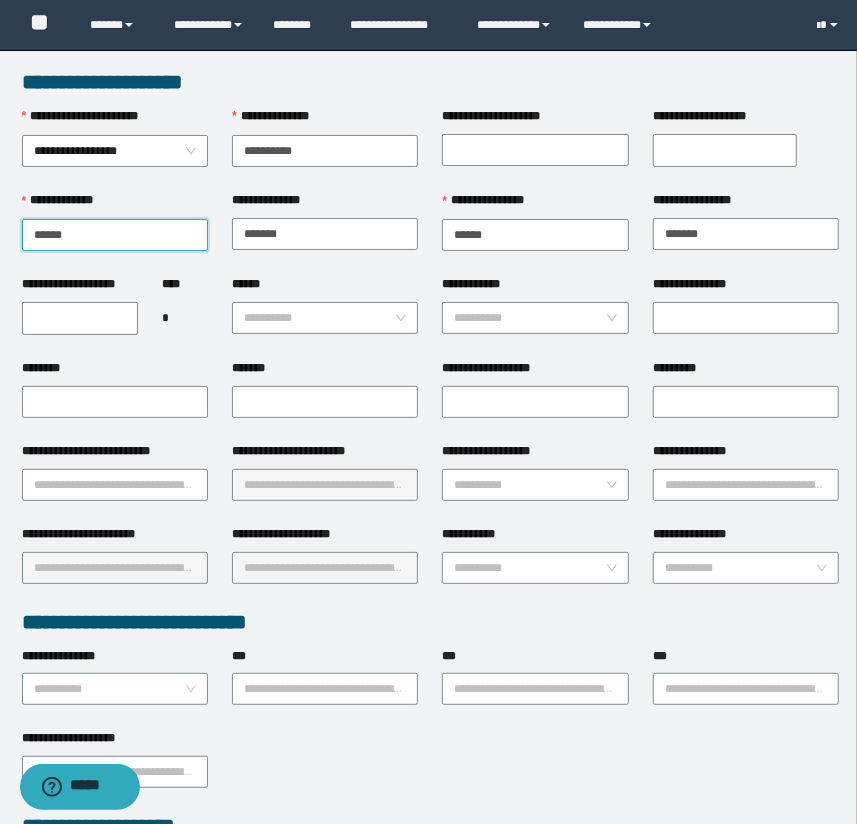 drag, startPoint x: 111, startPoint y: 237, endPoint x: -80, endPoint y: 242, distance: 191.06543 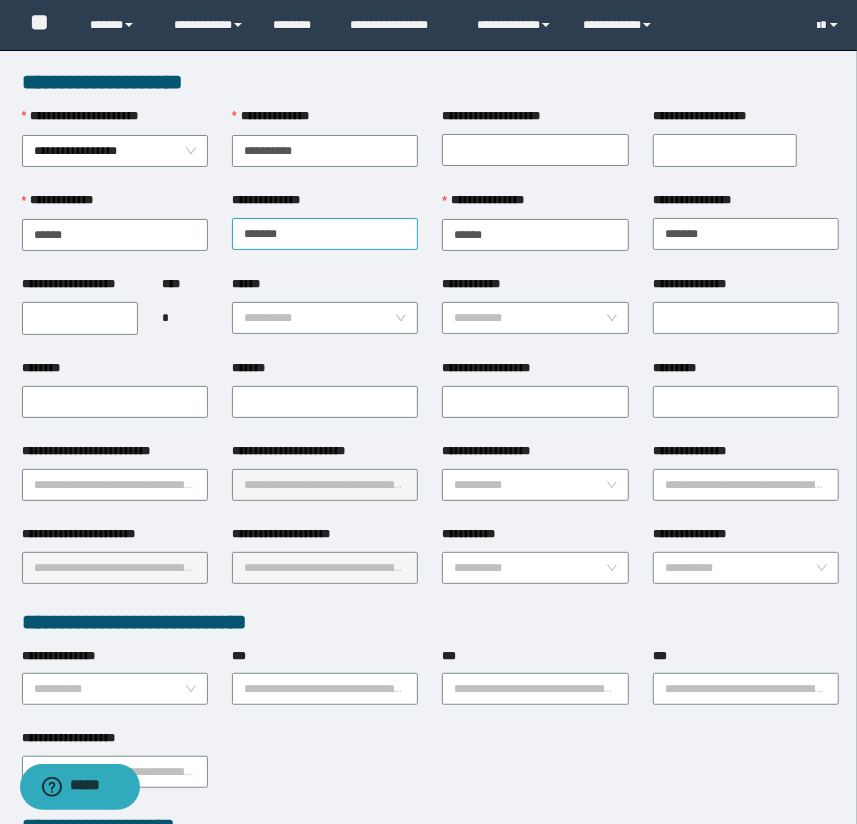 drag, startPoint x: 348, startPoint y: 215, endPoint x: 316, endPoint y: 222, distance: 32.75668 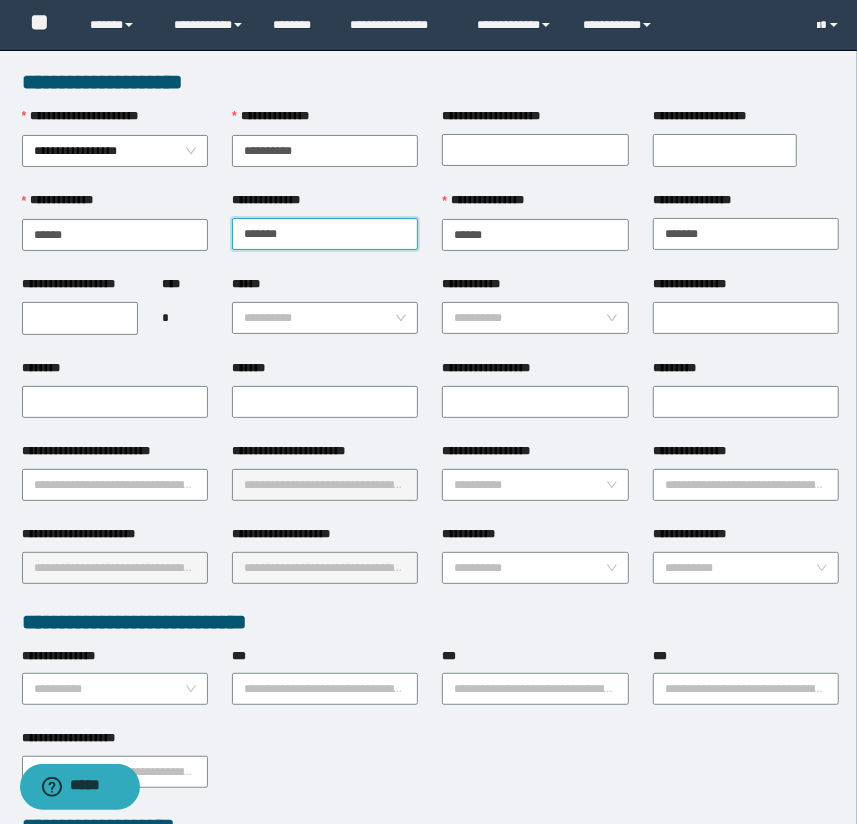 click on "**********" at bounding box center (431, 233) 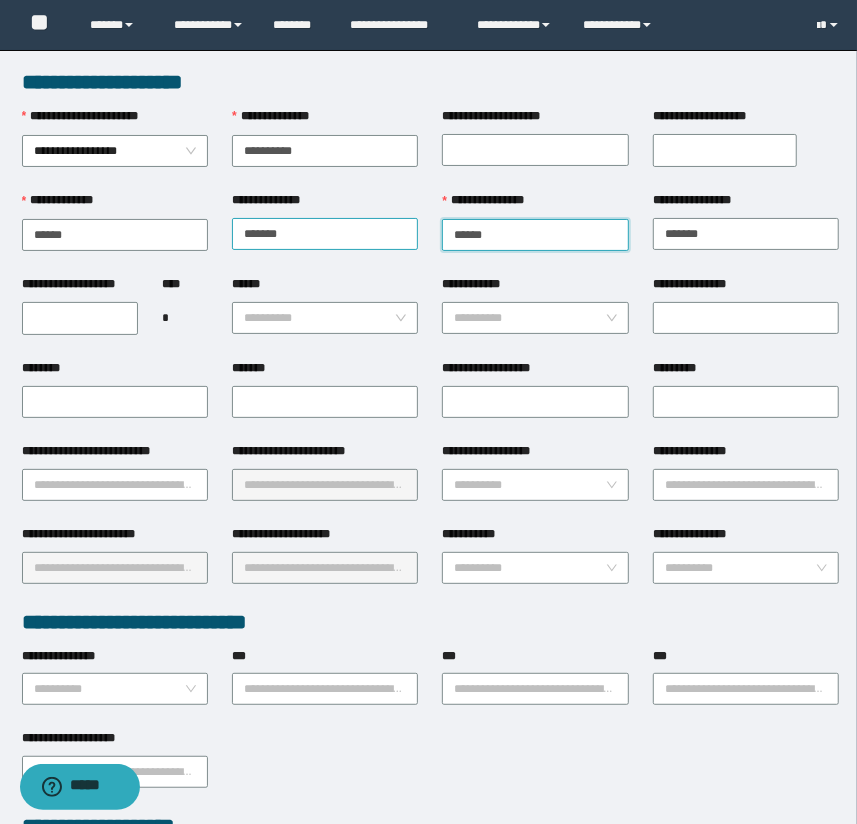 drag, startPoint x: 590, startPoint y: 241, endPoint x: 359, endPoint y: 241, distance: 231 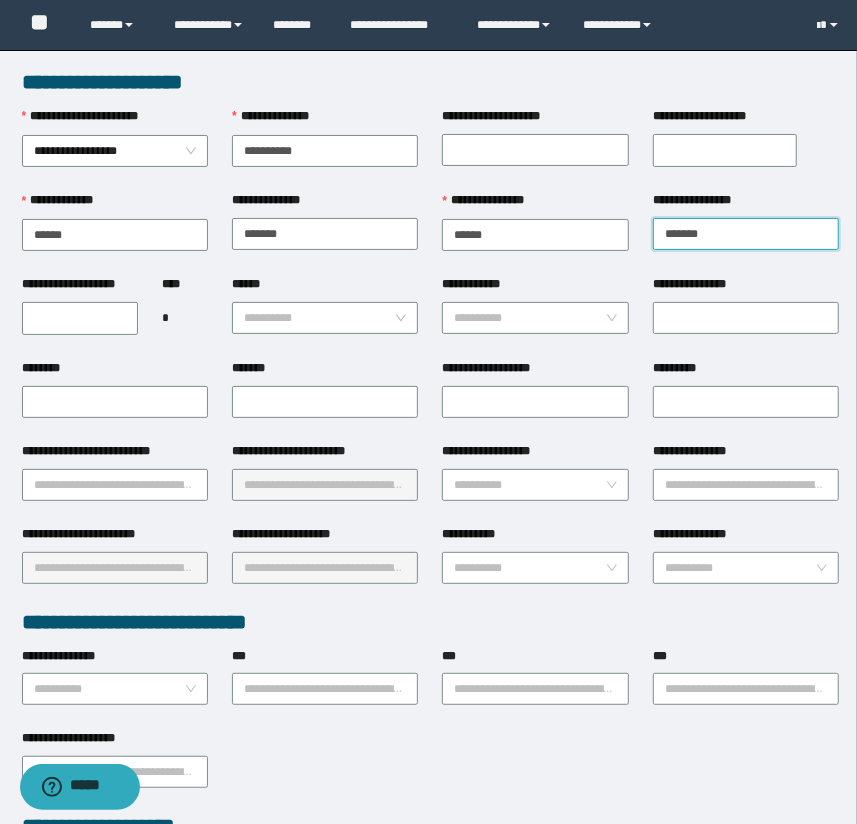 drag, startPoint x: 660, startPoint y: 247, endPoint x: 550, endPoint y: 251, distance: 110.0727 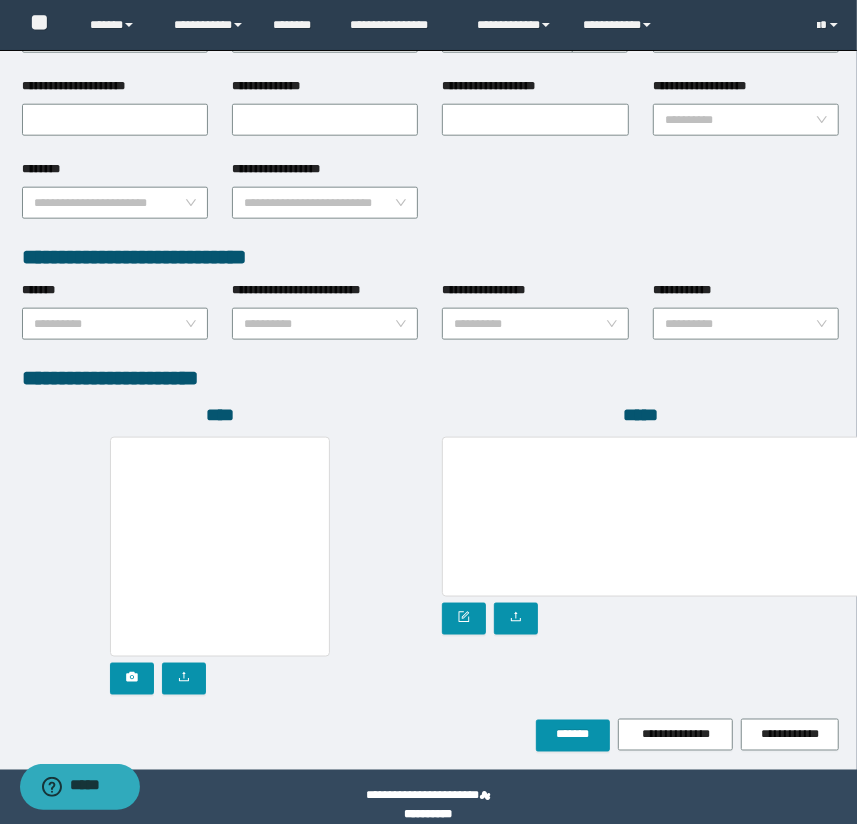 scroll, scrollTop: 878, scrollLeft: 0, axis: vertical 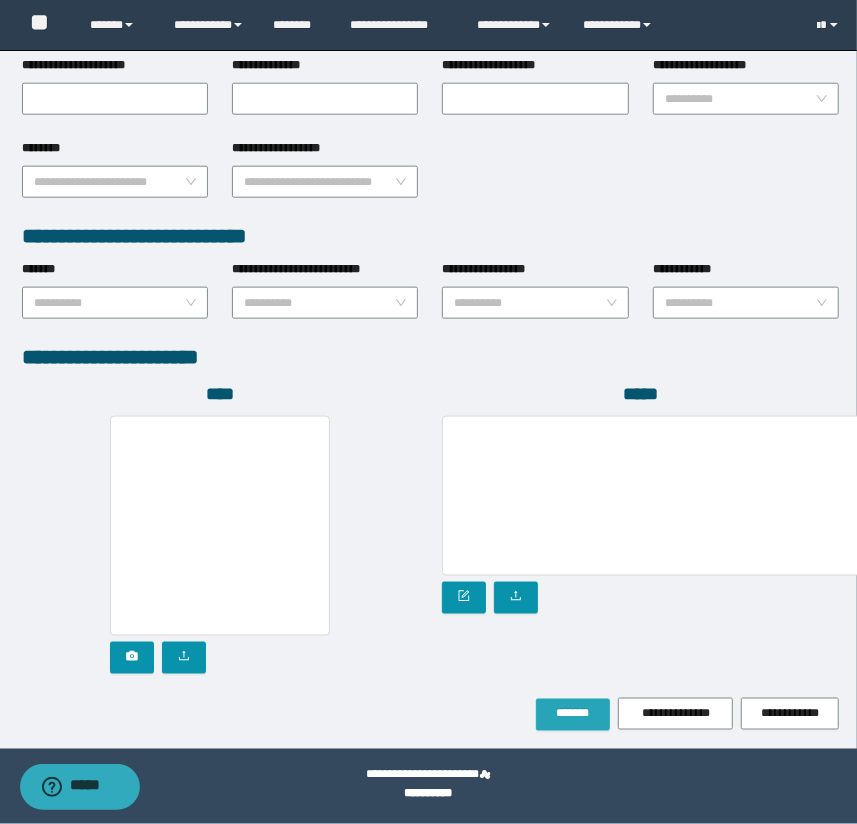 click on "*******" at bounding box center (573, 715) 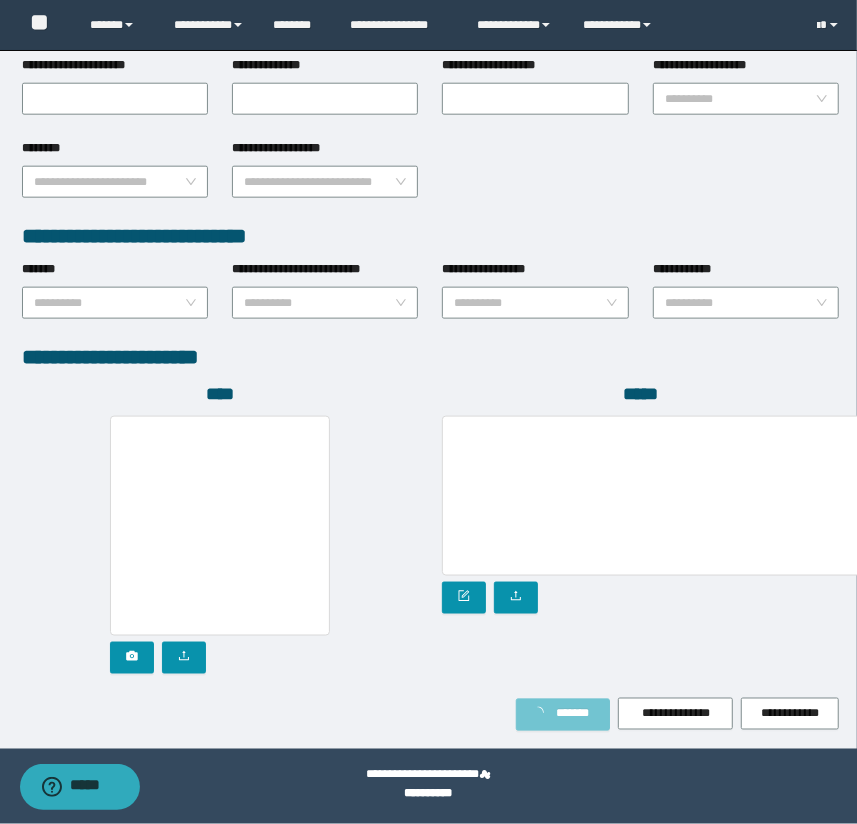 click on "*******" at bounding box center [573, 714] 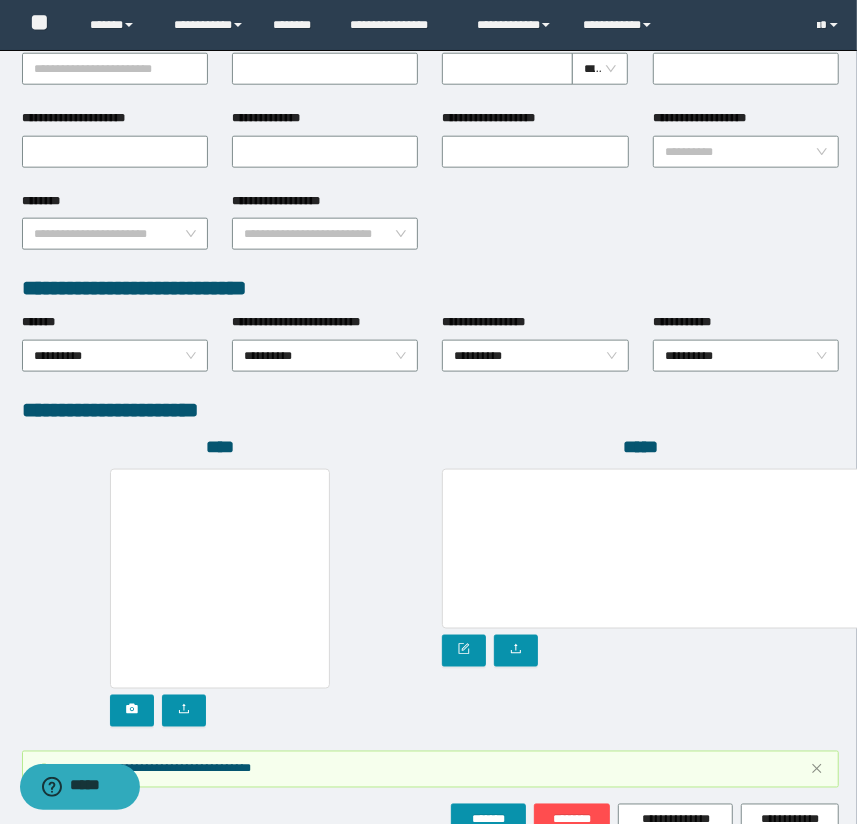 scroll, scrollTop: 930, scrollLeft: 0, axis: vertical 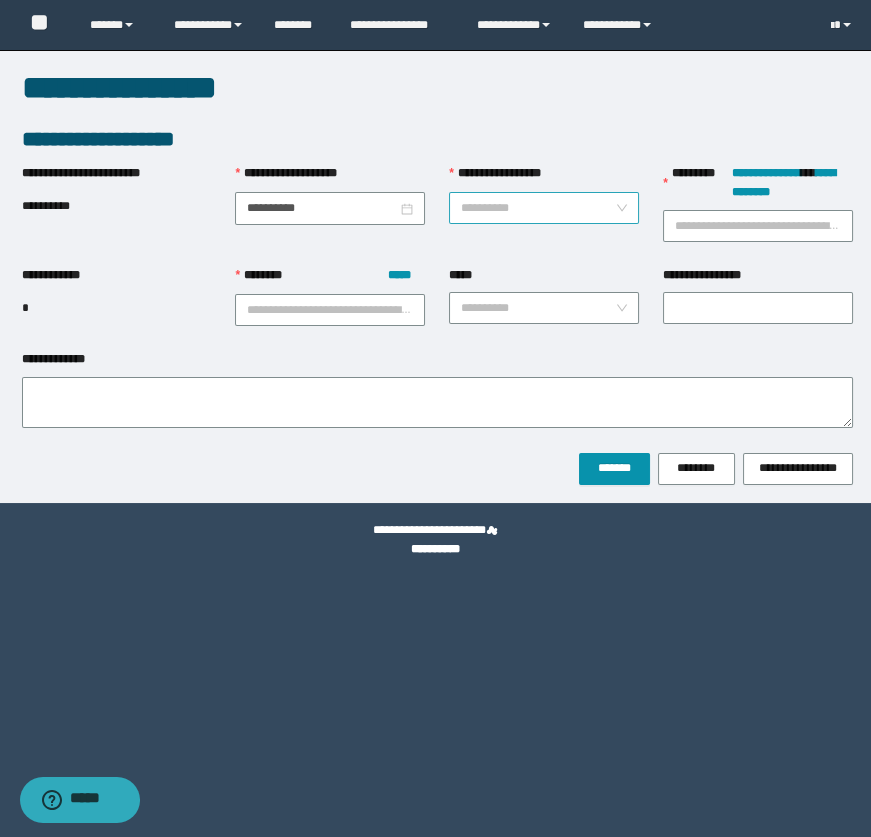 click on "**********" at bounding box center [538, 208] 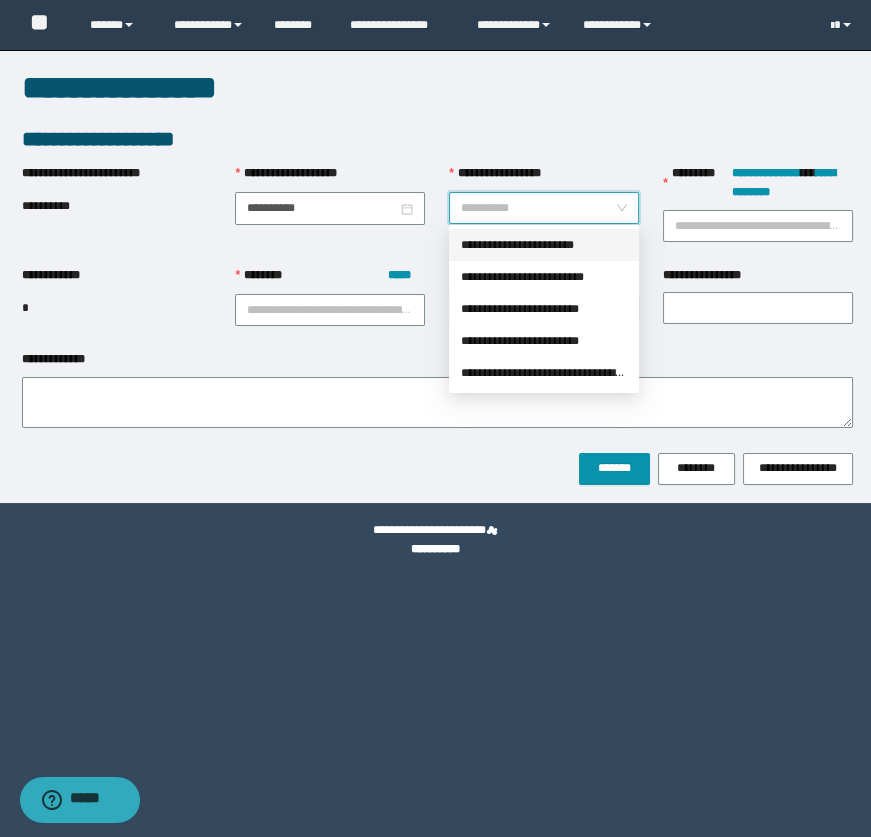 click on "**********" at bounding box center [544, 245] 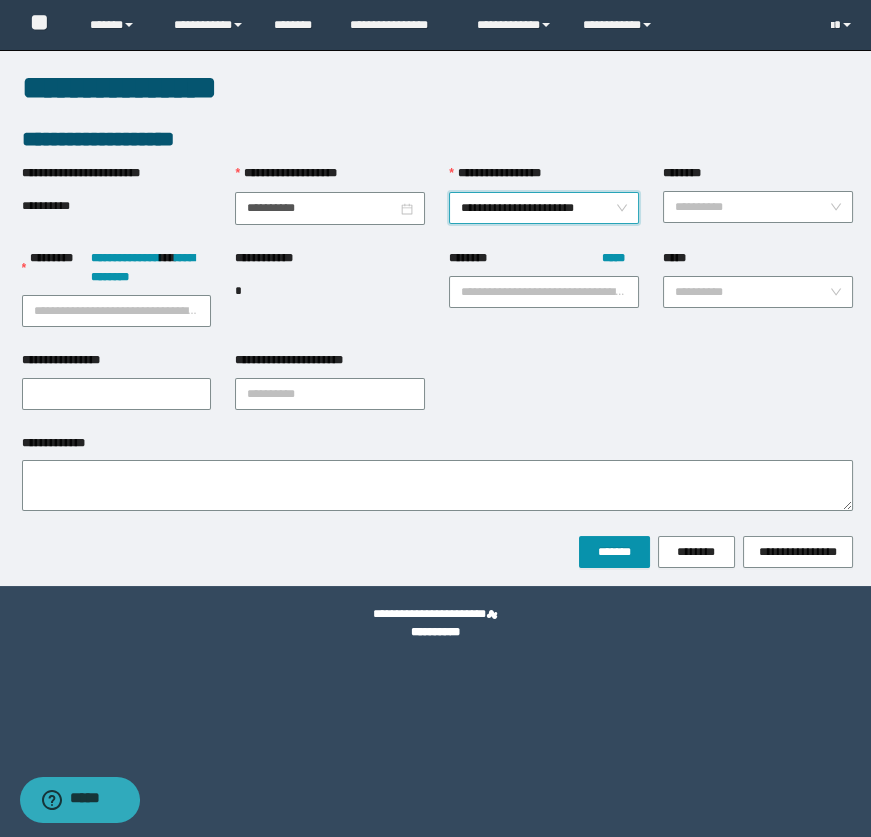 click on "********" at bounding box center [752, 207] 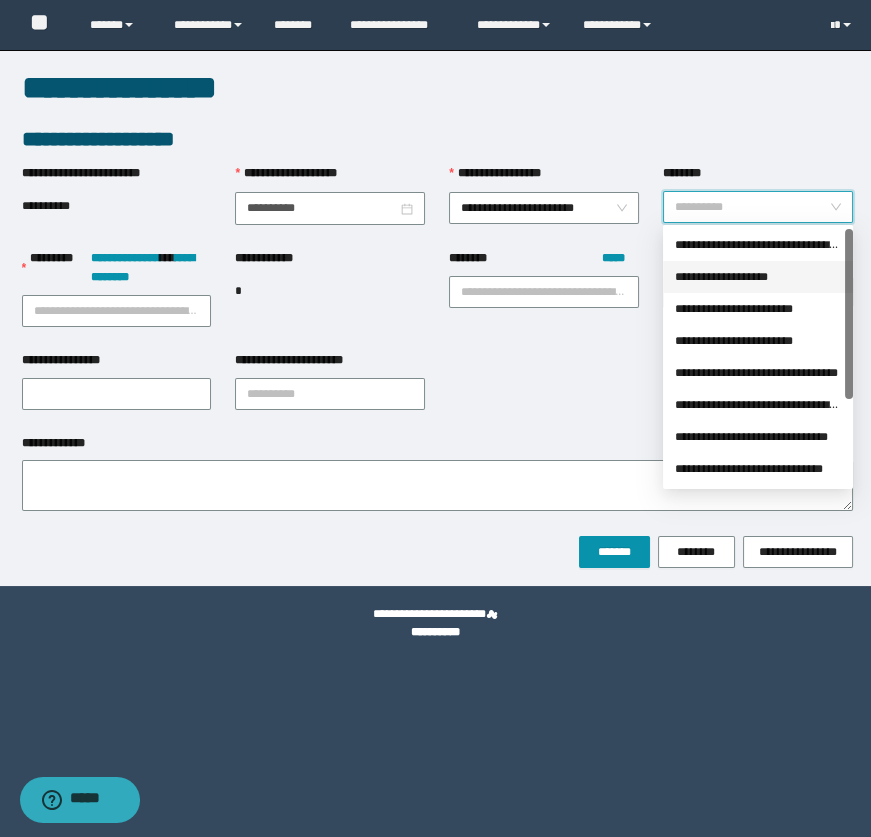 click on "**********" at bounding box center [758, 277] 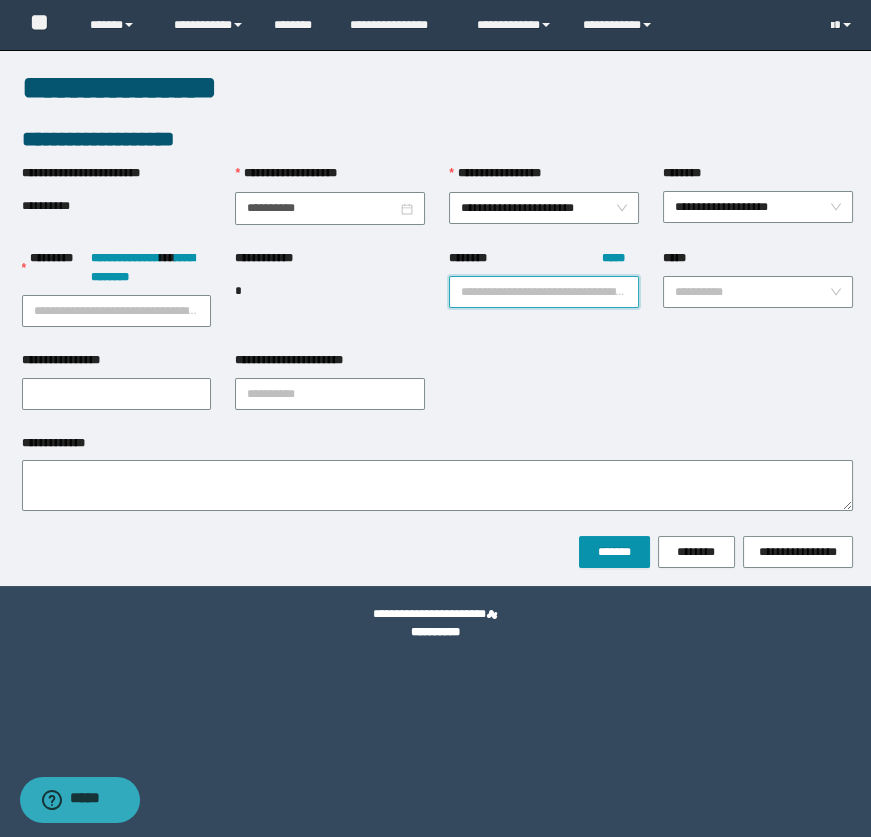 click on "******** *****" at bounding box center [544, 292] 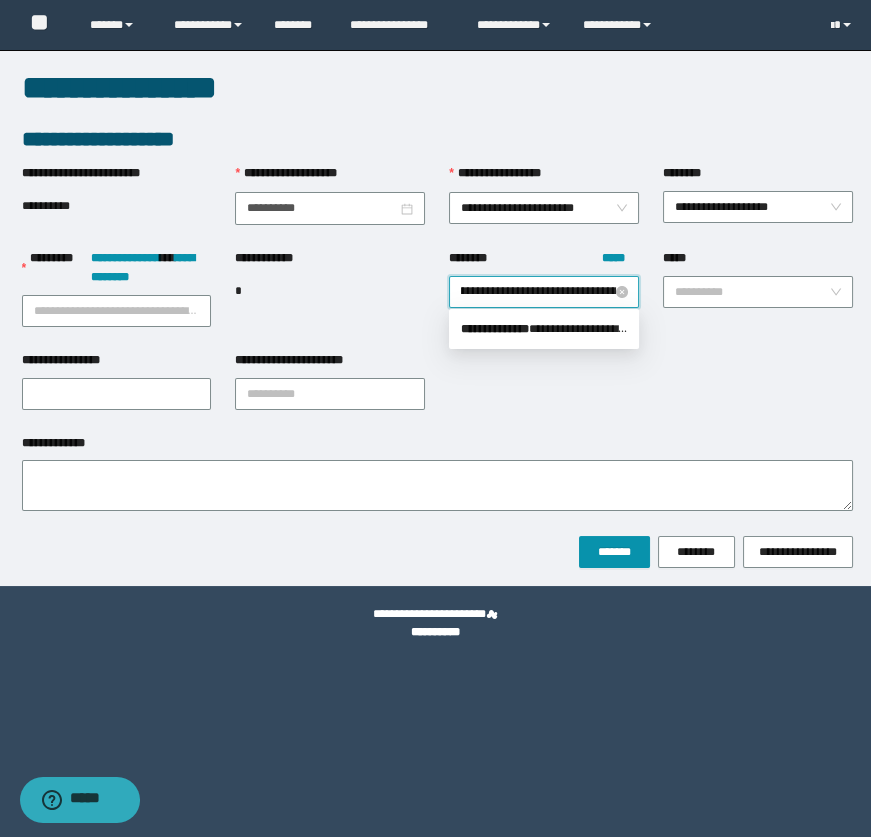 scroll, scrollTop: 0, scrollLeft: 0, axis: both 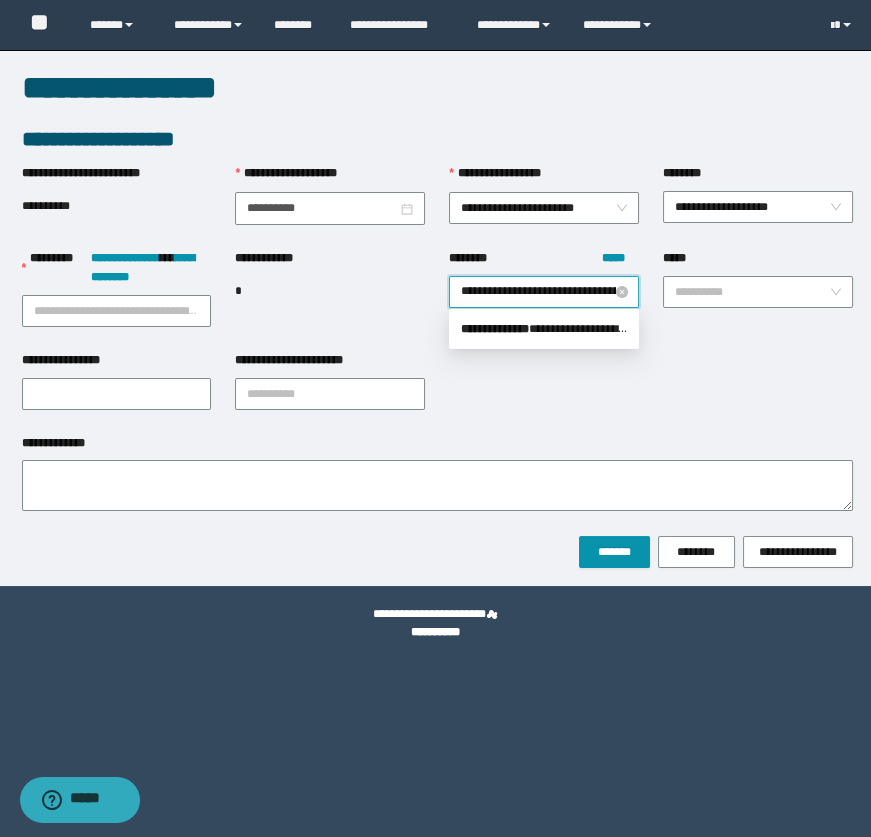 click on "**********" at bounding box center [544, 292] 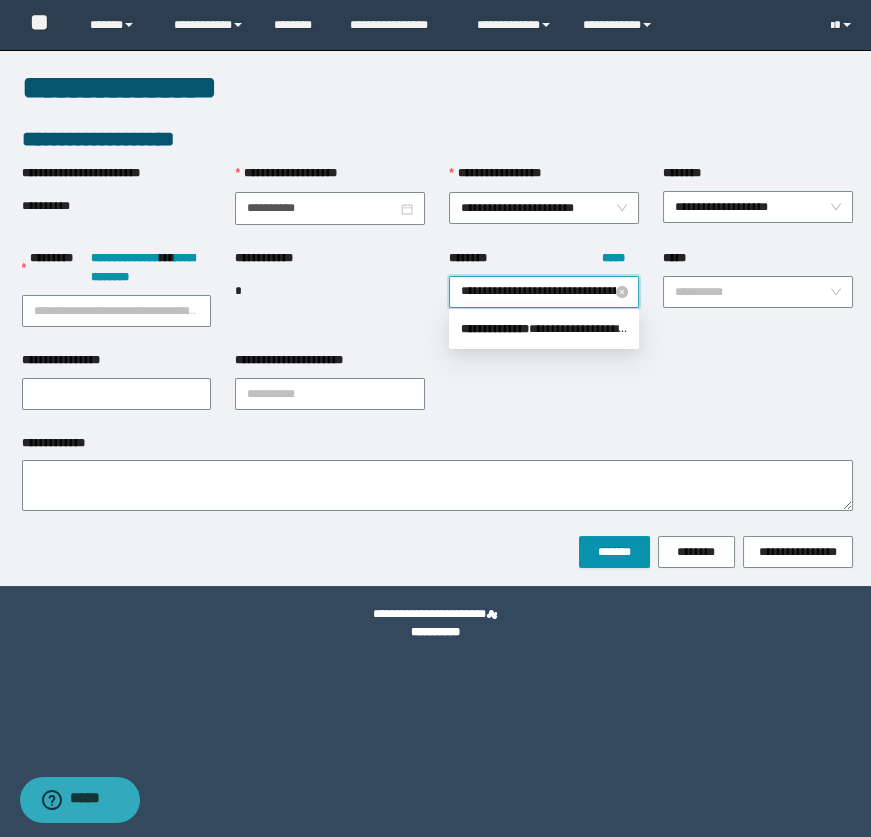 scroll, scrollTop: 0, scrollLeft: 55, axis: horizontal 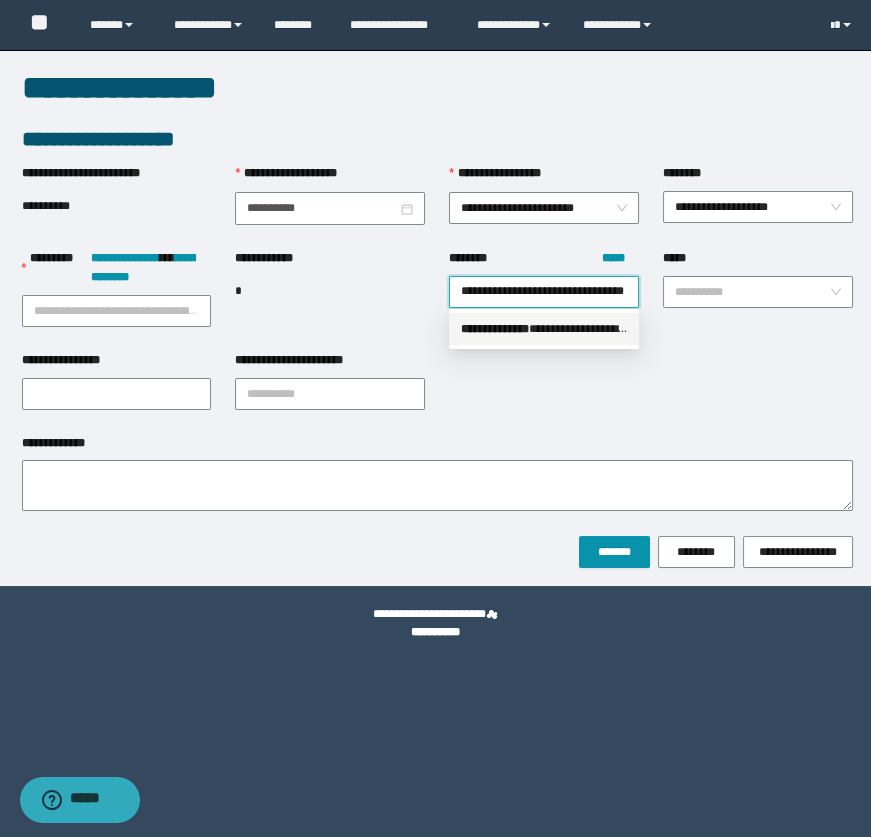 type on "**********" 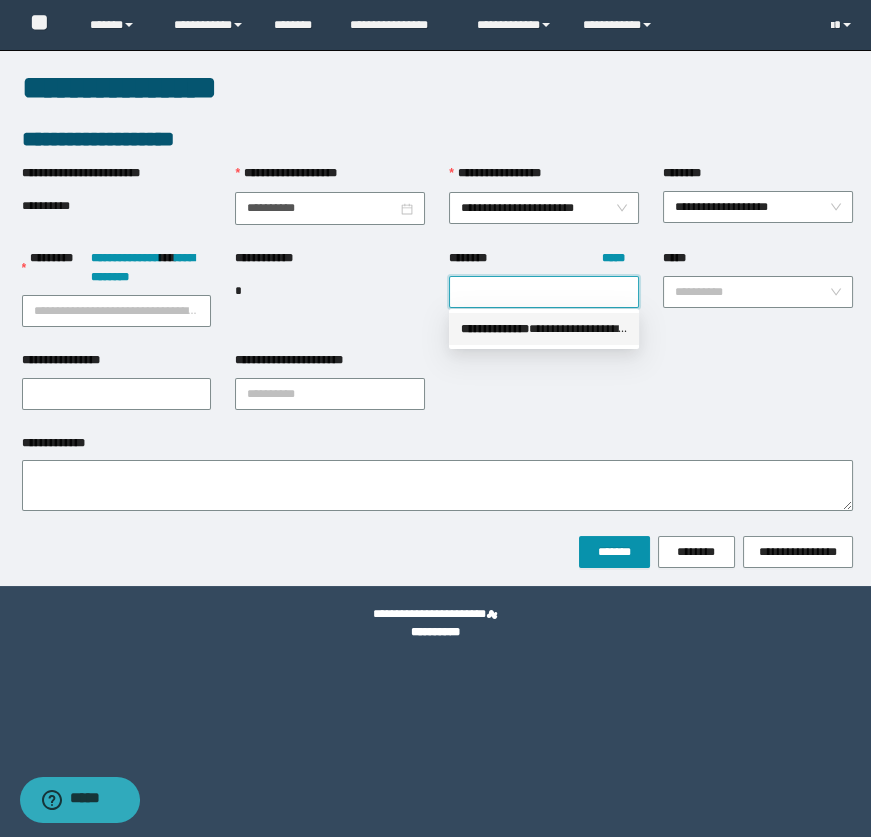scroll, scrollTop: 0, scrollLeft: 0, axis: both 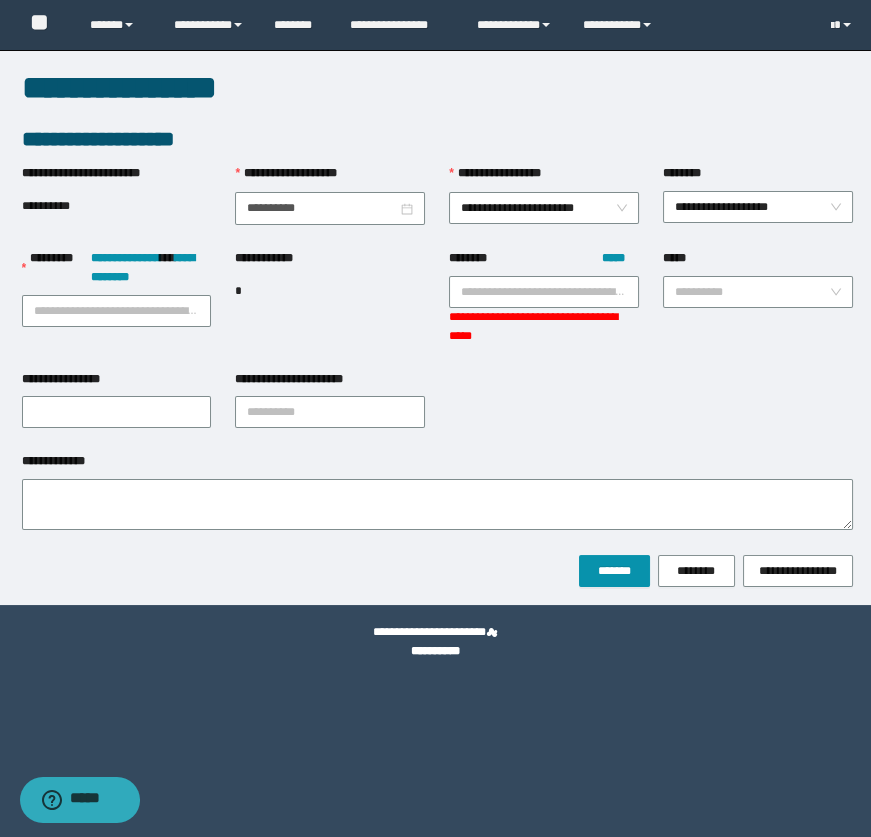 click on "**********" at bounding box center [437, 88] 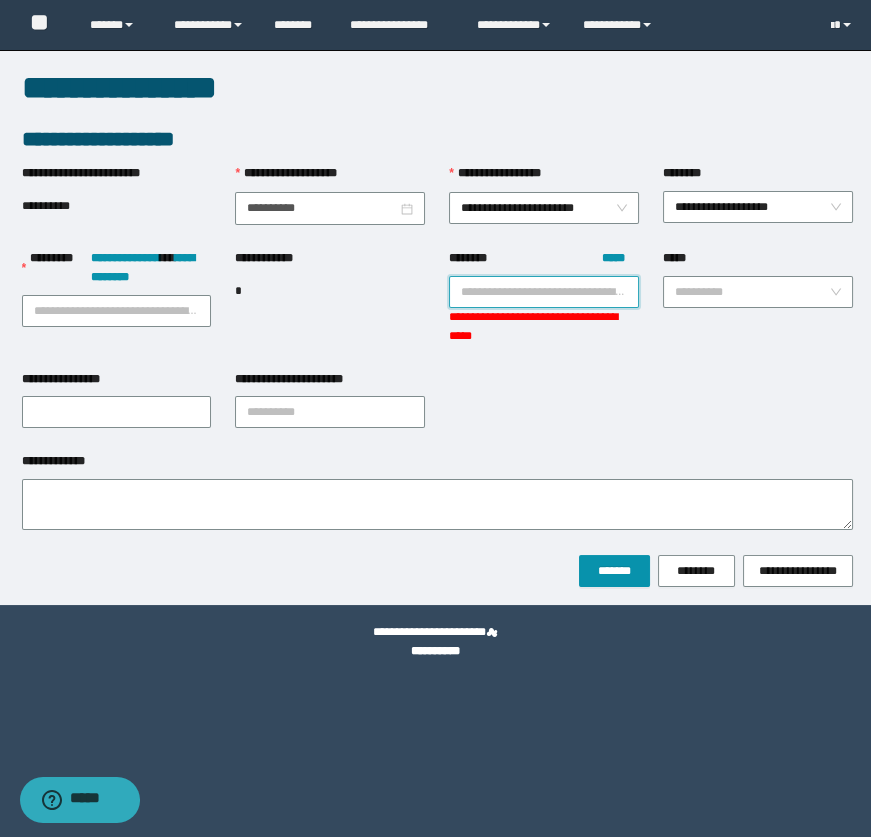 click on "******** *****" at bounding box center [544, 292] 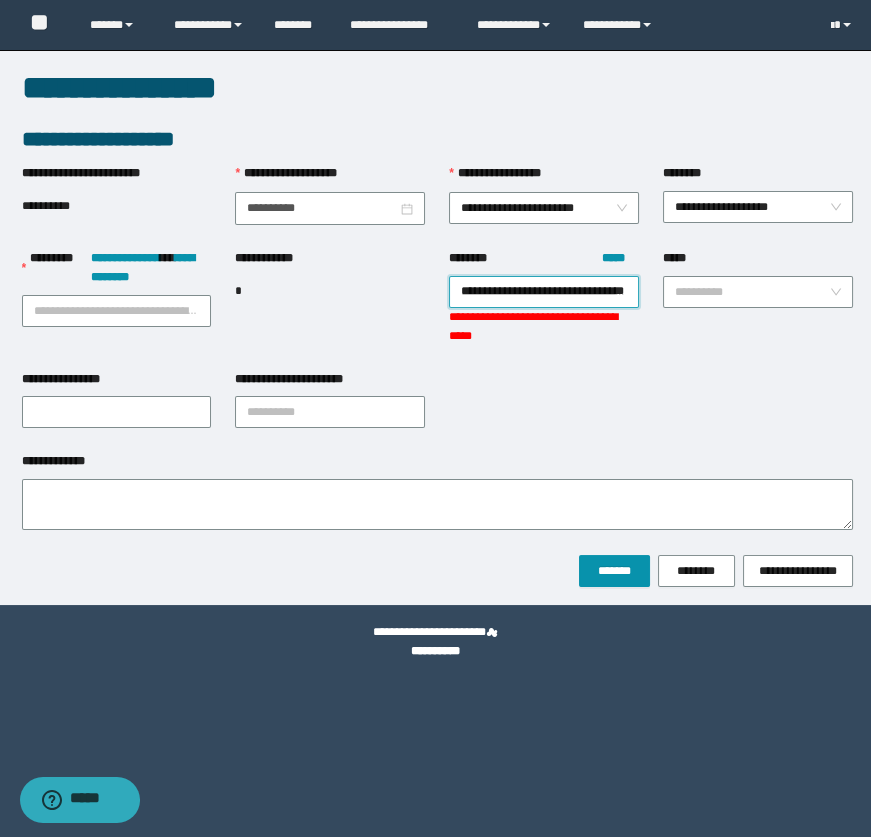scroll, scrollTop: 0, scrollLeft: 55, axis: horizontal 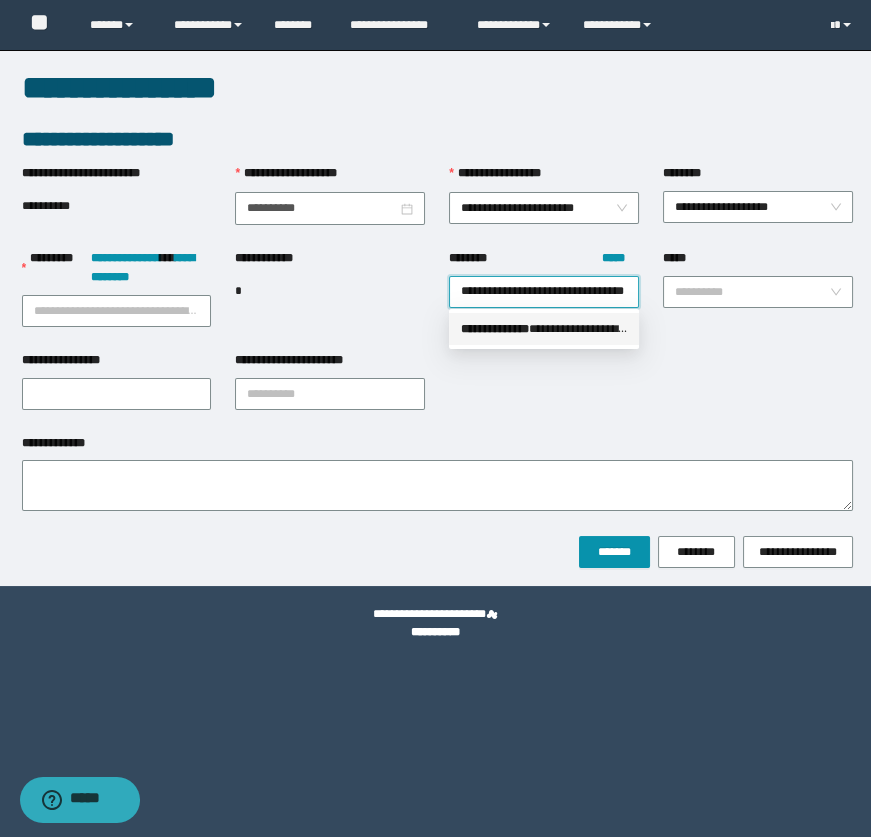 click on "**********" at bounding box center [544, 329] 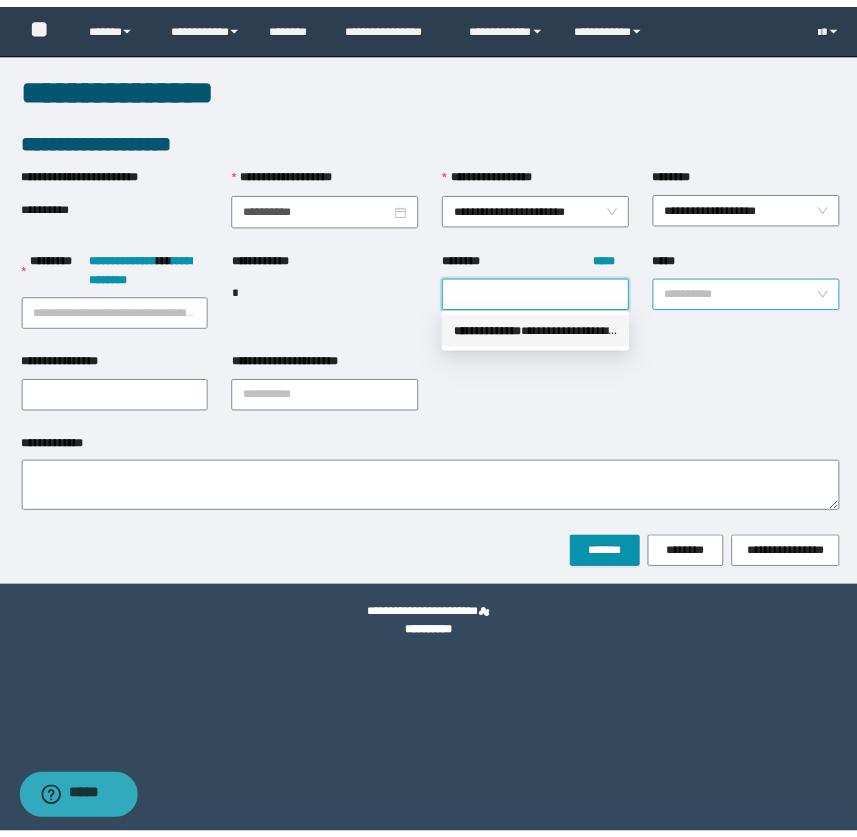 scroll, scrollTop: 0, scrollLeft: 0, axis: both 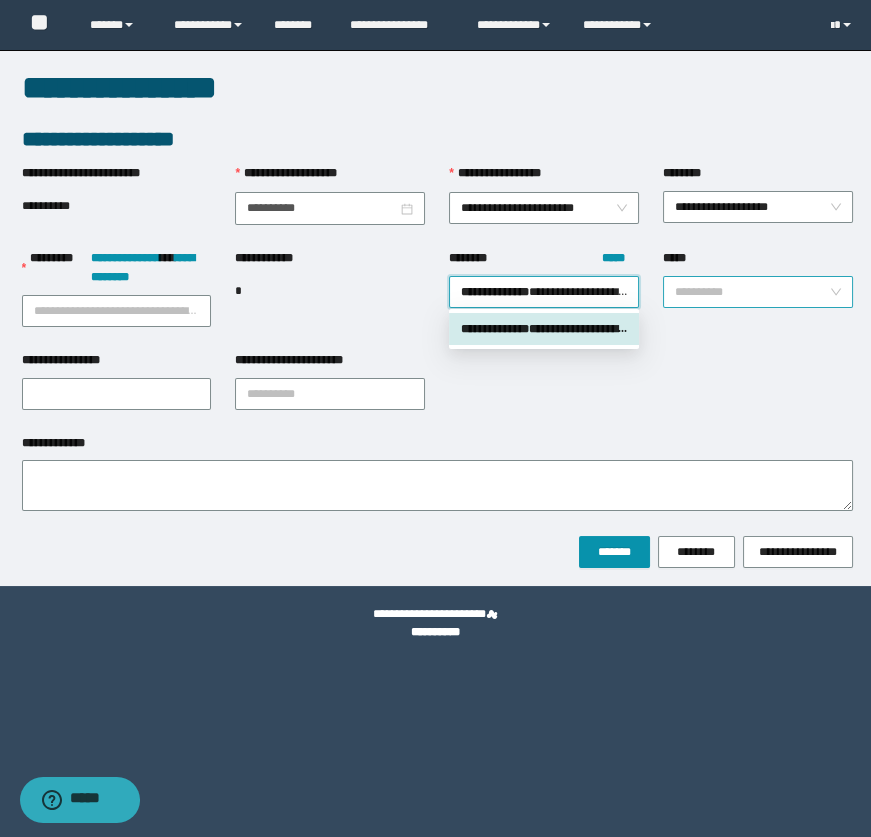 click on "*****" at bounding box center (752, 292) 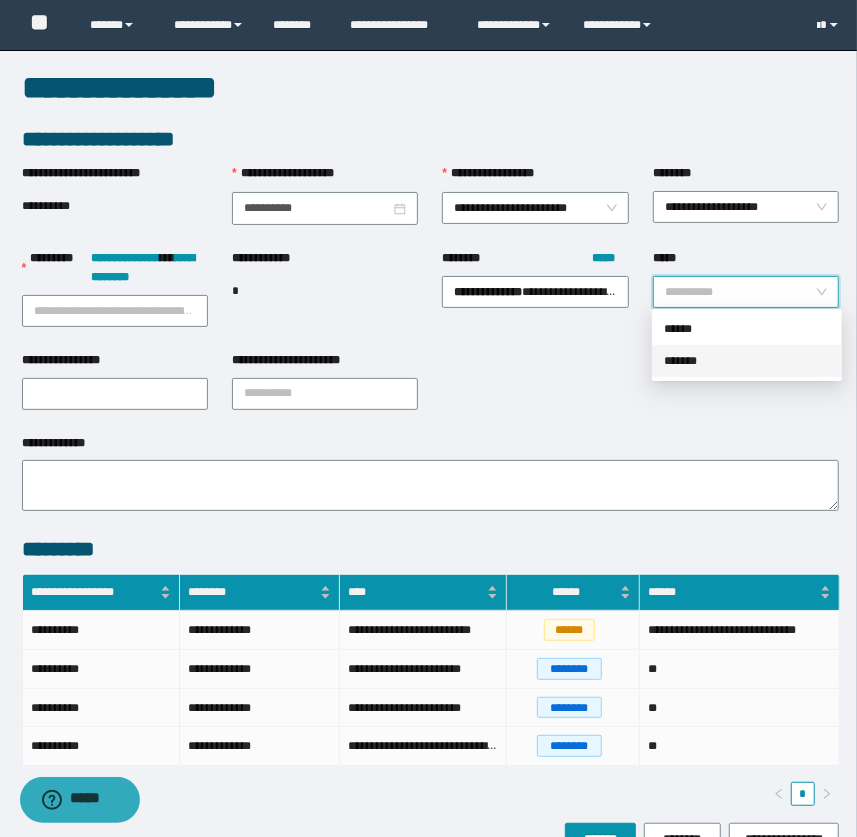 click on "*******" at bounding box center [747, 361] 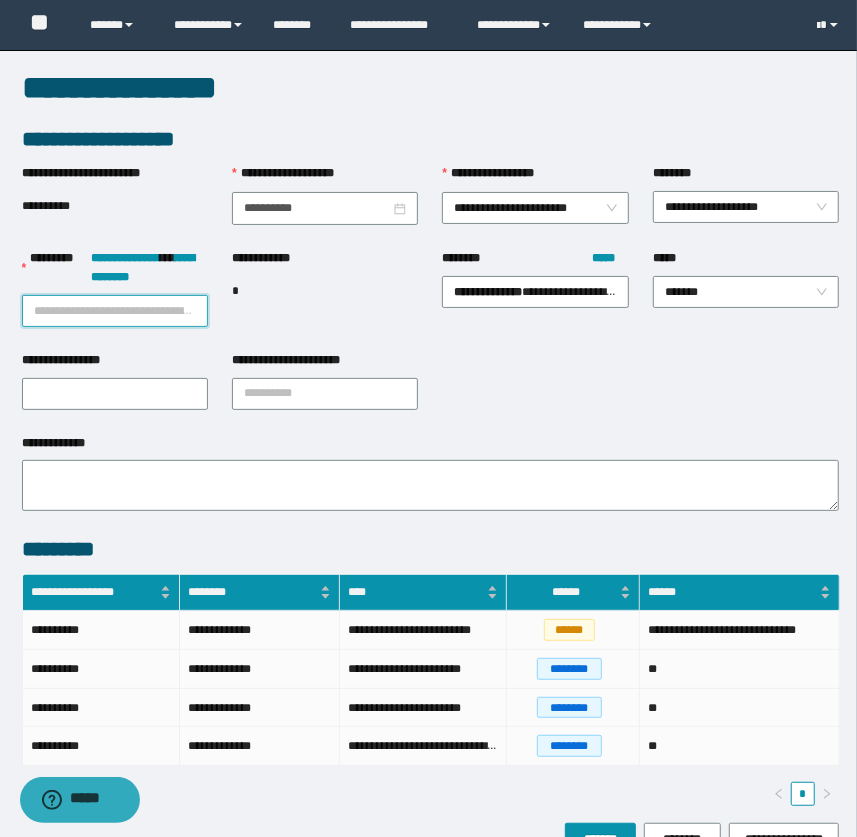 click on "**********" at bounding box center (115, 311) 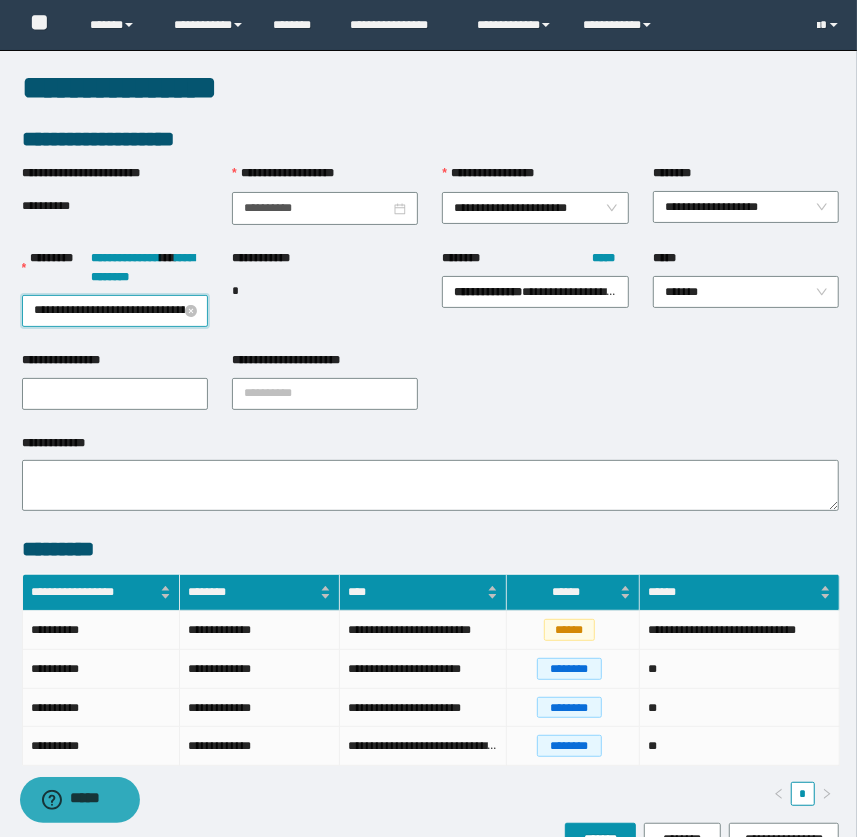 scroll, scrollTop: 0, scrollLeft: 58, axis: horizontal 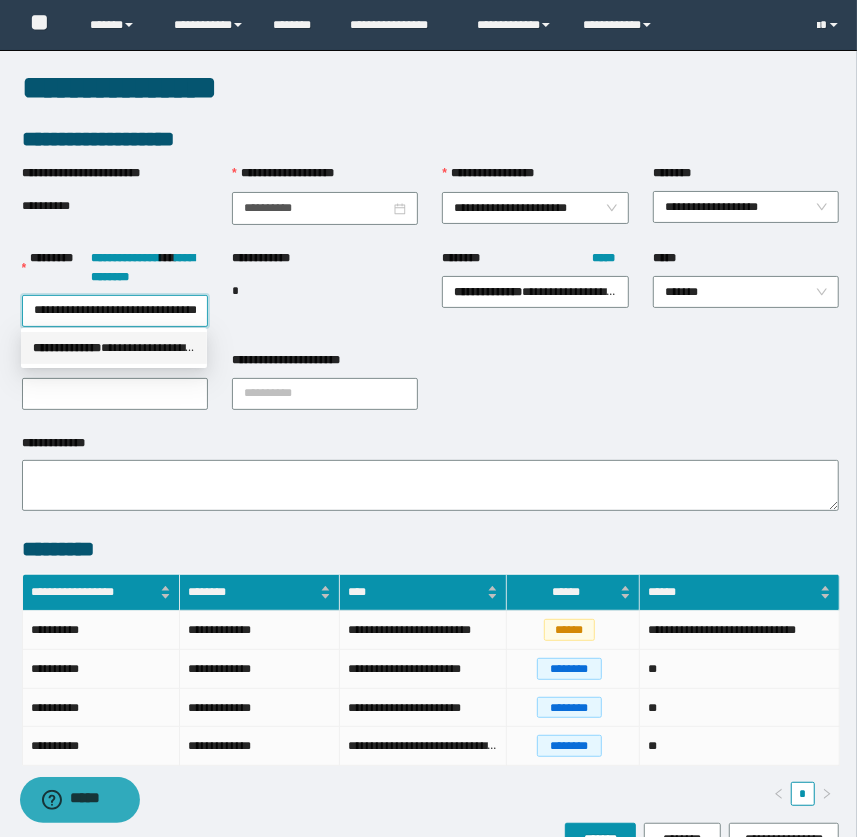 click on "**********" at bounding box center [67, 348] 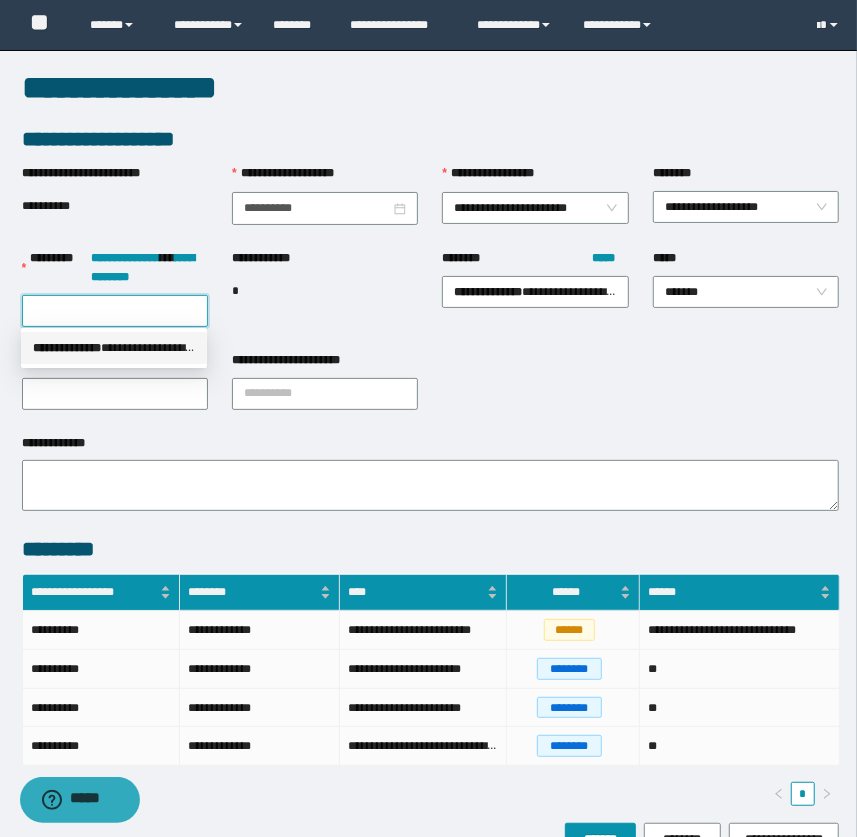 scroll, scrollTop: 0, scrollLeft: 0, axis: both 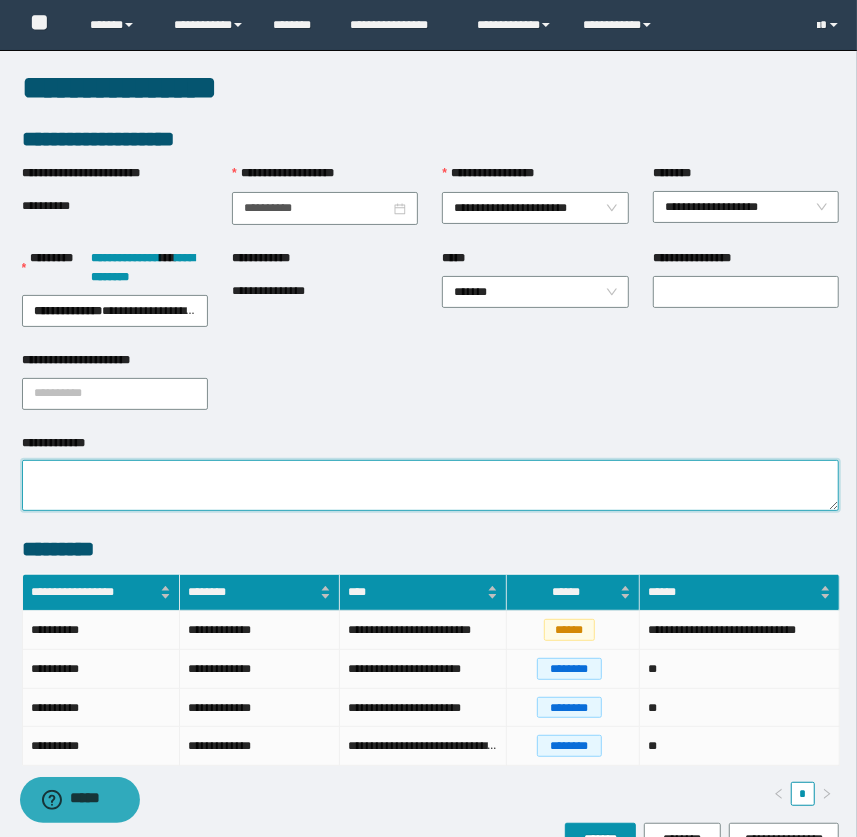 paste on "**********" 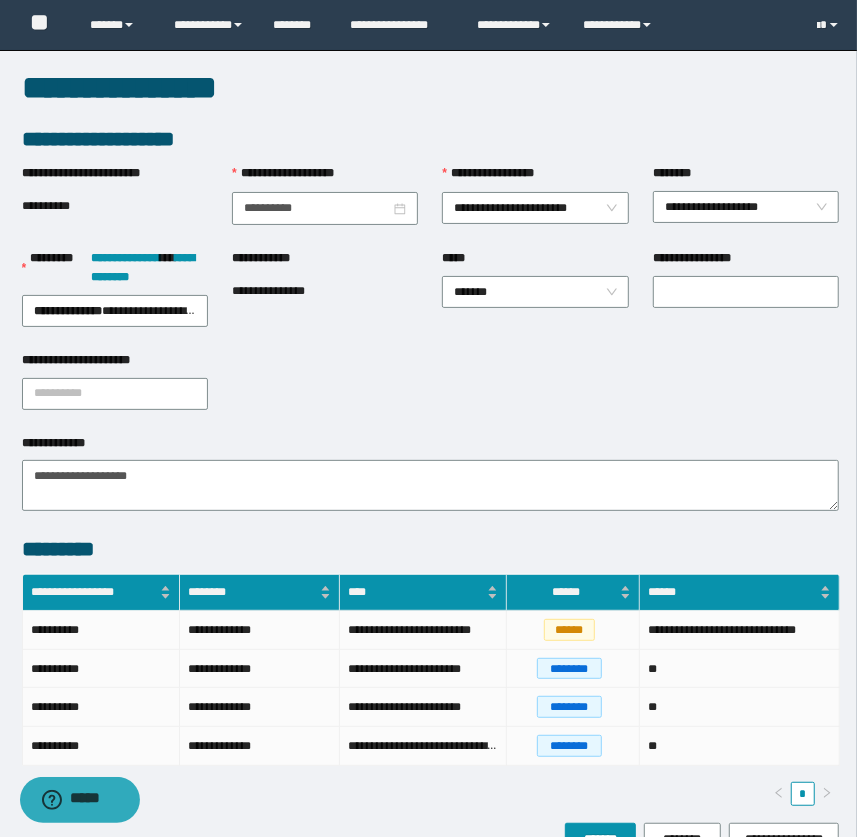 click on "**********" at bounding box center [431, 299] 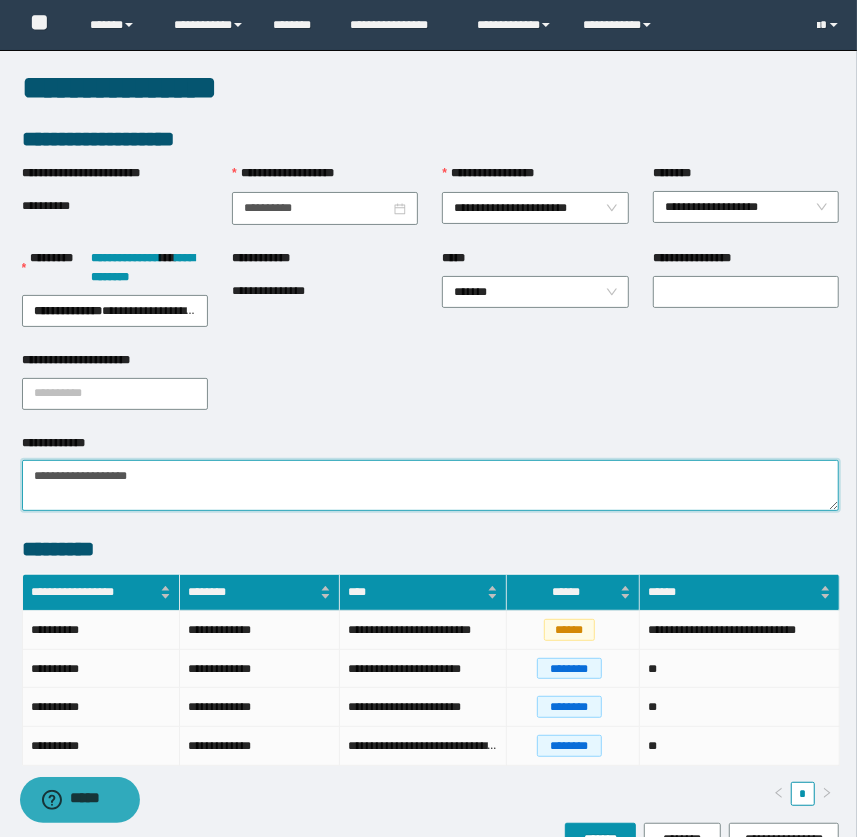 click on "**********" at bounding box center (431, 485) 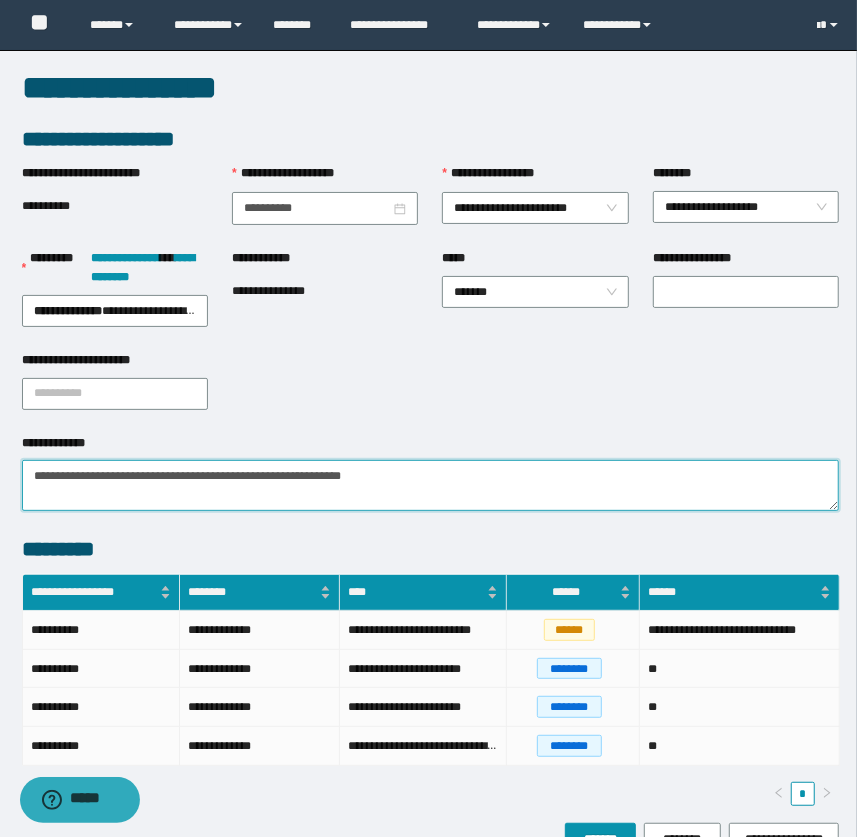 type on "**********" 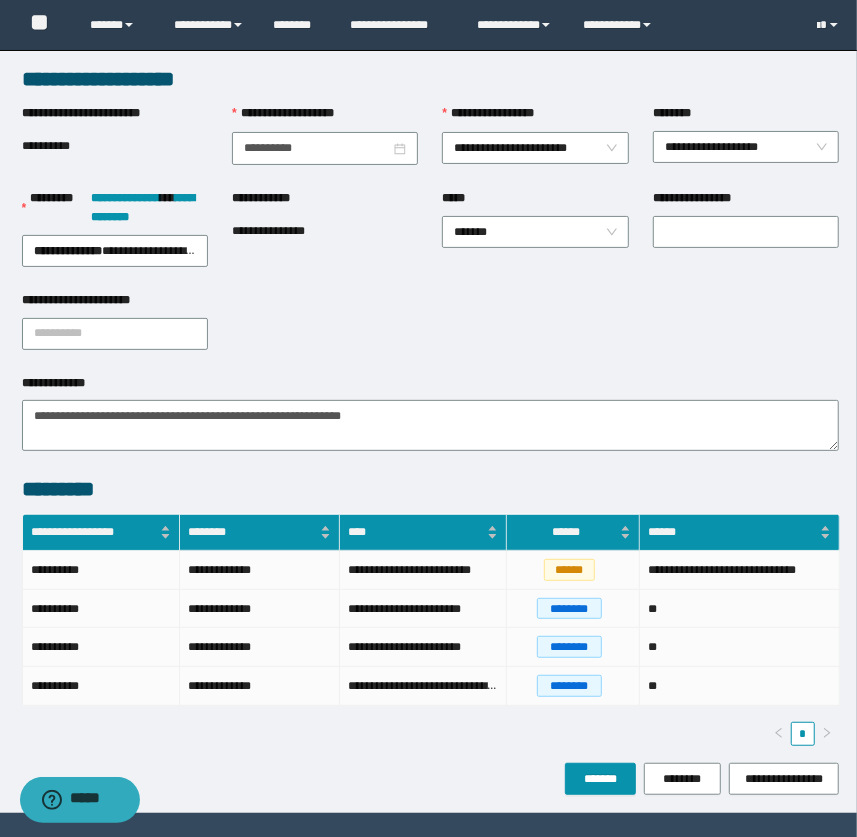 scroll, scrollTop: 129, scrollLeft: 0, axis: vertical 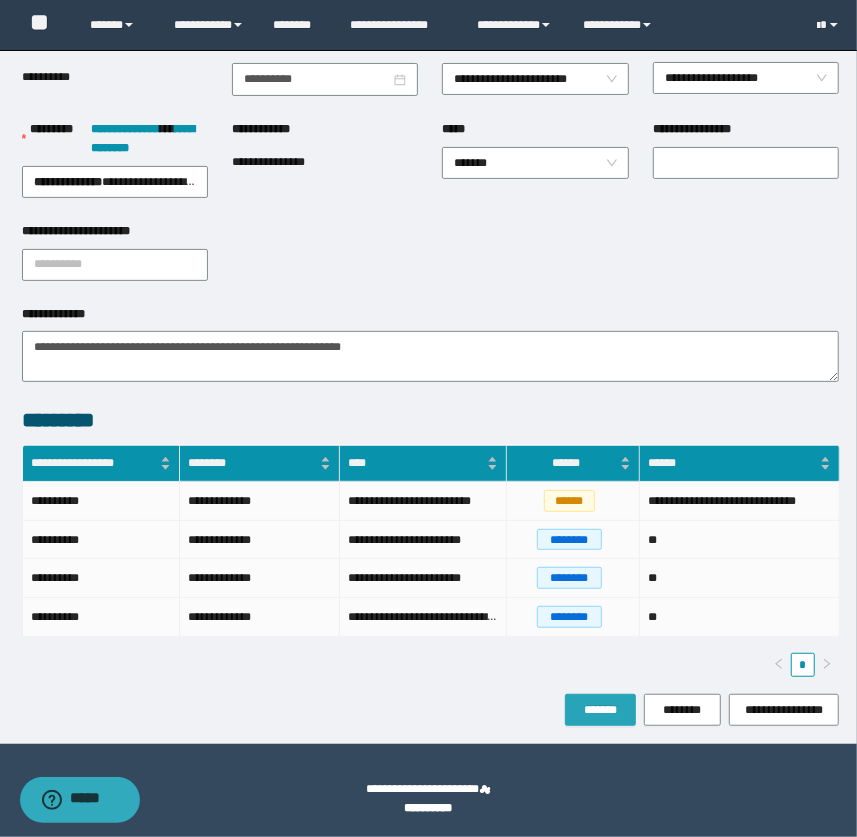 click on "*******" at bounding box center [600, 710] 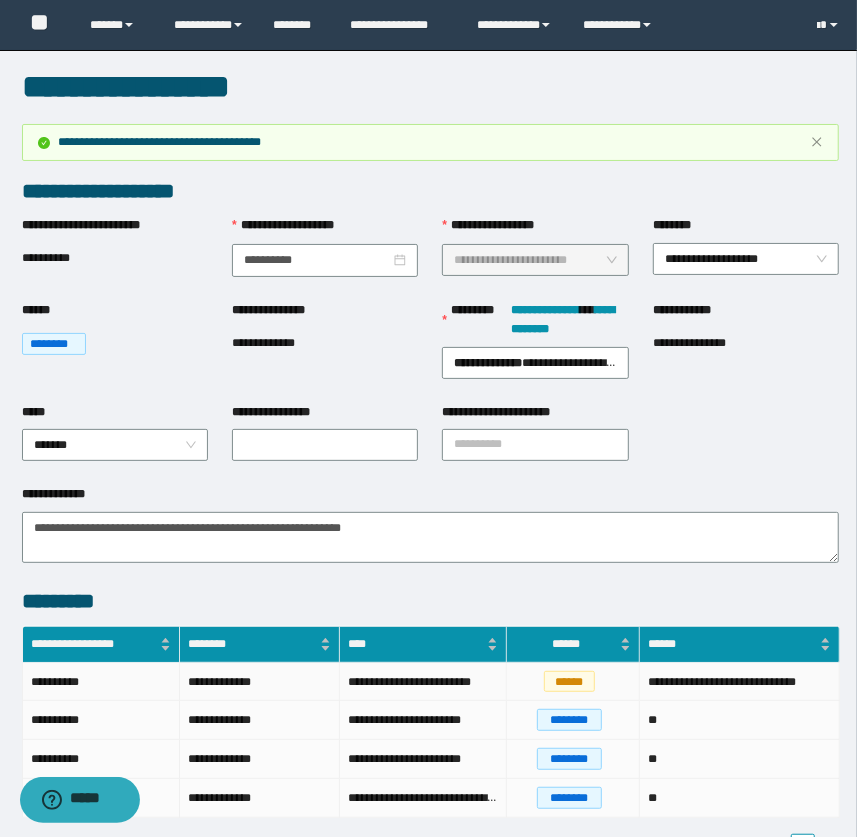 scroll, scrollTop: 0, scrollLeft: 0, axis: both 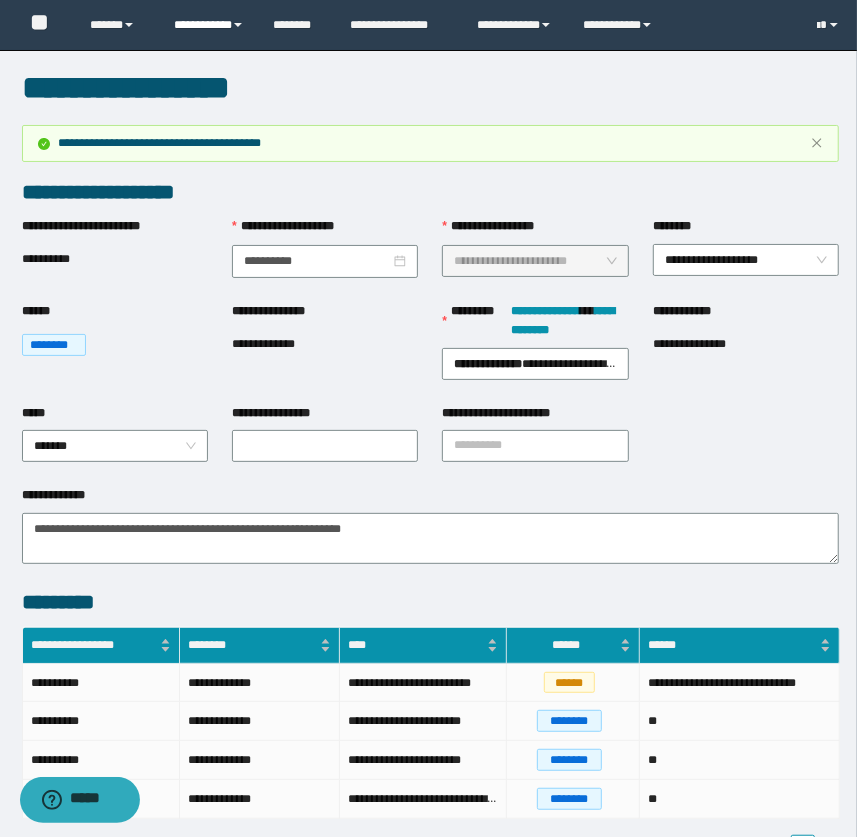 click on "**********" at bounding box center [209, 25] 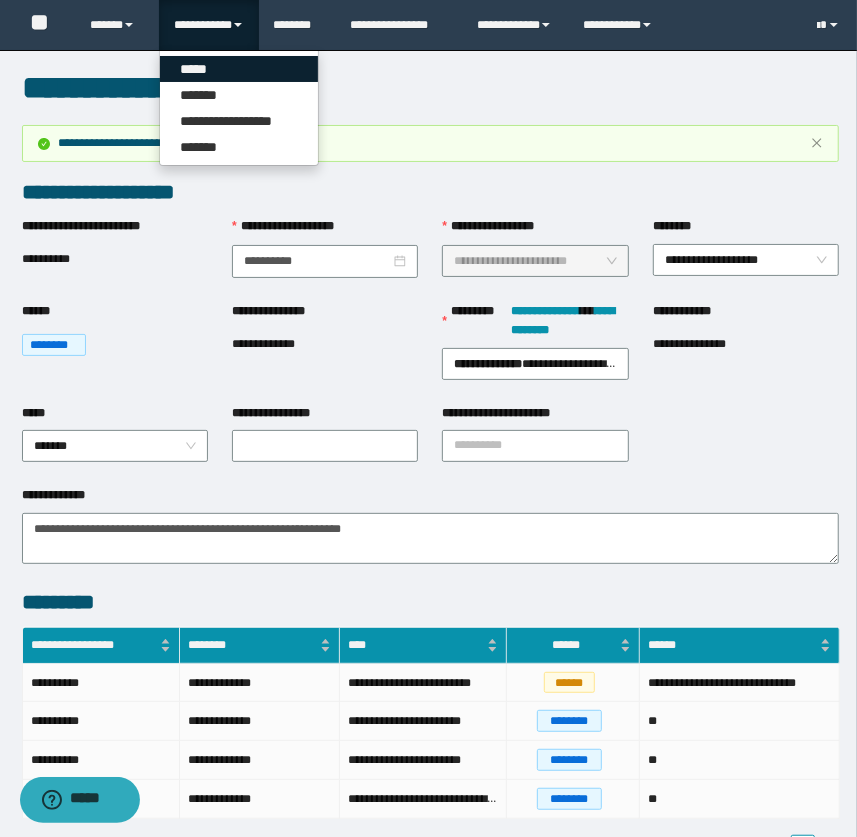 click on "*****" at bounding box center [239, 69] 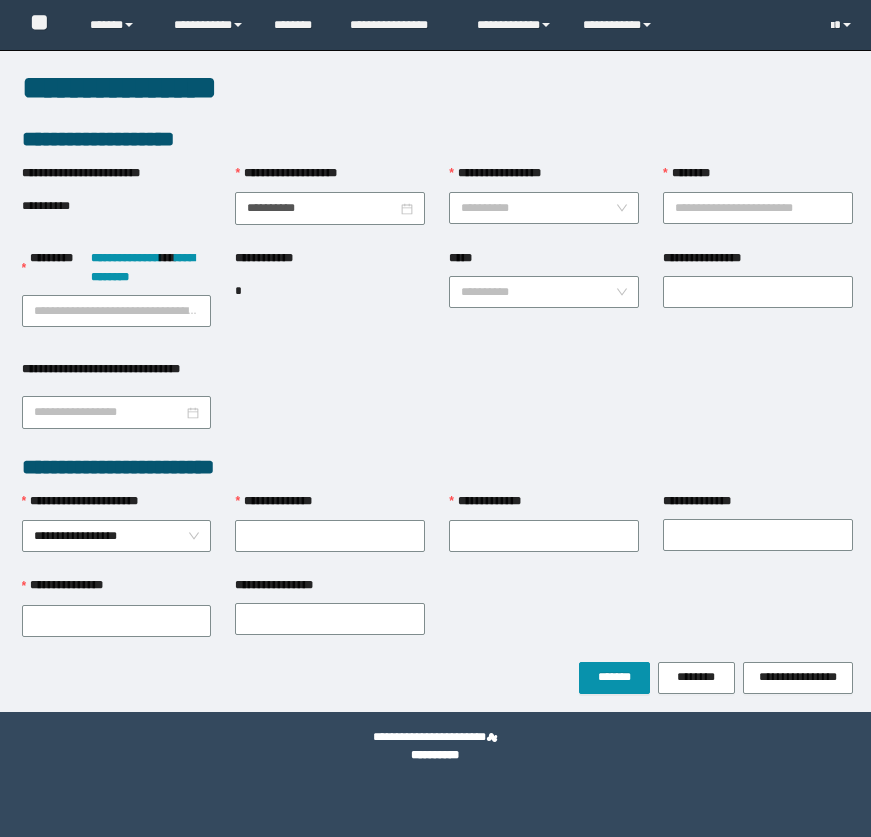 scroll, scrollTop: 0, scrollLeft: 0, axis: both 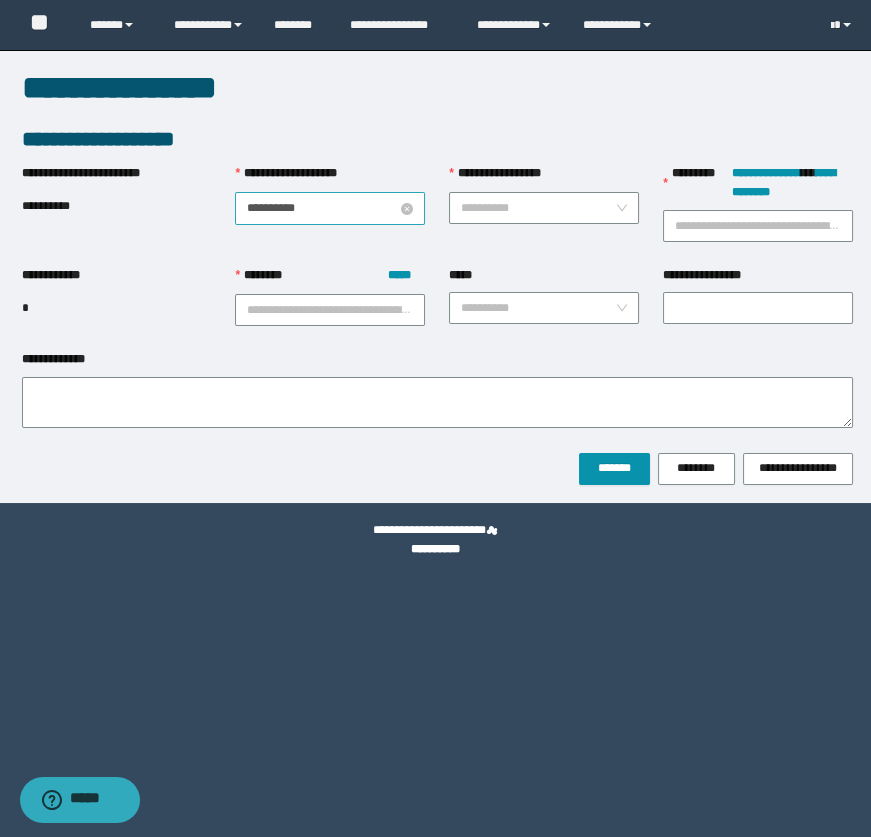 click on "**********" at bounding box center [322, 208] 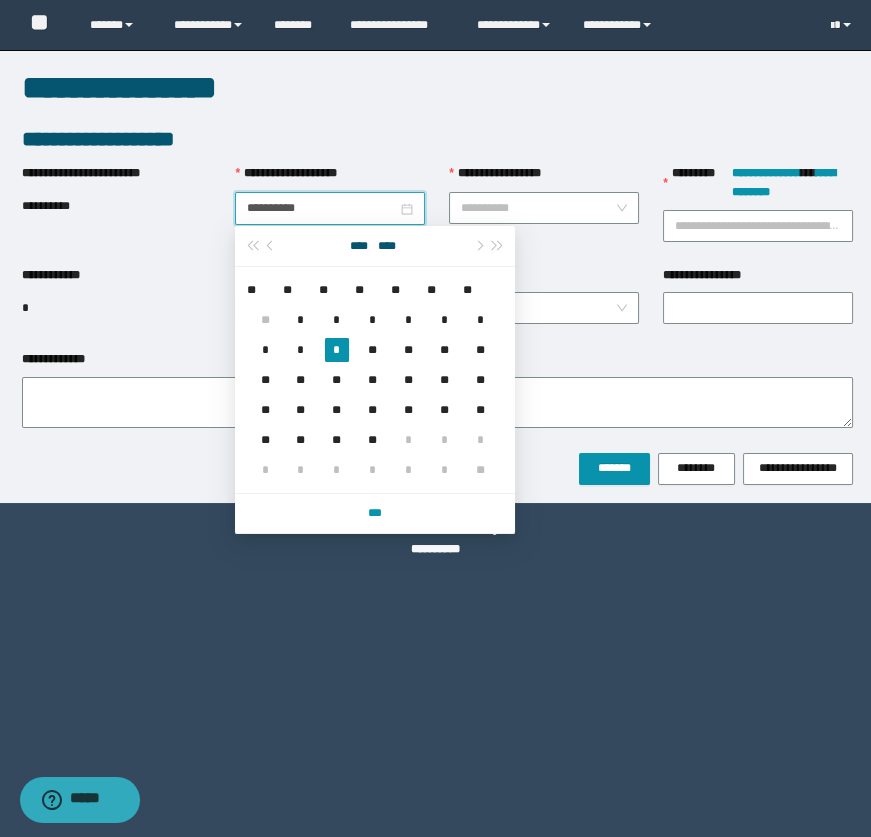 type on "**********" 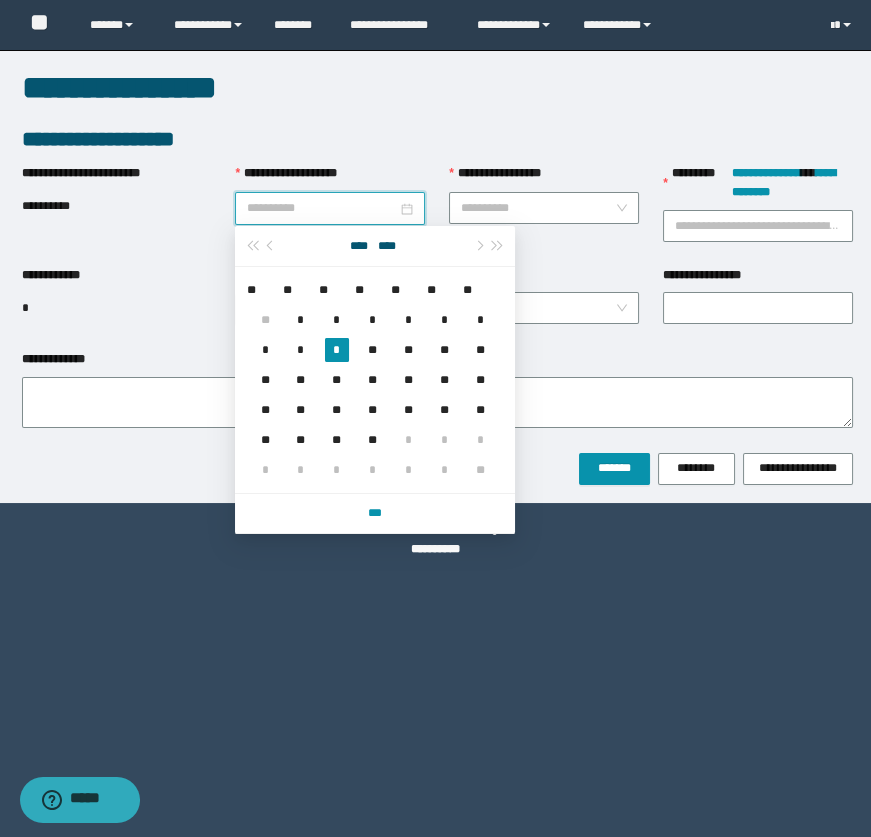 click on "*" at bounding box center [337, 350] 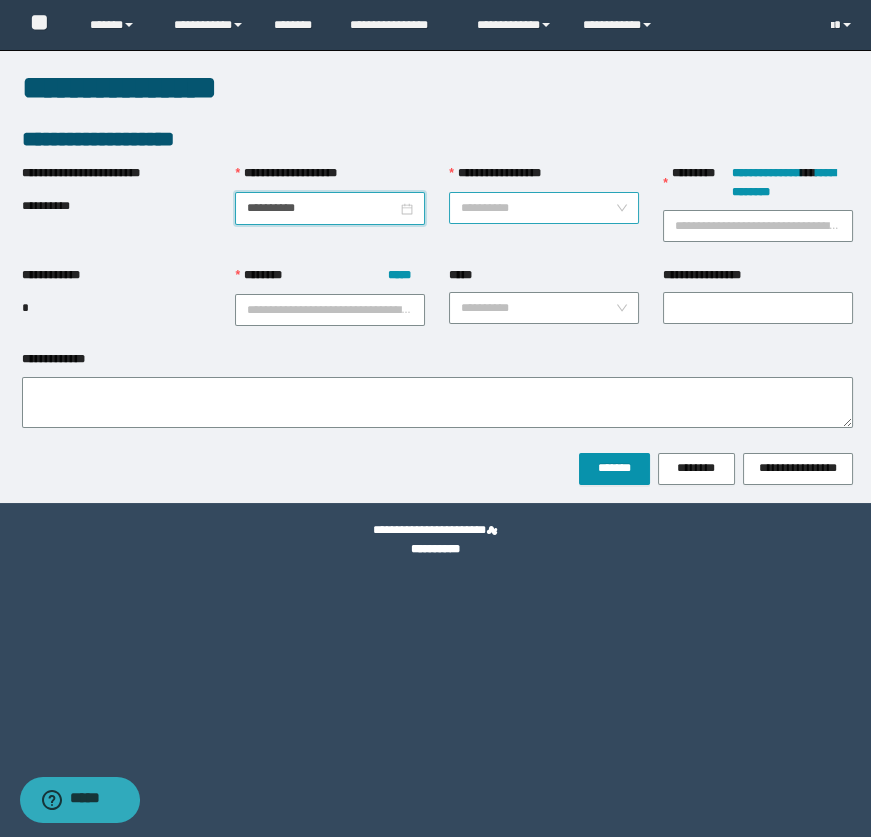 click on "**********" at bounding box center (538, 208) 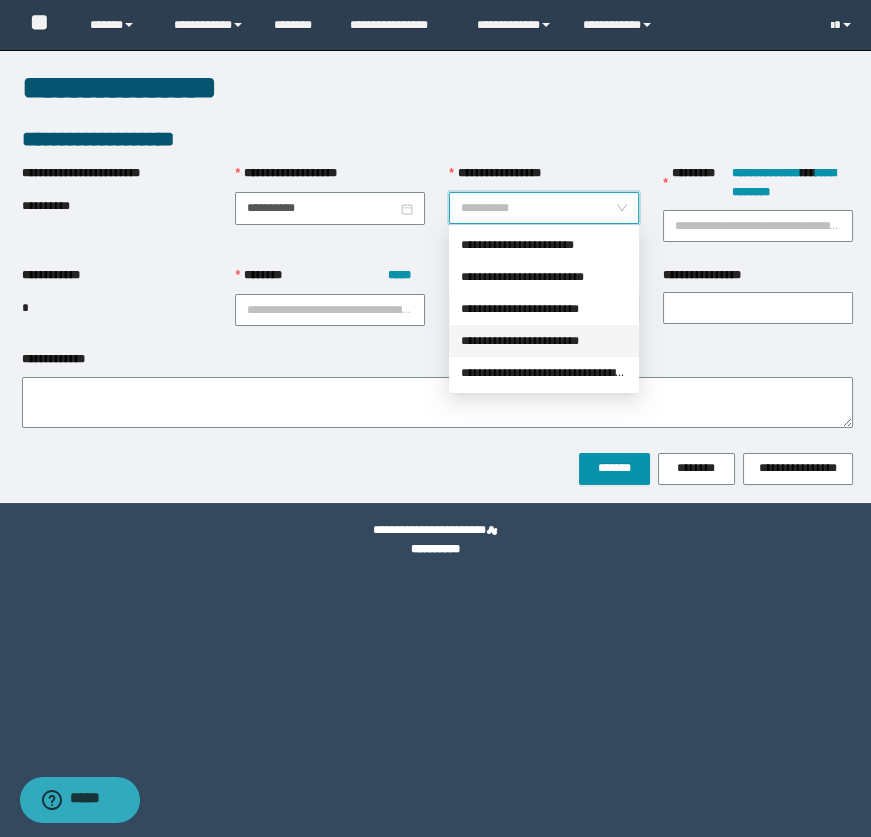 click on "**********" at bounding box center [544, 341] 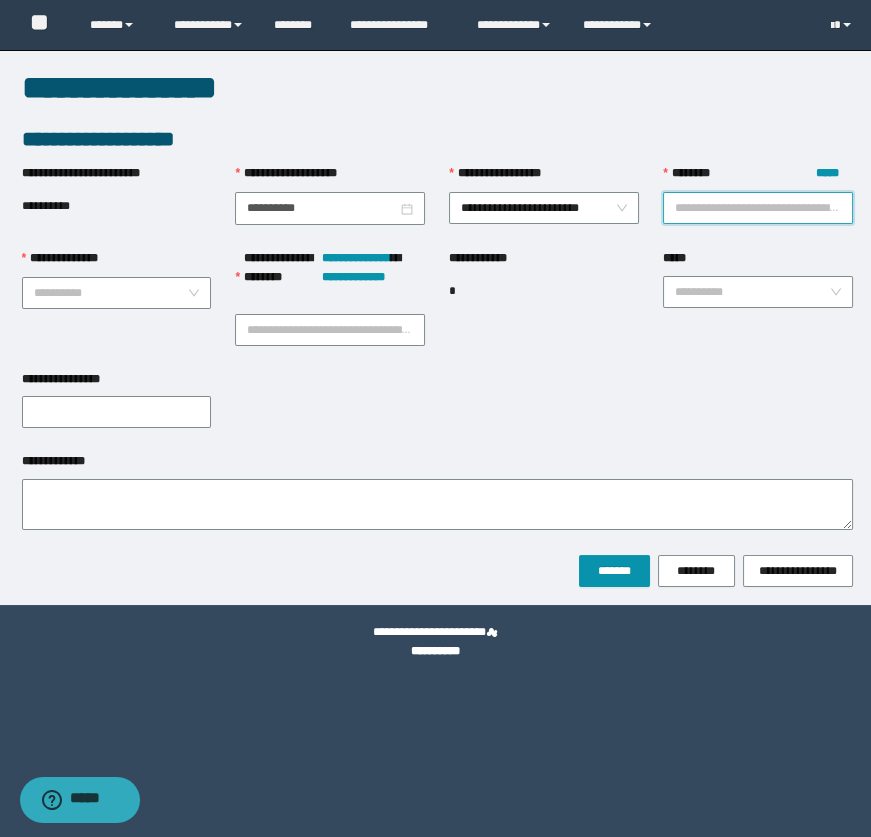 click on "******** *****" at bounding box center (758, 208) 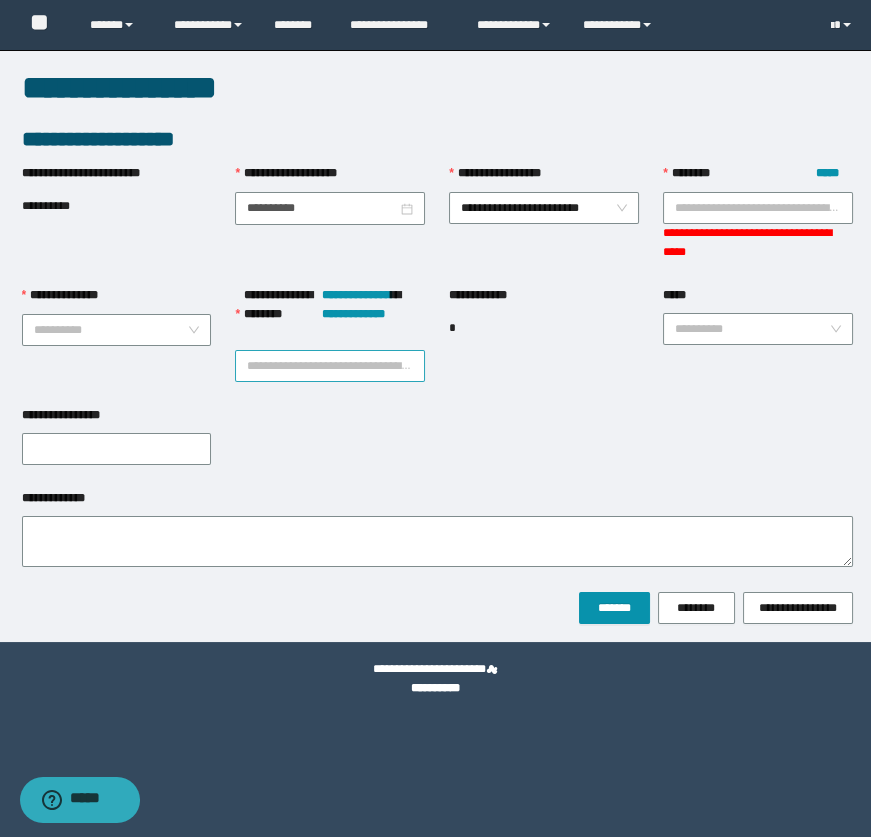 click on "**********" at bounding box center [330, 366] 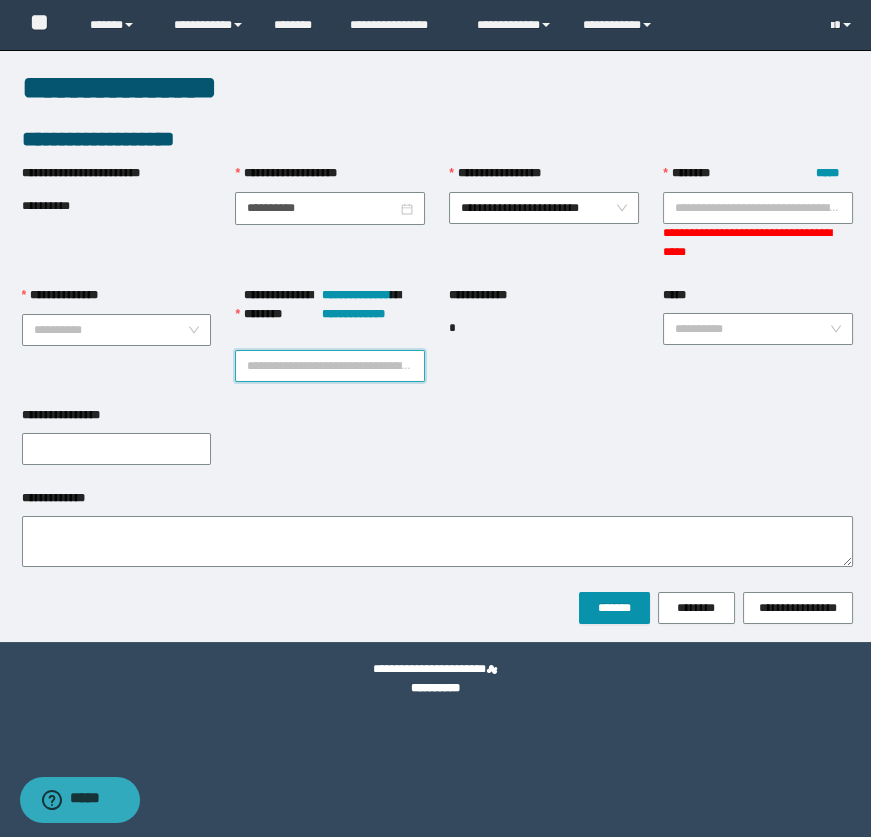 paste on "********" 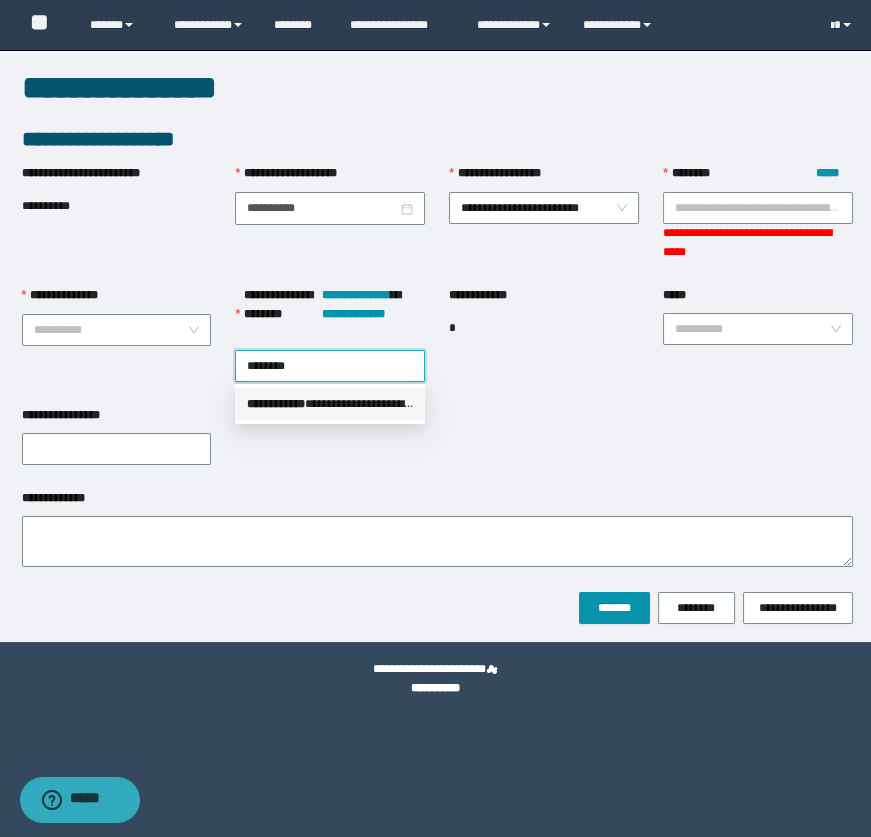 click on "**********" at bounding box center [330, 404] 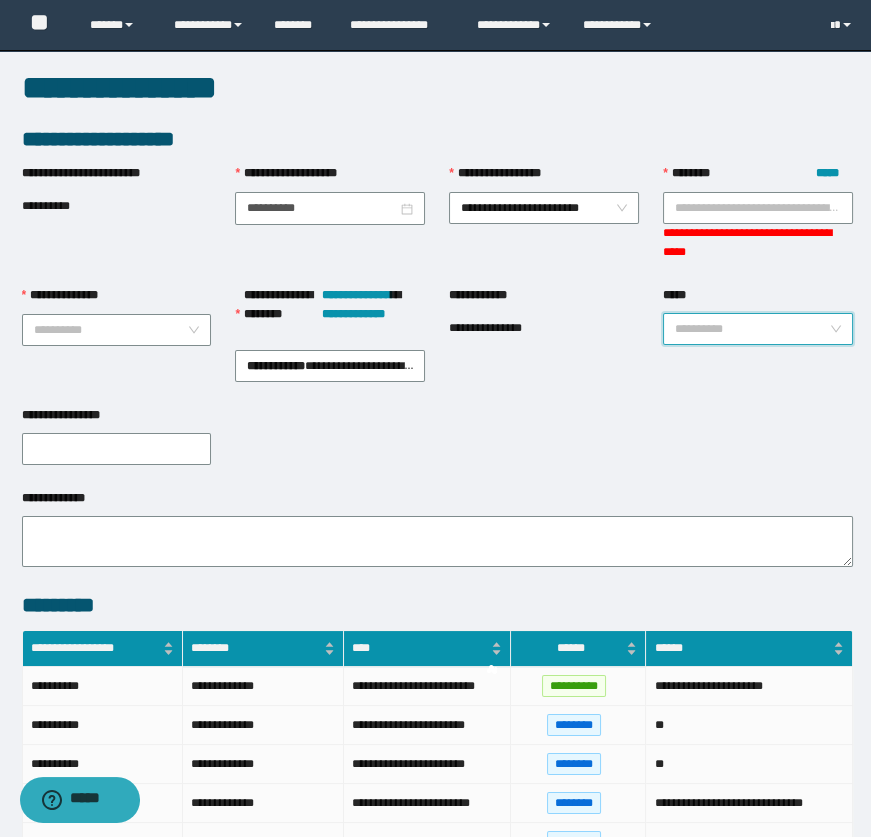 click on "*****" at bounding box center [752, 329] 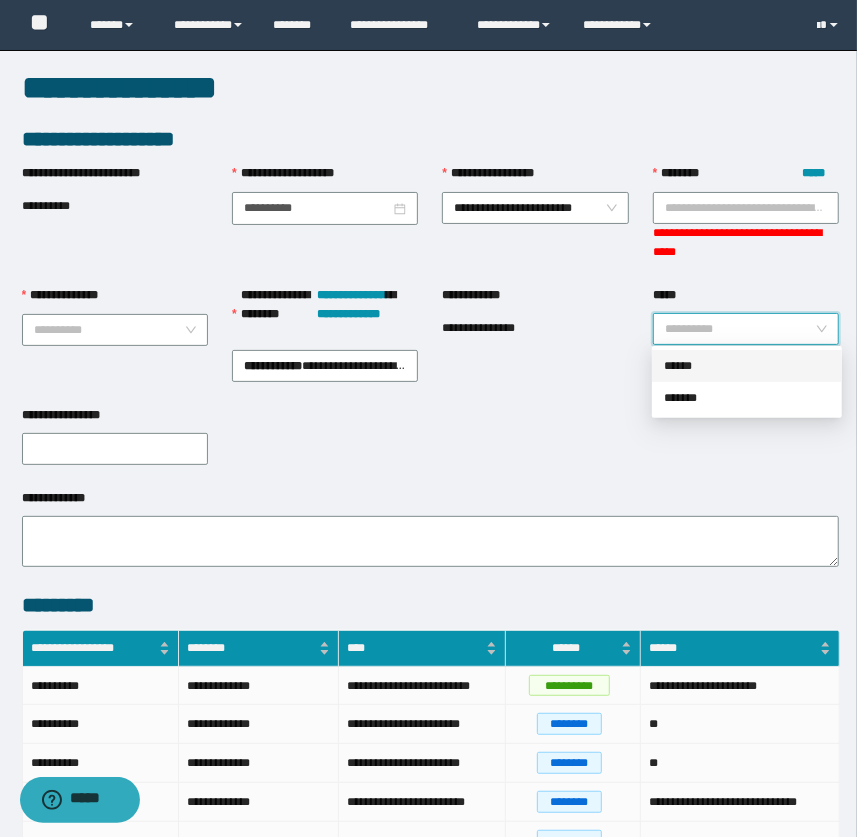 drag, startPoint x: 720, startPoint y: 391, endPoint x: 722, endPoint y: 375, distance: 16.124516 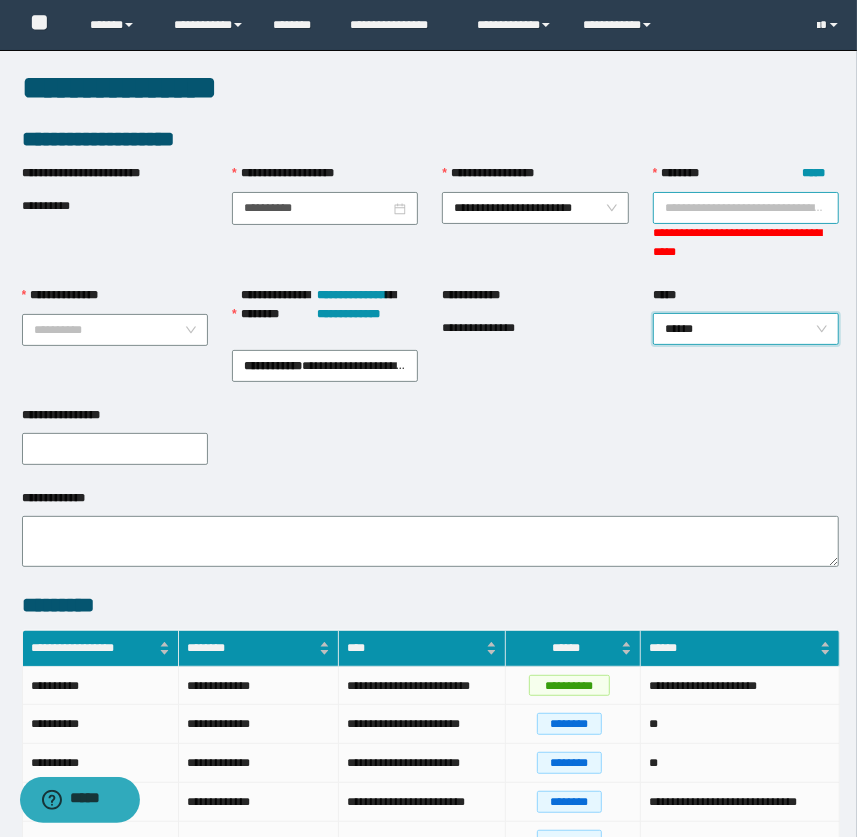 click on "******** *****" at bounding box center [746, 208] 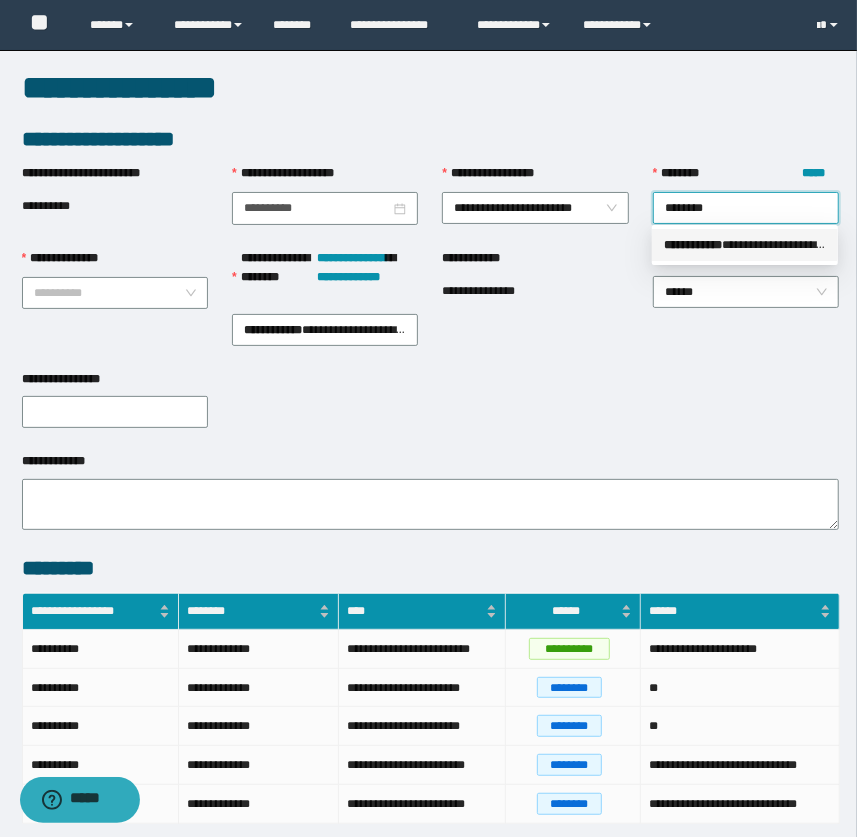click on "** * ********" at bounding box center (693, 245) 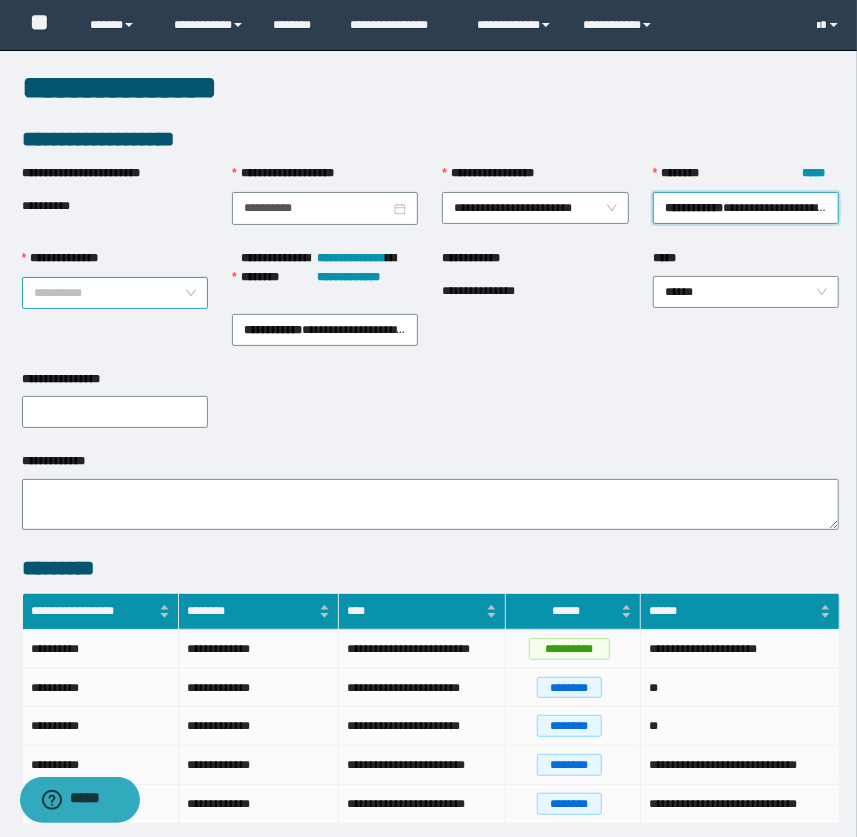 click on "**********" at bounding box center [109, 293] 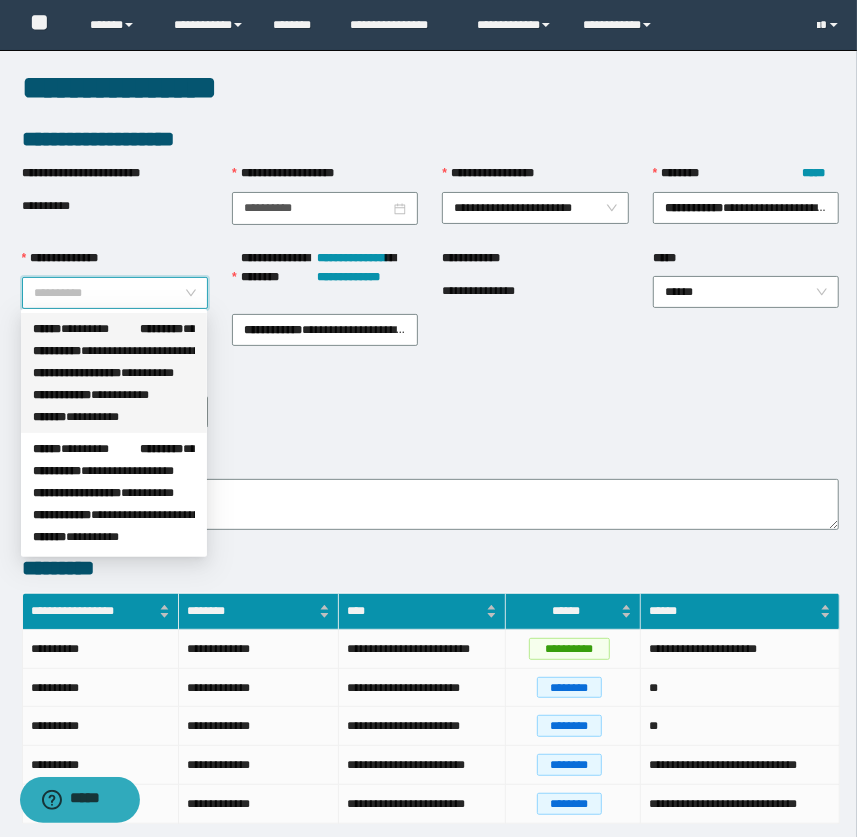 click on "**********" at bounding box center [114, 395] 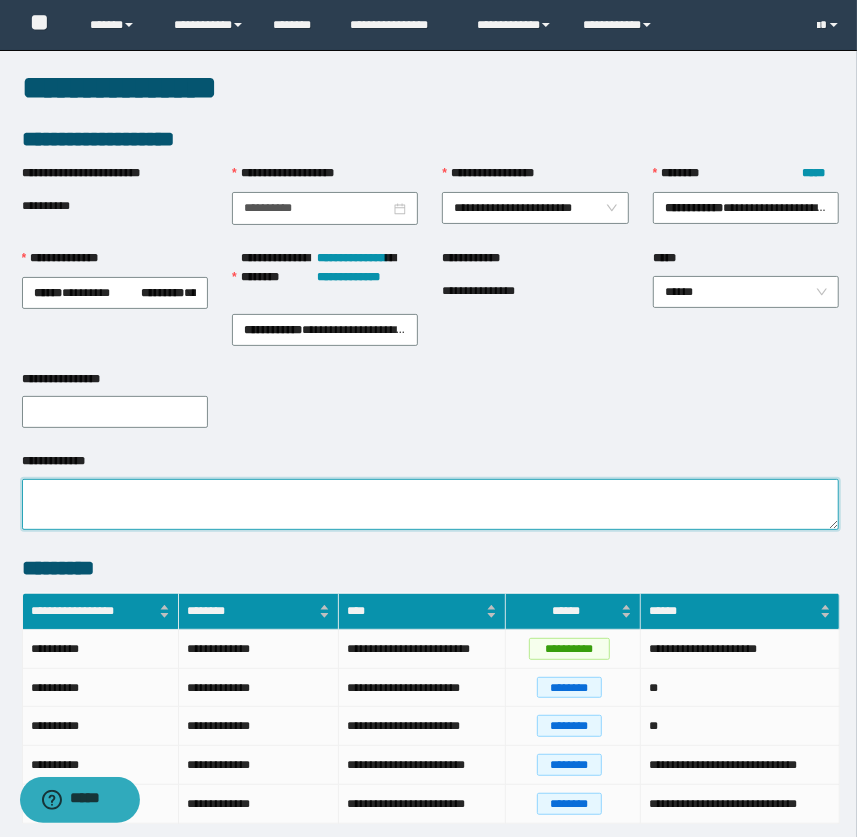 click on "**********" at bounding box center [431, 504] 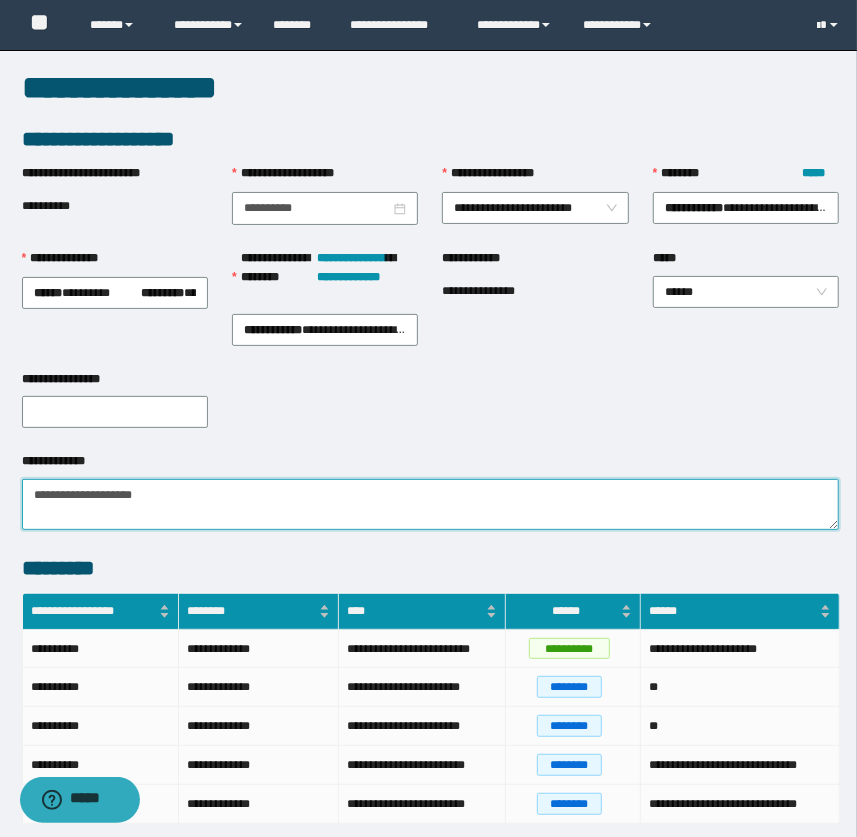 type on "**********" 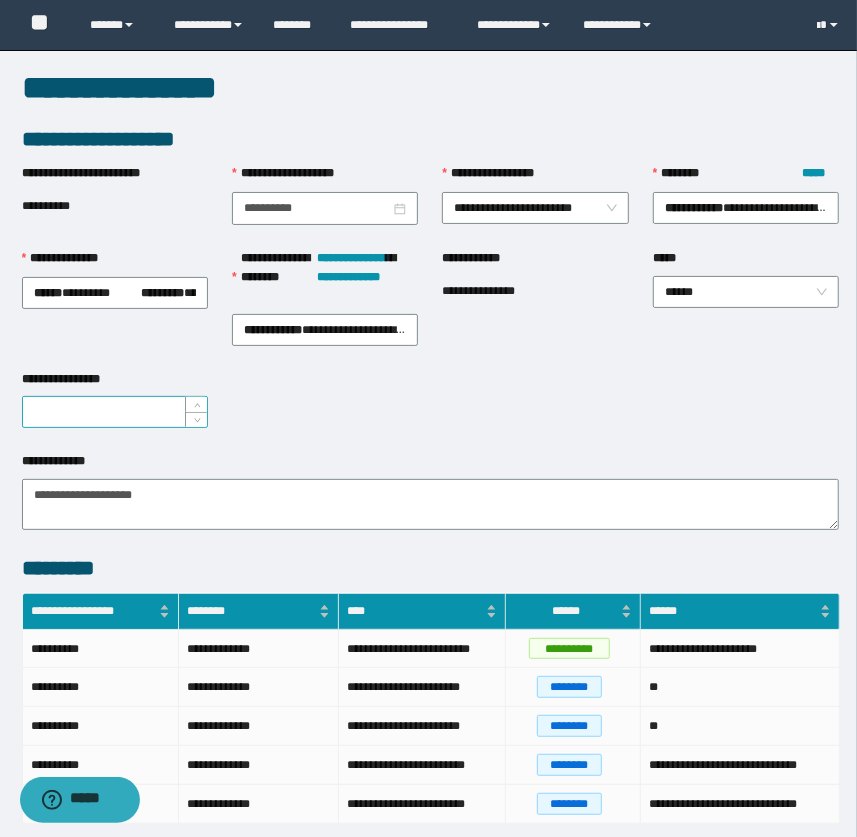 click on "**********" at bounding box center (115, 412) 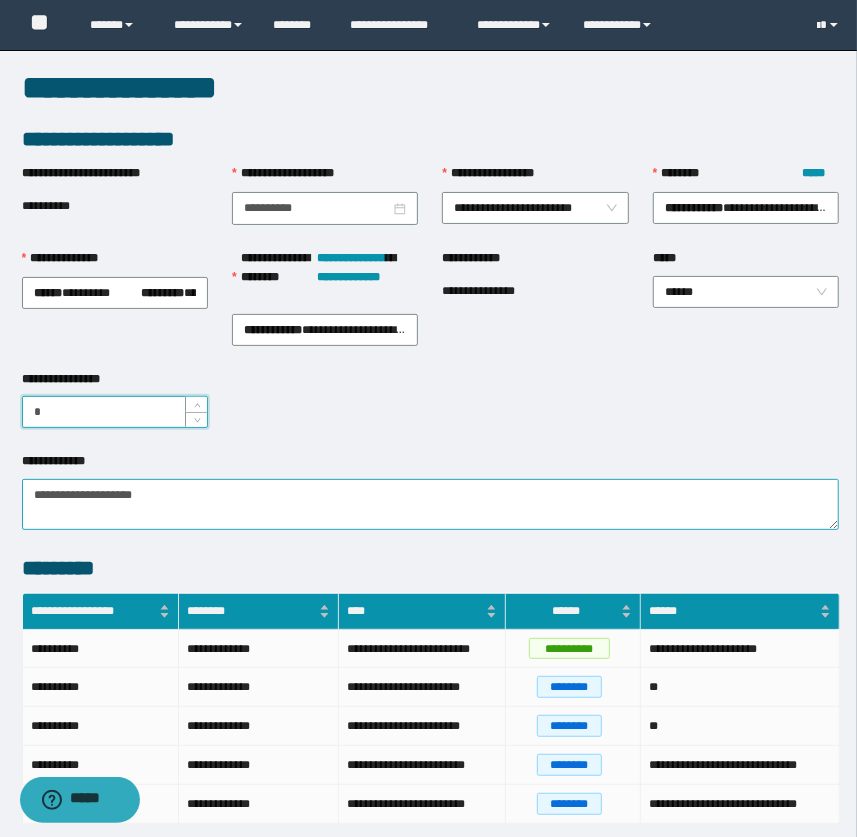type on "*" 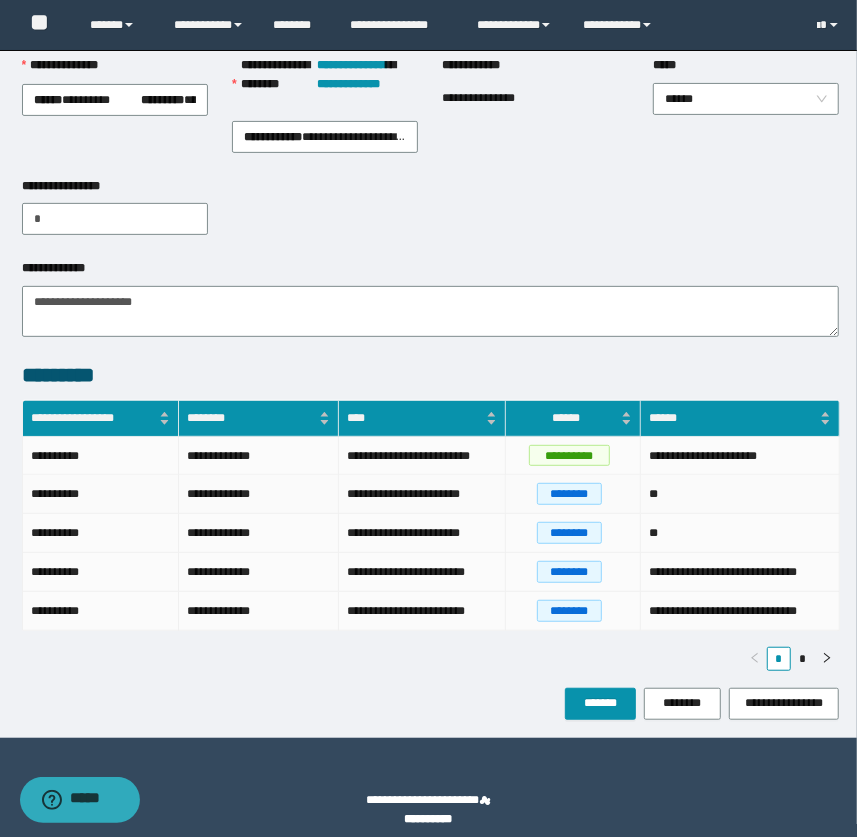 scroll, scrollTop: 204, scrollLeft: 0, axis: vertical 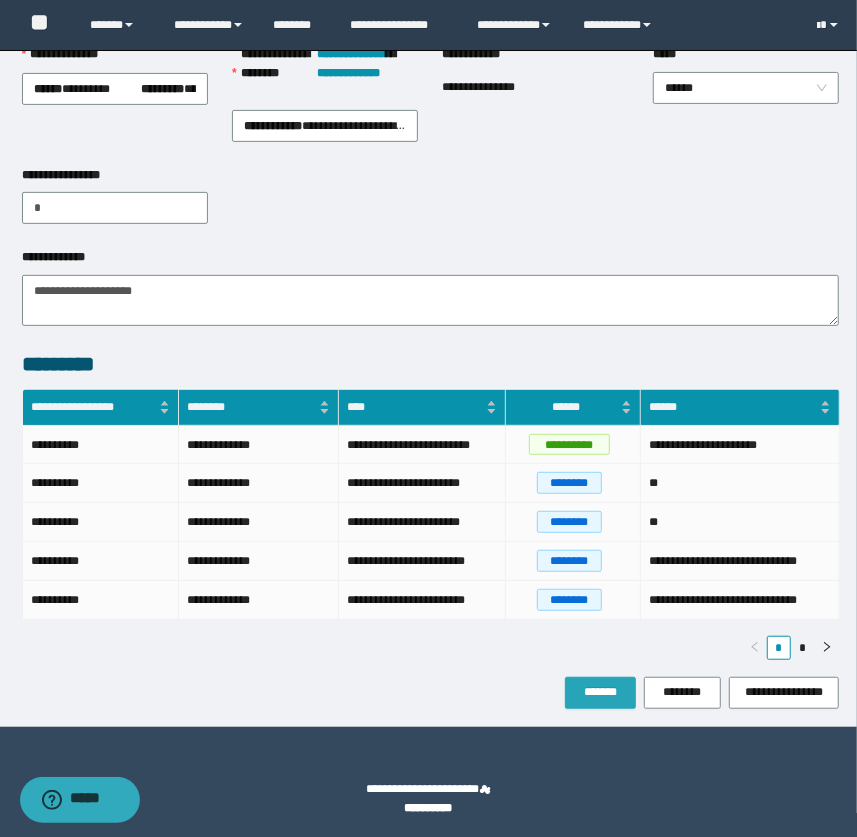 click on "*******" at bounding box center [600, 692] 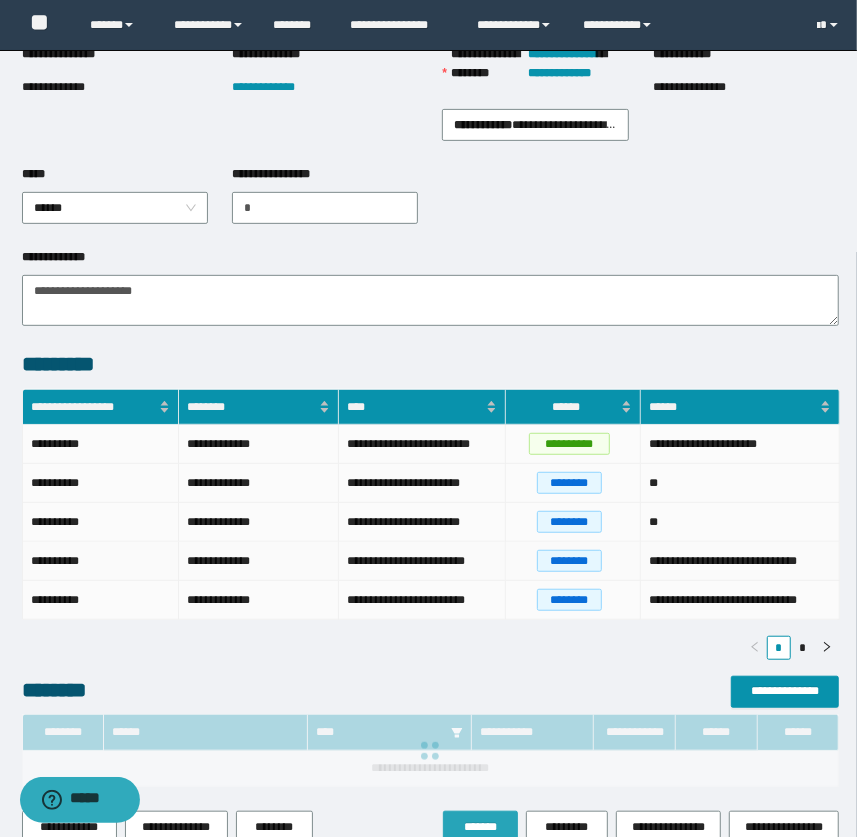 scroll, scrollTop: 0, scrollLeft: 0, axis: both 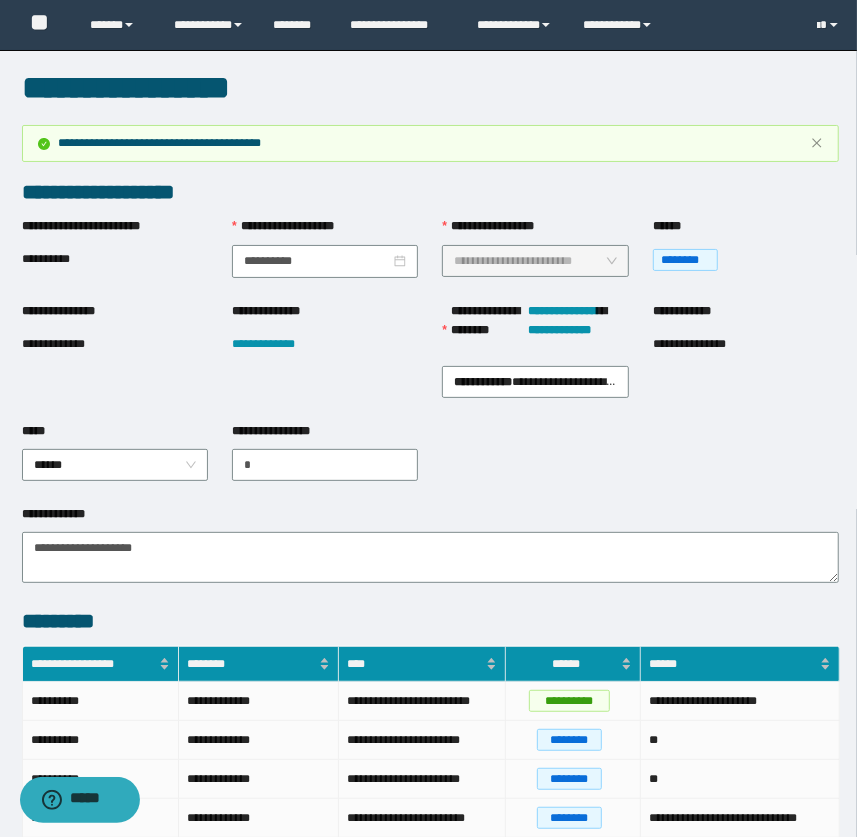 click on "**********" at bounding box center (325, 345) 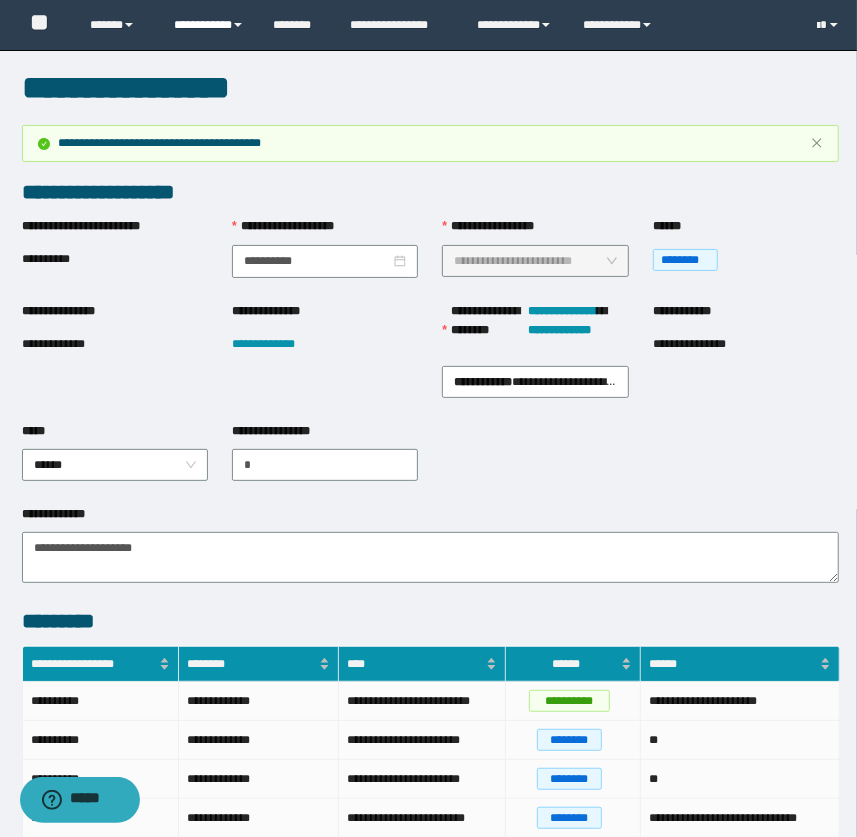 click on "**********" at bounding box center (209, 25) 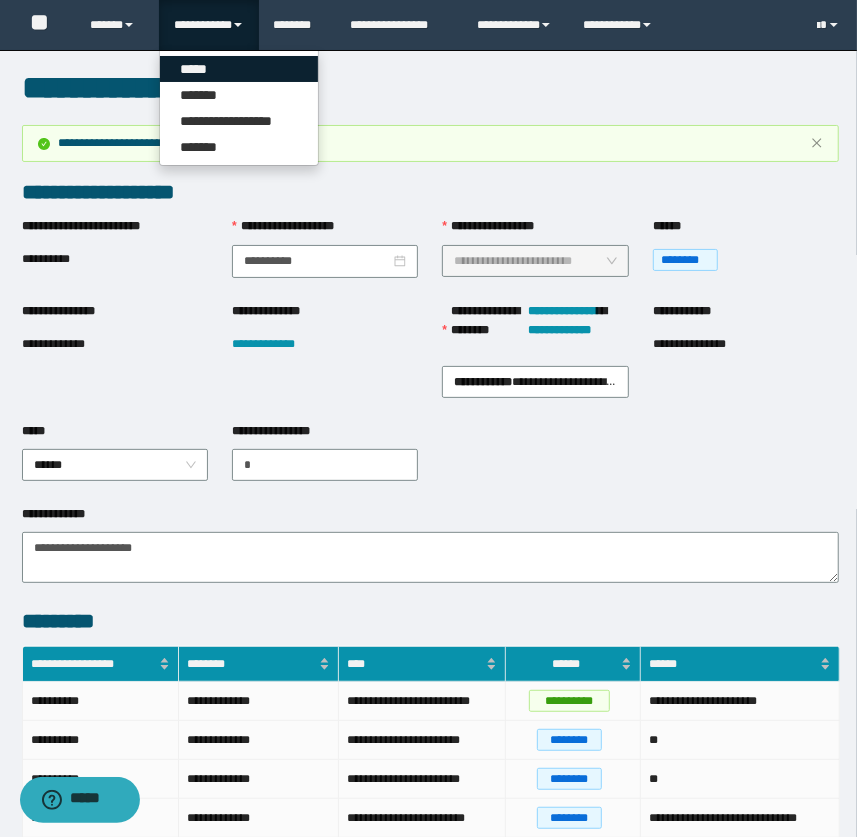click on "*****" at bounding box center [239, 69] 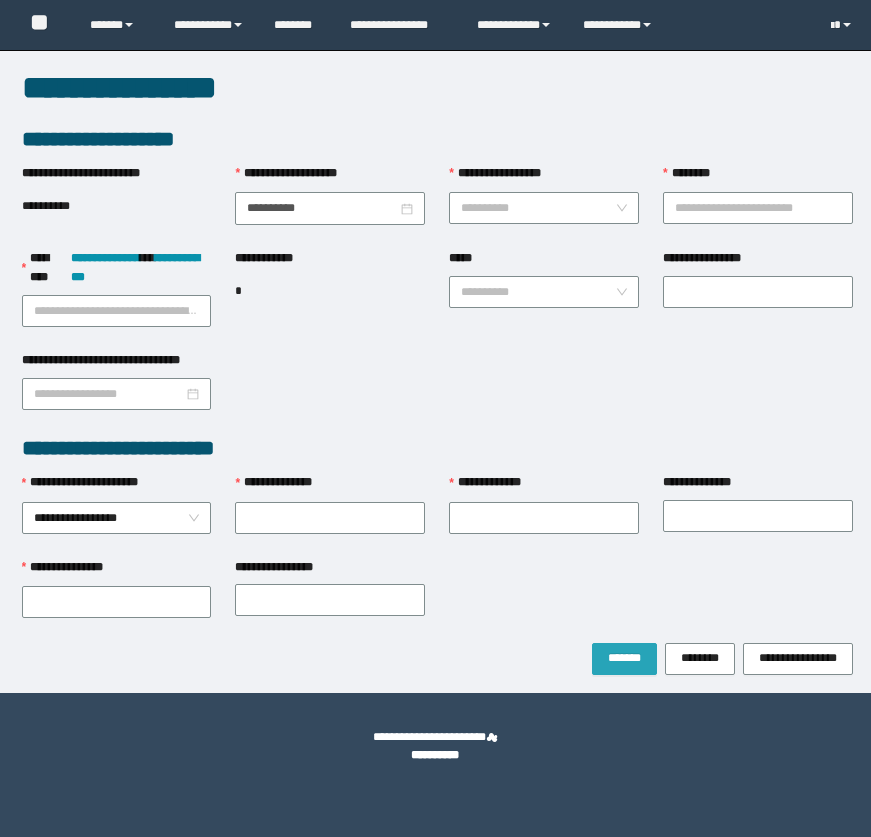 scroll, scrollTop: 0, scrollLeft: 0, axis: both 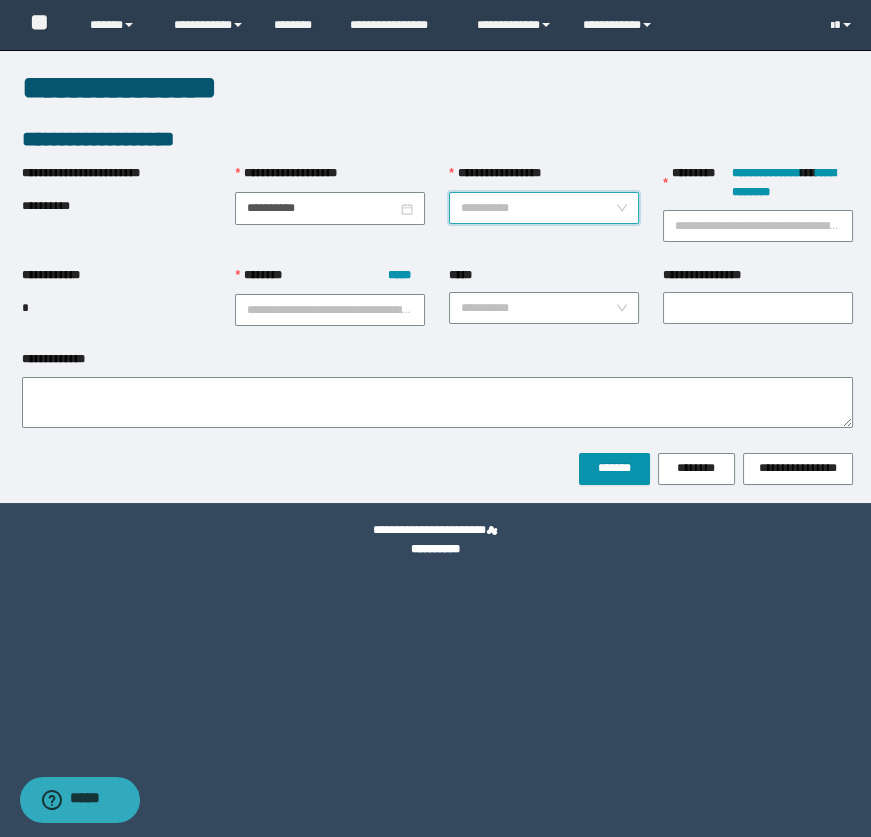 click on "**********" at bounding box center [538, 208] 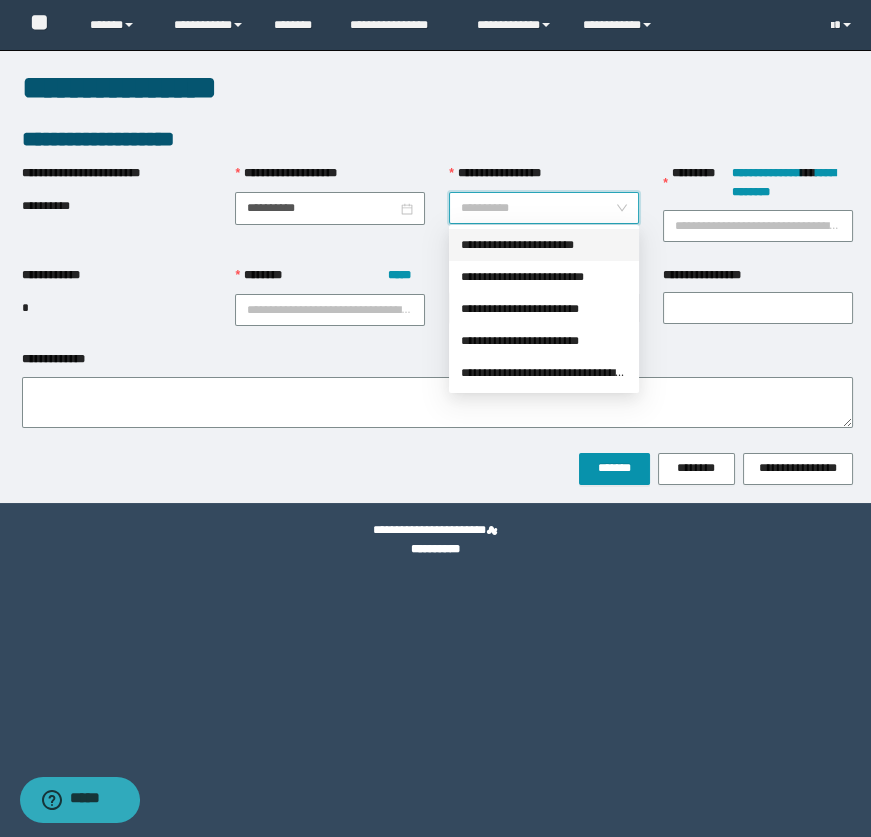 click on "**********" at bounding box center (544, 245) 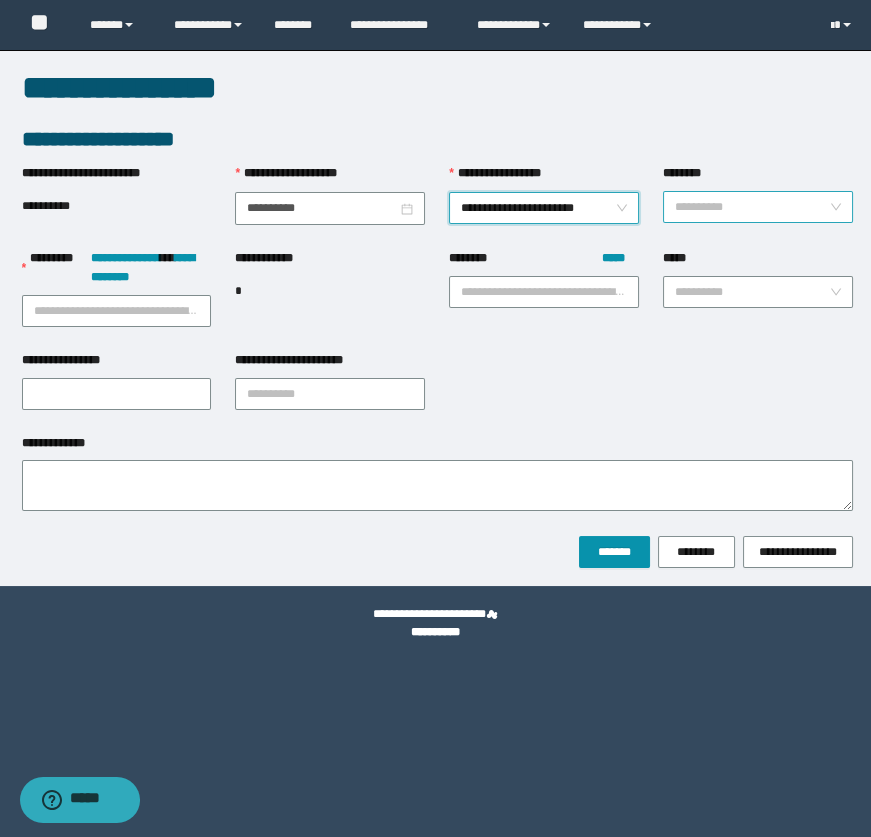 click on "********" at bounding box center [752, 207] 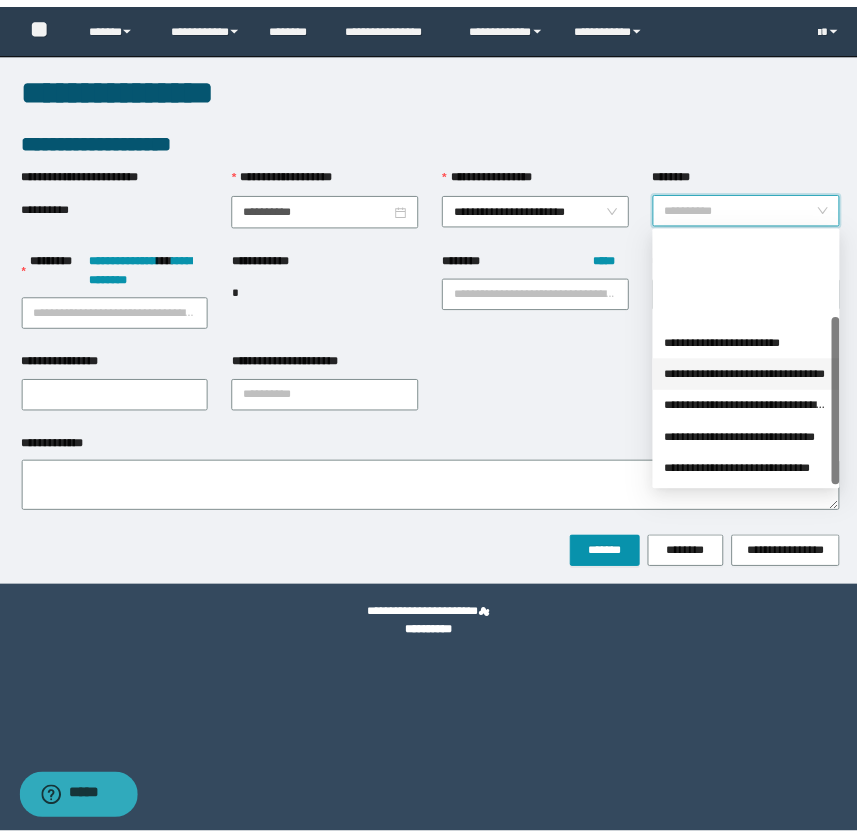 scroll, scrollTop: 127, scrollLeft: 0, axis: vertical 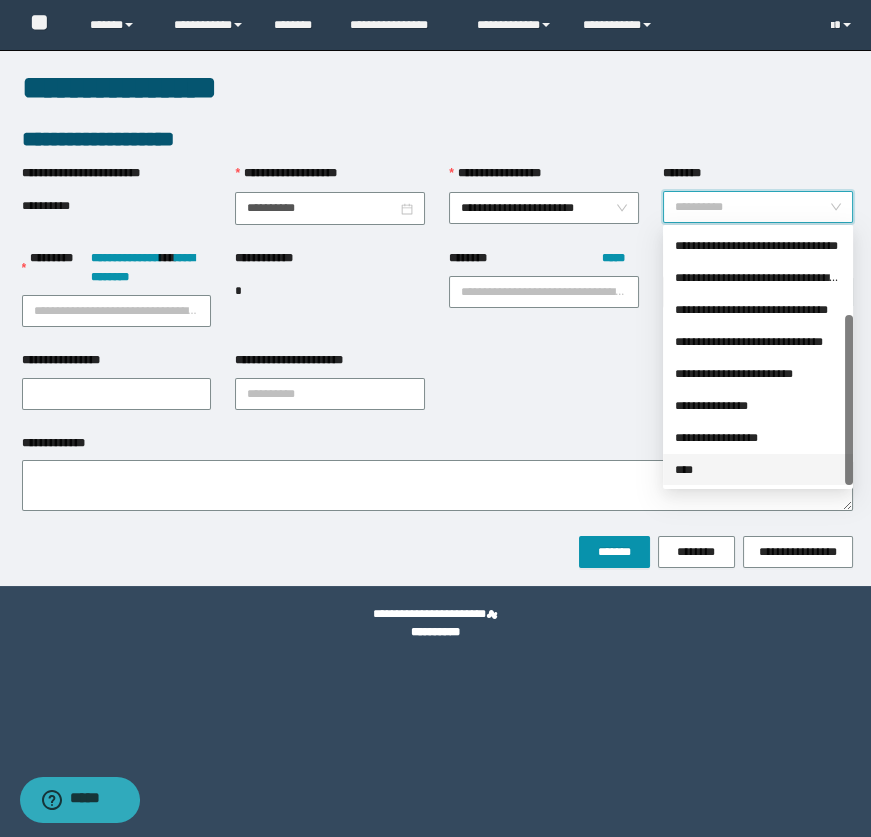 click on "****" at bounding box center [758, 470] 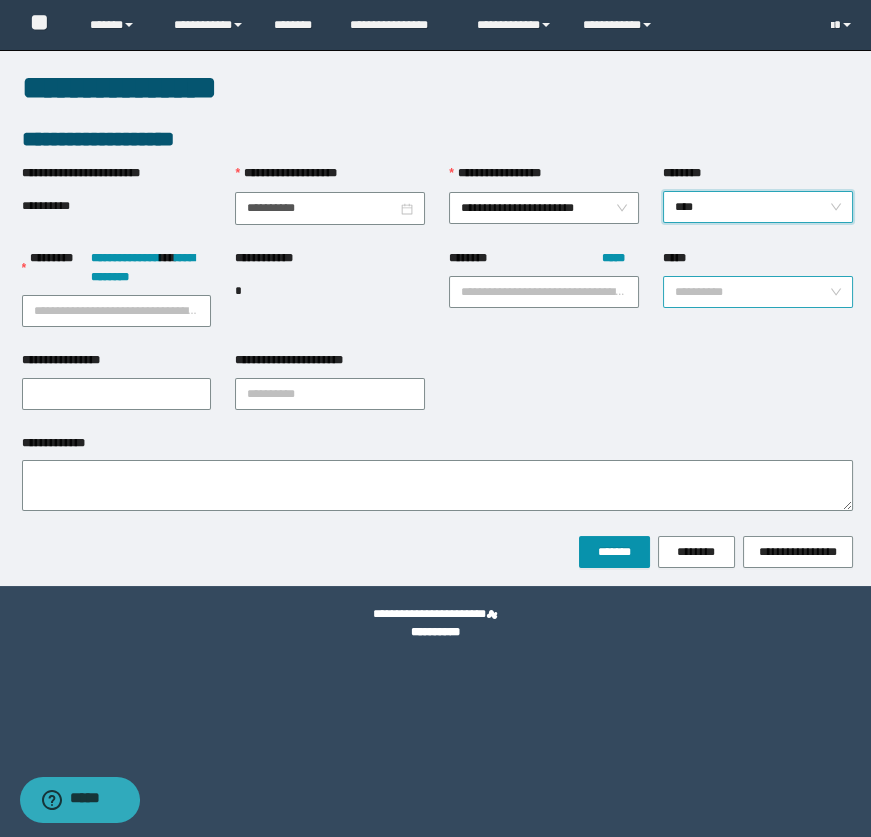 drag, startPoint x: 700, startPoint y: 257, endPoint x: 710, endPoint y: 294, distance: 38.327538 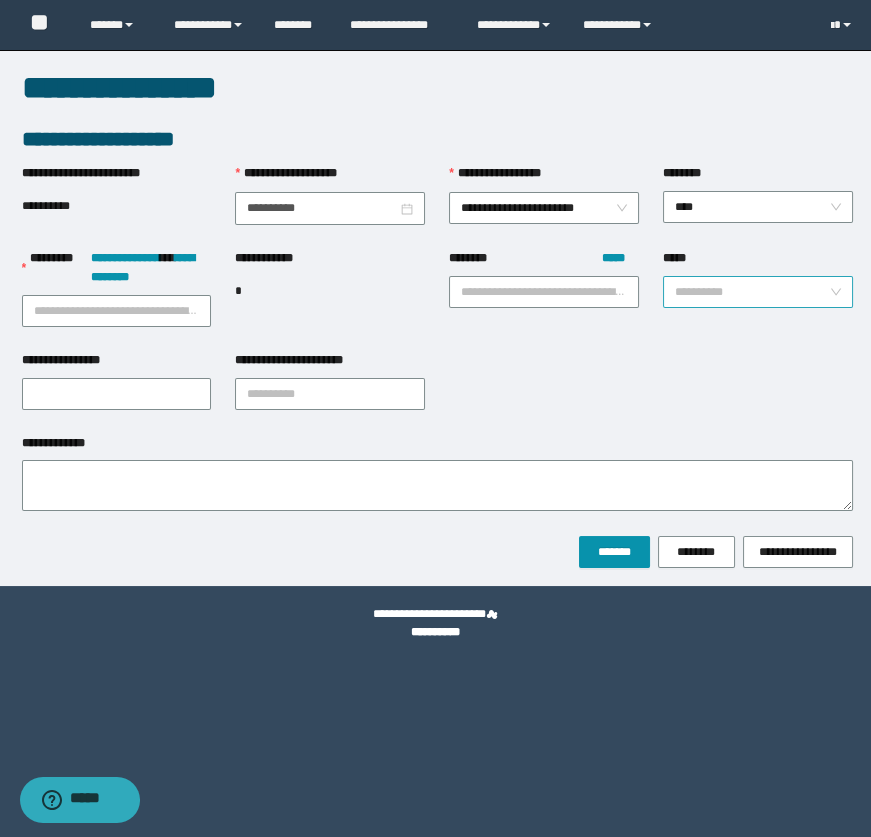 drag, startPoint x: 710, startPoint y: 294, endPoint x: 710, endPoint y: 306, distance: 12 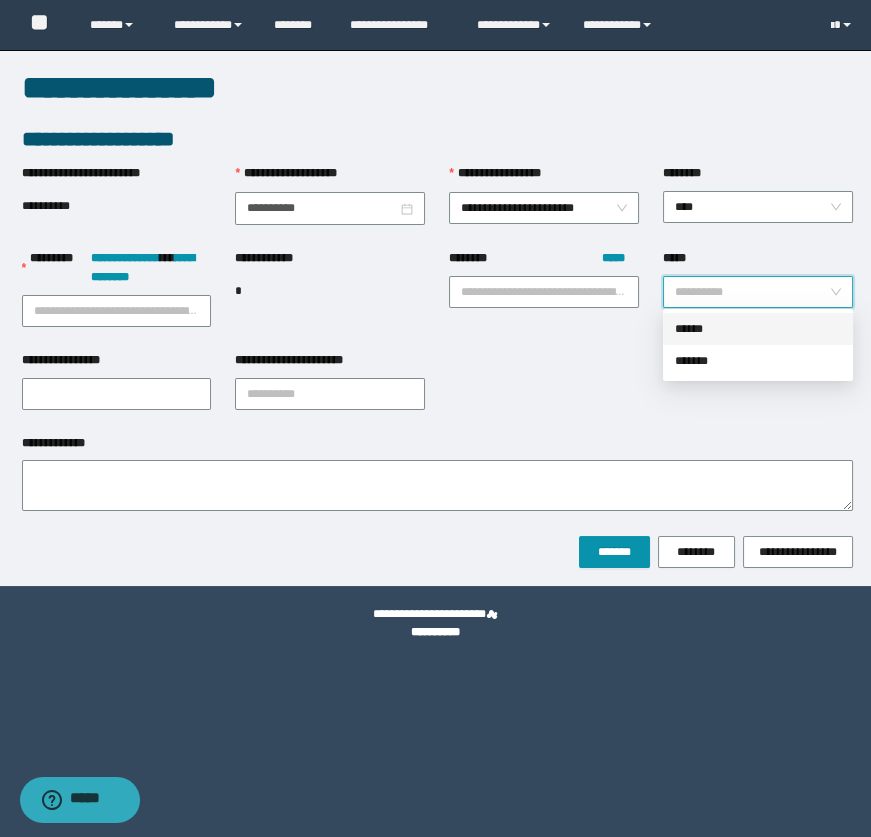 click on "******" at bounding box center [758, 329] 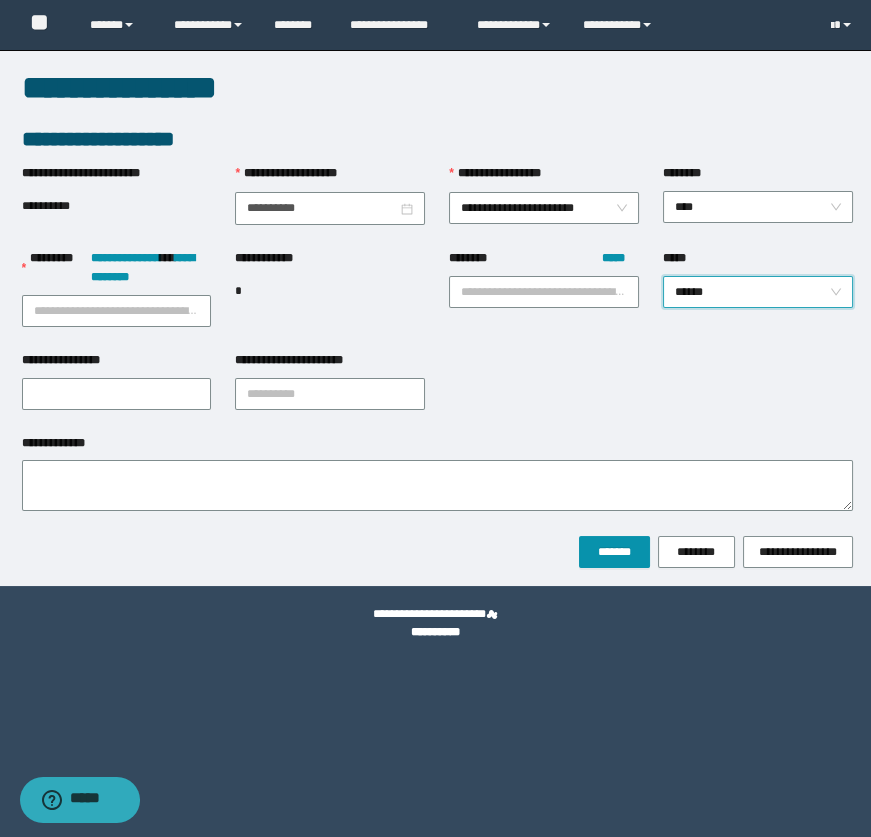 click on "**********" at bounding box center (544, 300) 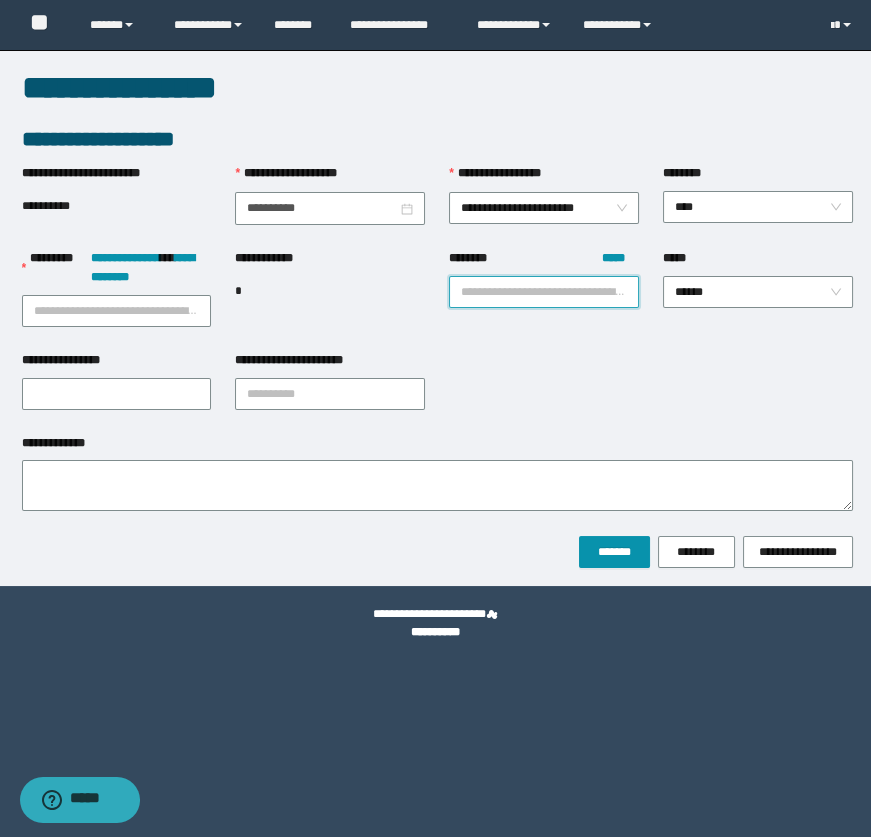 click on "******** *****" at bounding box center (544, 292) 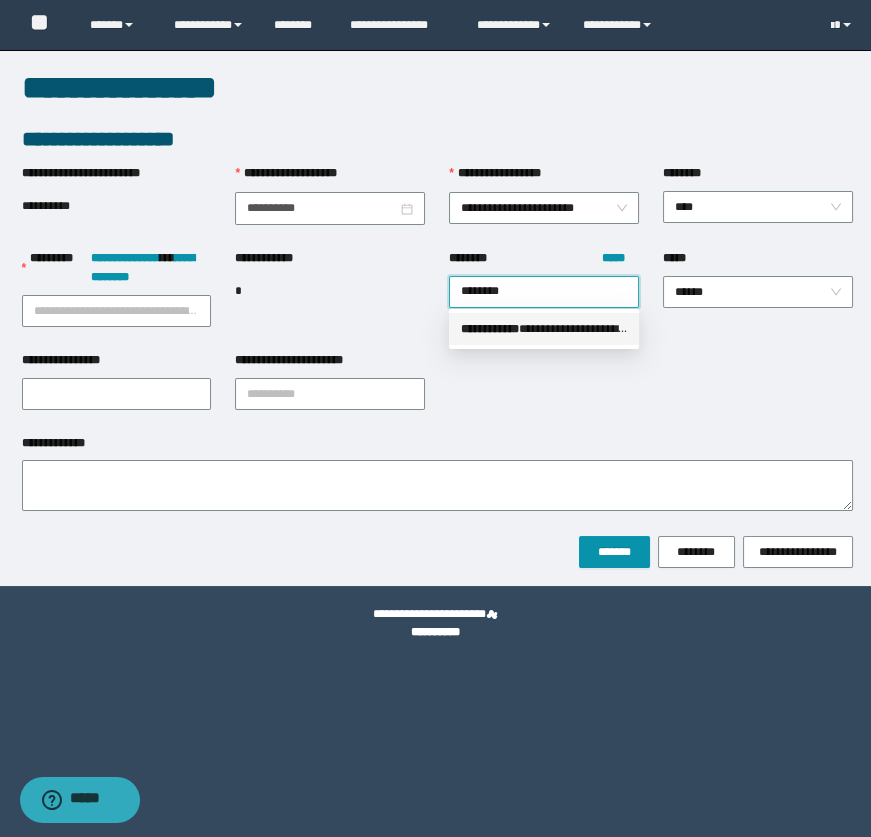 click on "**********" at bounding box center (544, 329) 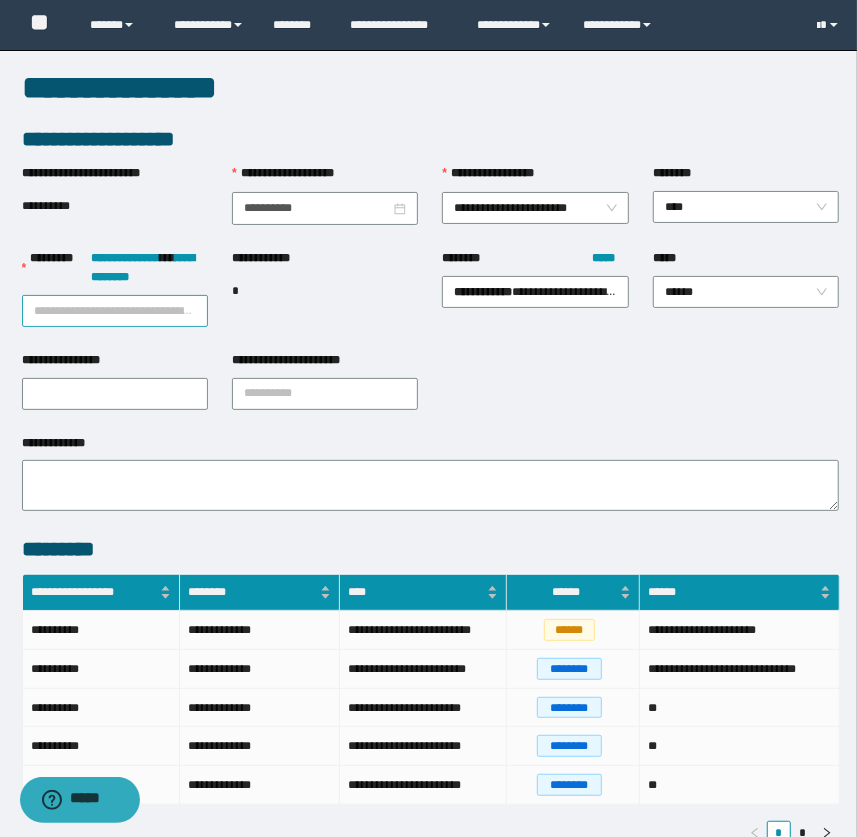 click on "**********" at bounding box center (115, 311) 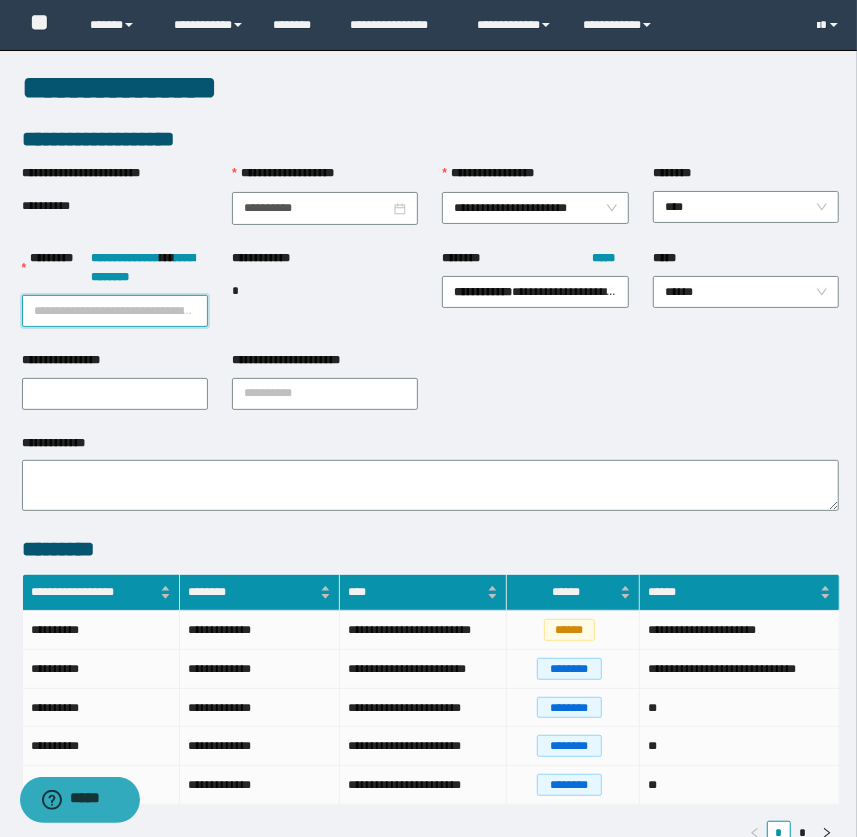 paste on "********" 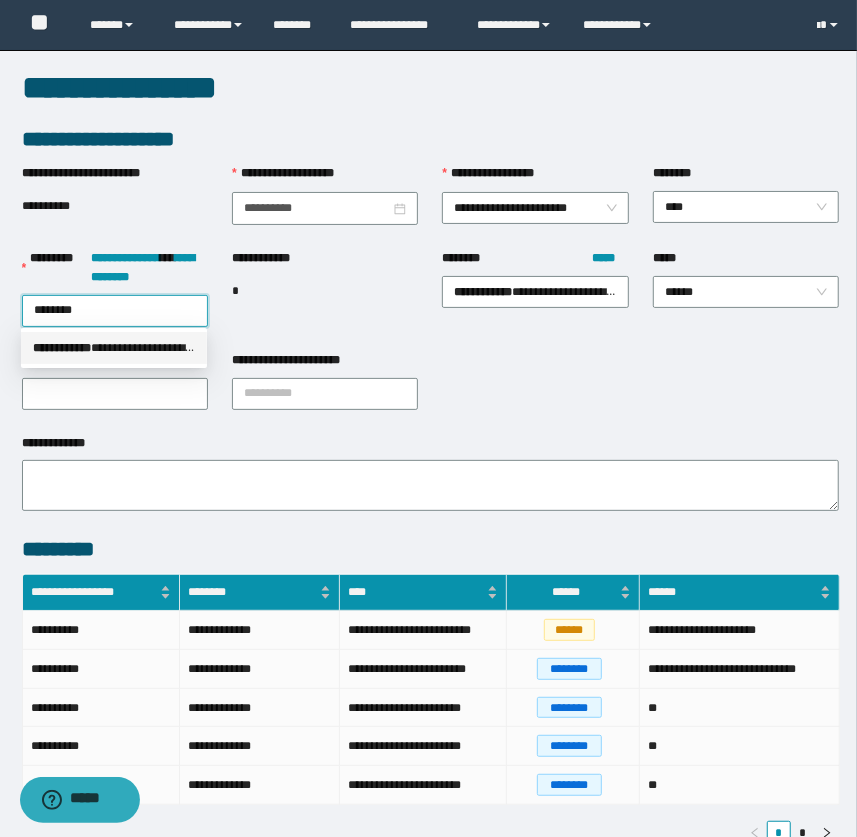 click on "**********" at bounding box center (114, 348) 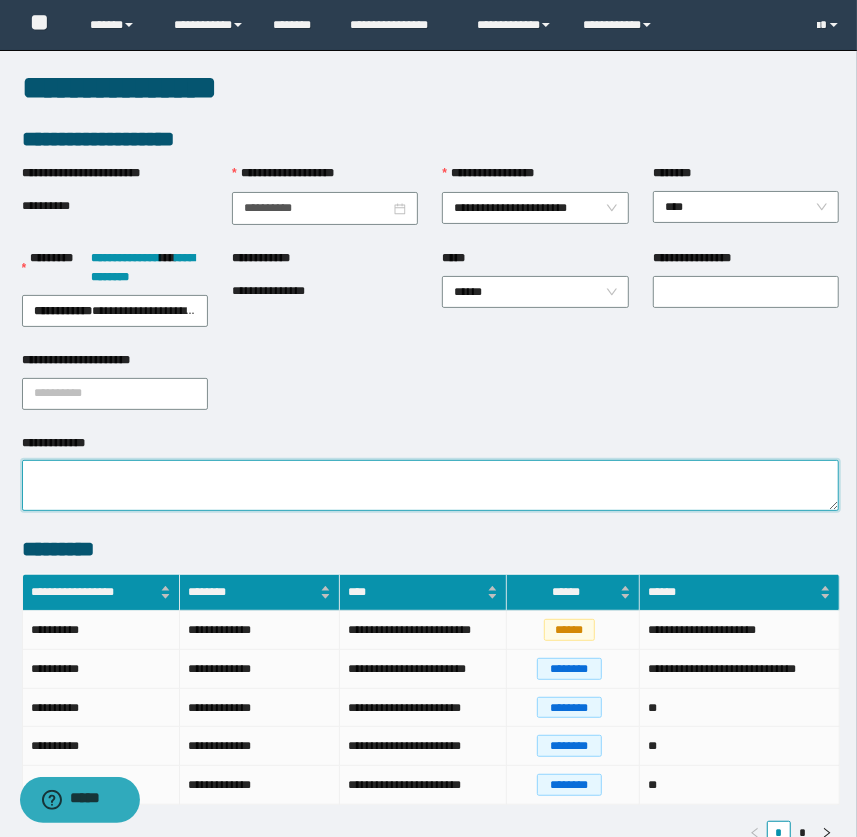 drag, startPoint x: 355, startPoint y: 507, endPoint x: 365, endPoint y: 498, distance: 13.453624 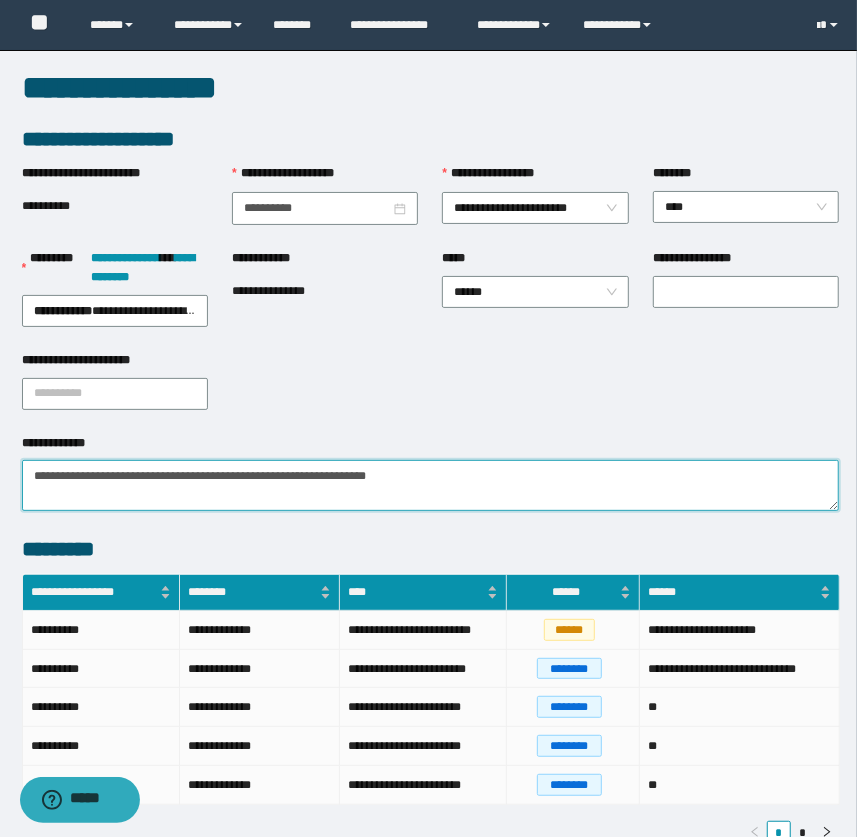 type on "**********" 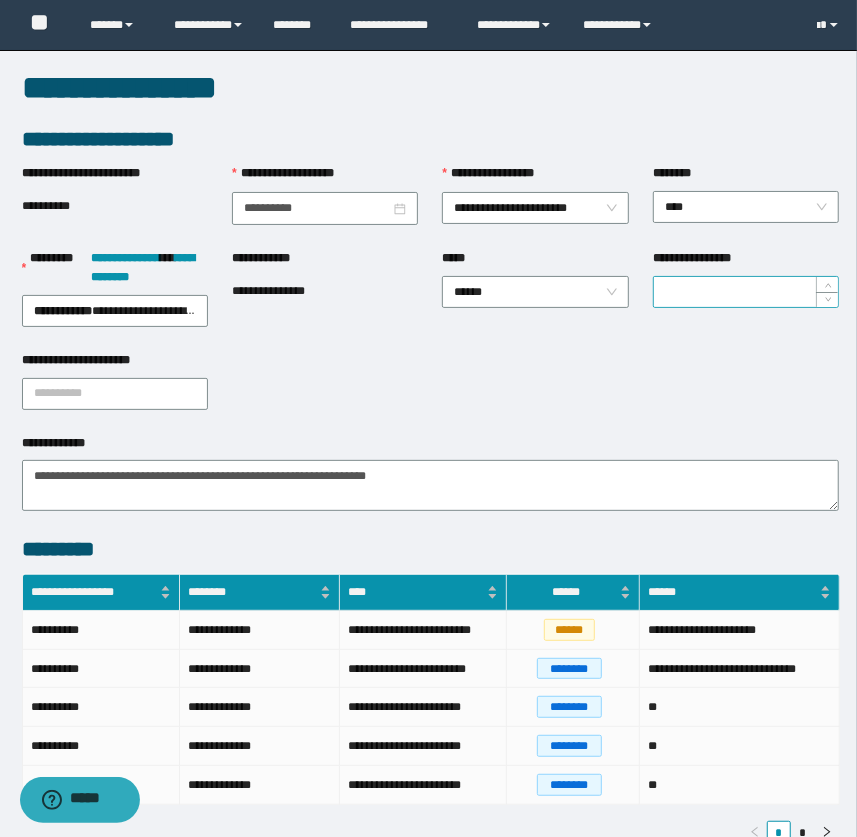 click on "**********" at bounding box center (746, 292) 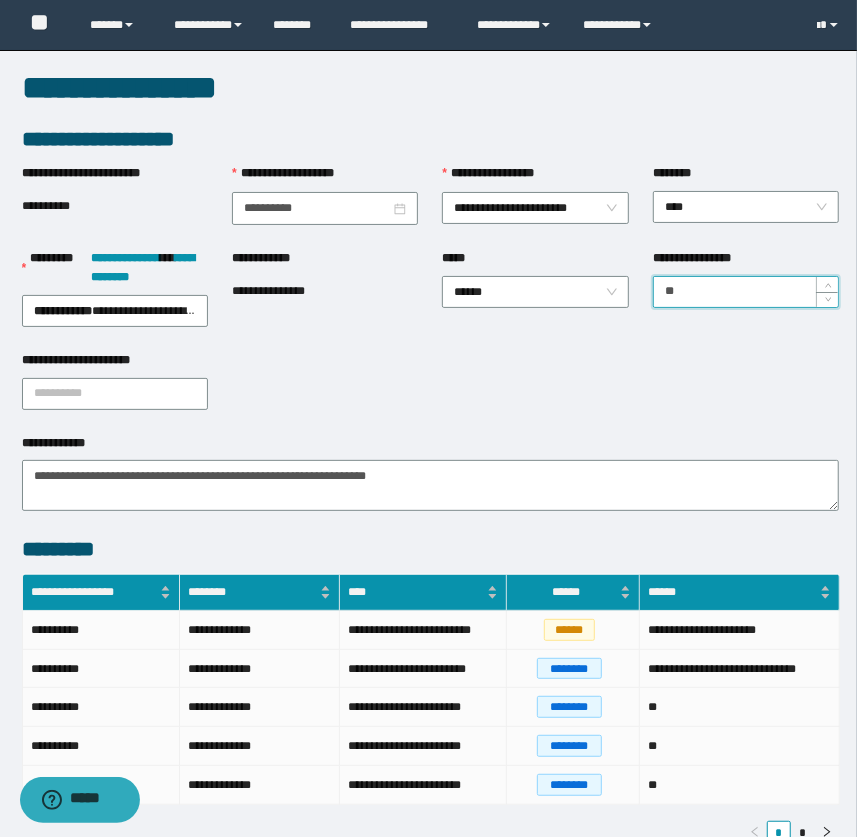 type on "**" 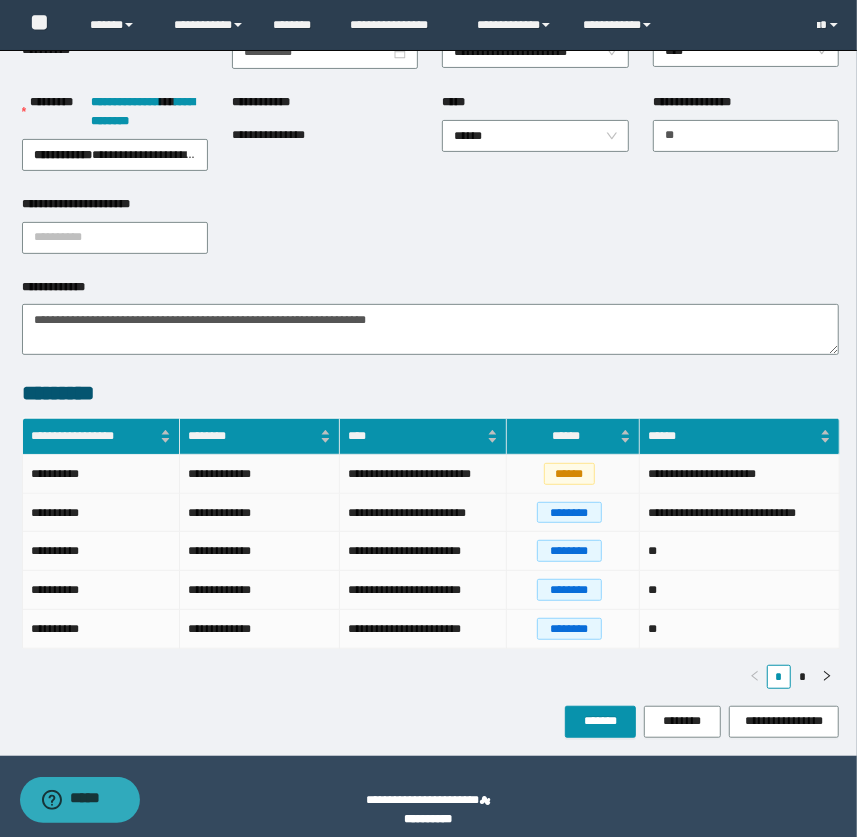 scroll, scrollTop: 168, scrollLeft: 0, axis: vertical 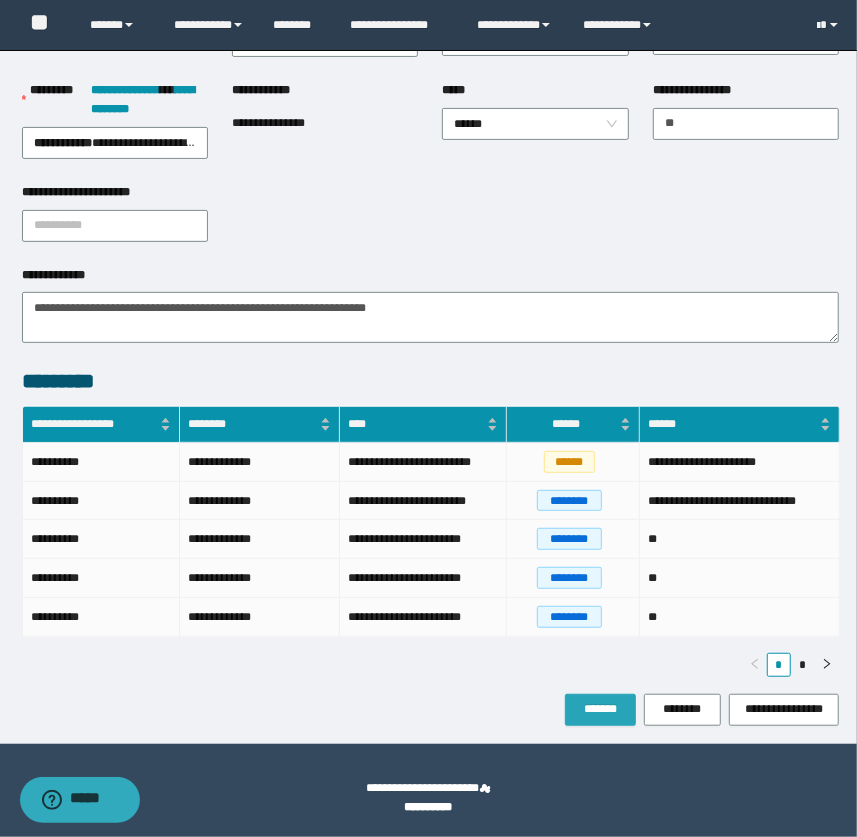 click on "*******" at bounding box center (600, 709) 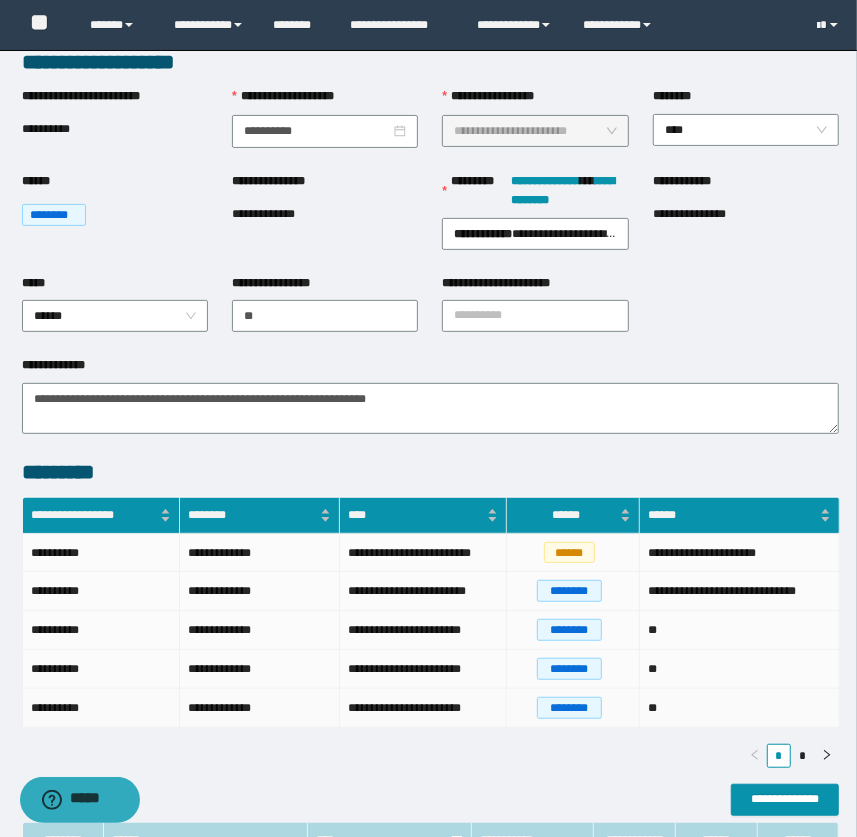 scroll, scrollTop: 0, scrollLeft: 0, axis: both 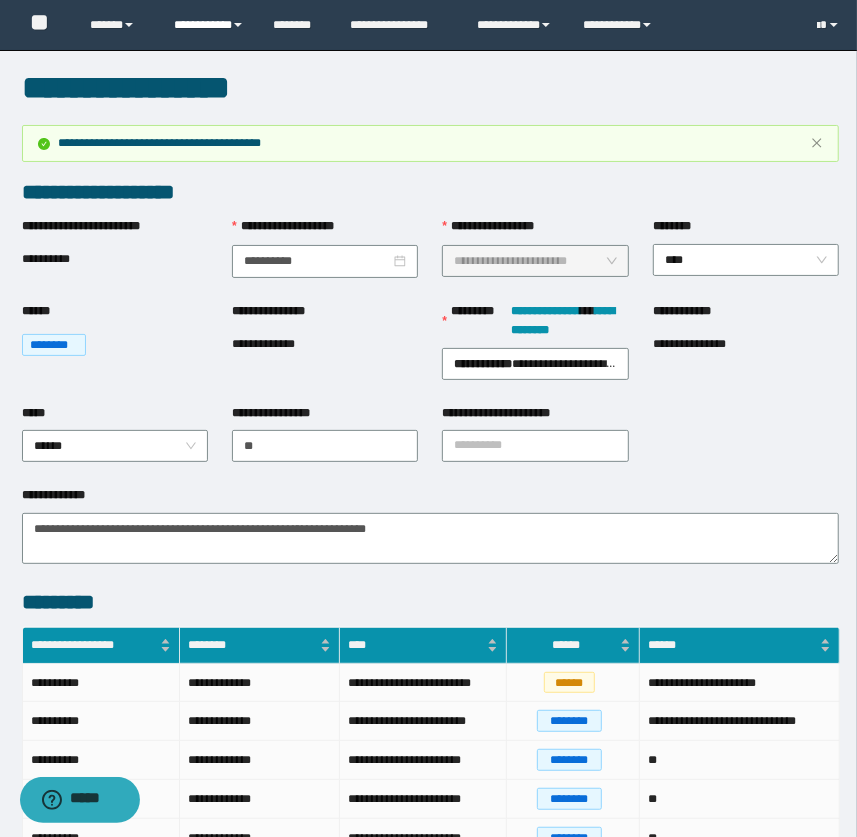 drag, startPoint x: 187, startPoint y: 34, endPoint x: 190, endPoint y: 56, distance: 22.203604 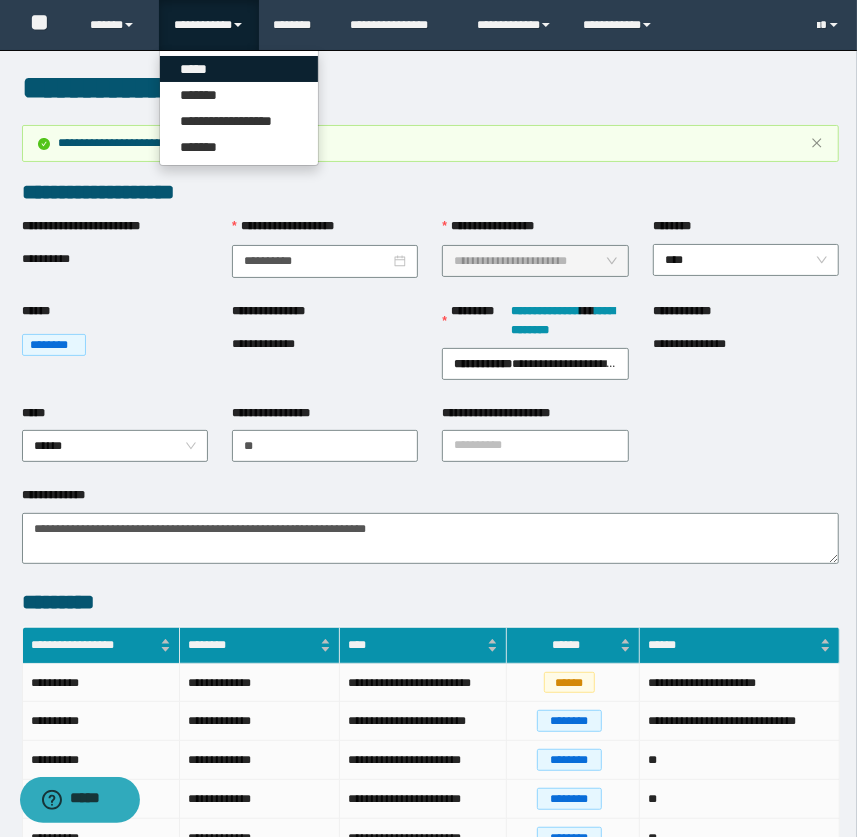 click on "*****" at bounding box center [239, 69] 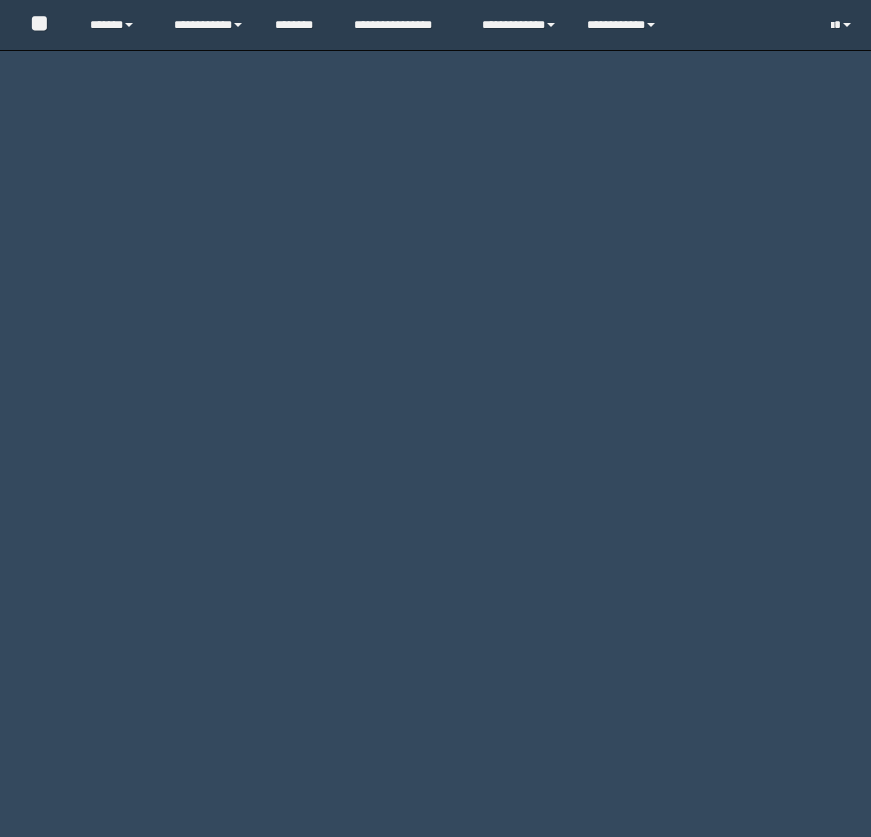 scroll, scrollTop: 0, scrollLeft: 0, axis: both 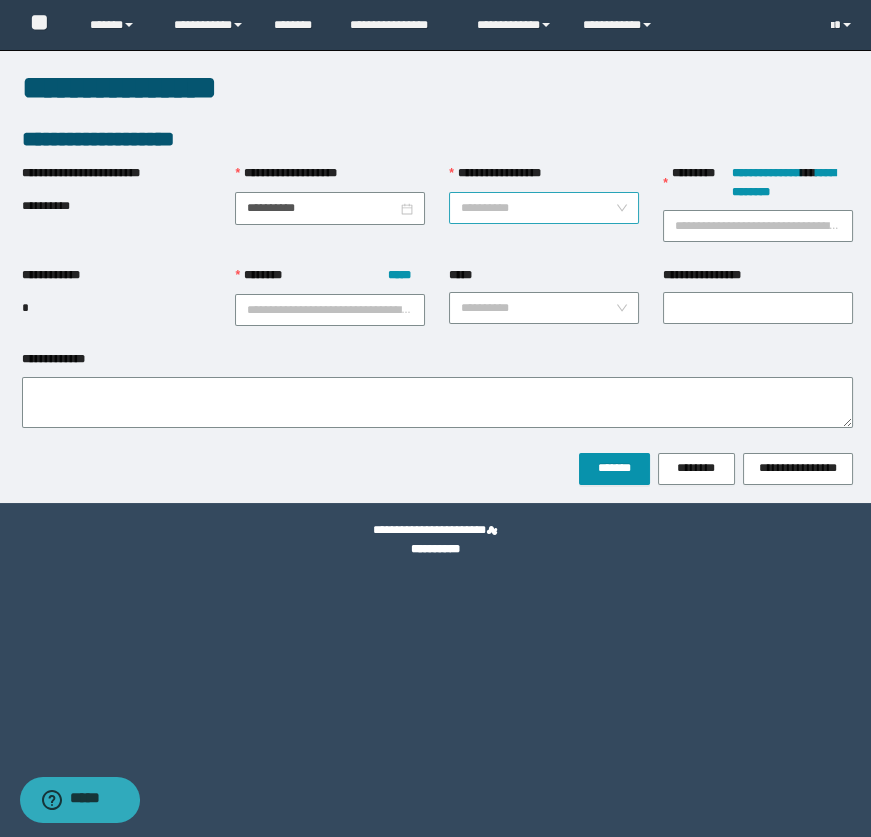 click on "**********" at bounding box center [538, 208] 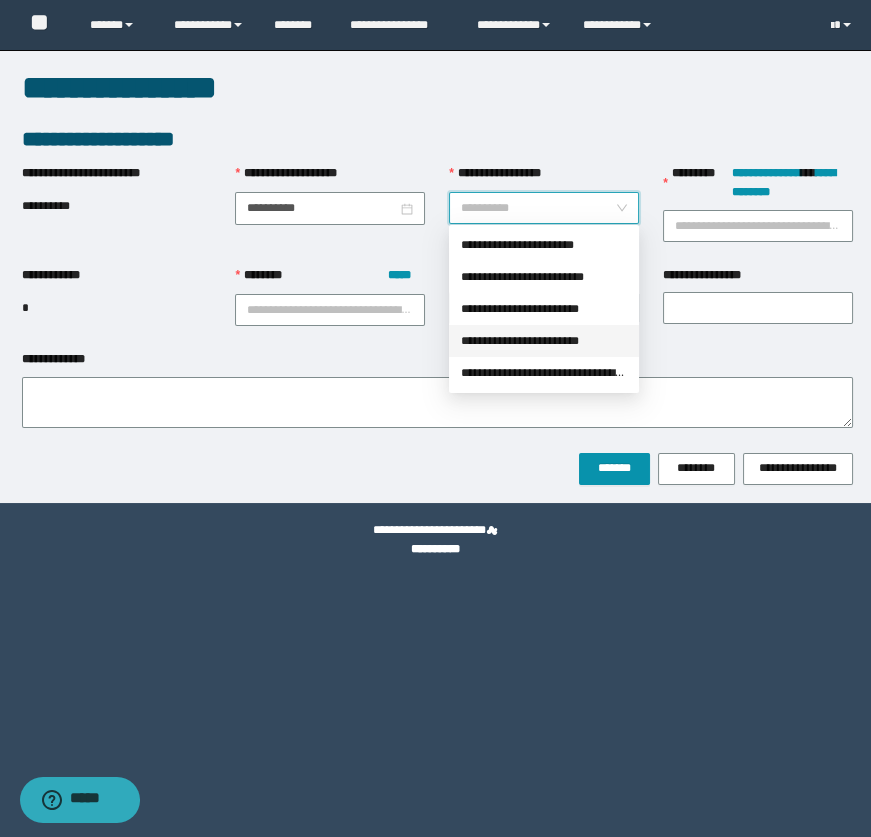 click on "**********" at bounding box center (544, 341) 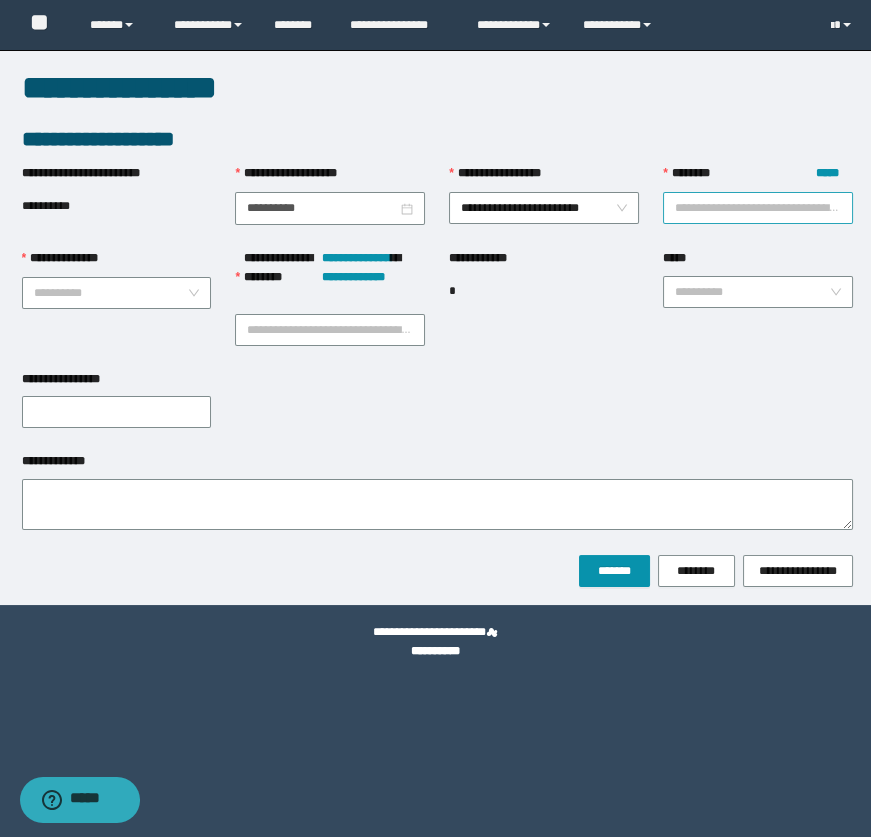 drag, startPoint x: 700, startPoint y: 231, endPoint x: 699, endPoint y: 221, distance: 10.049875 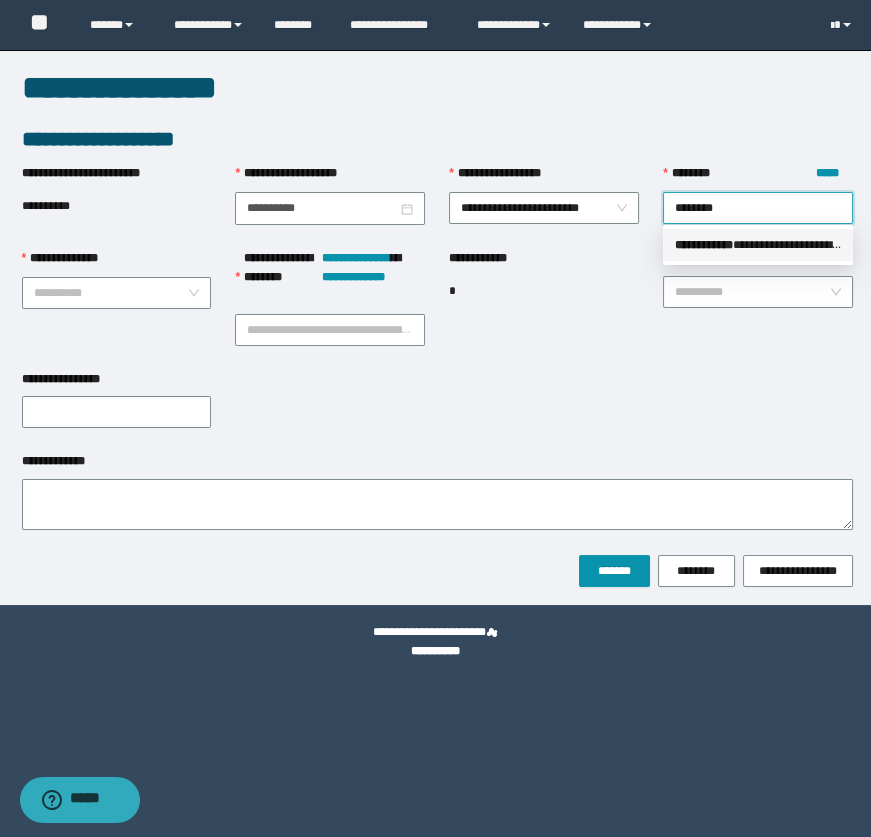 click on "** * ********" at bounding box center [704, 245] 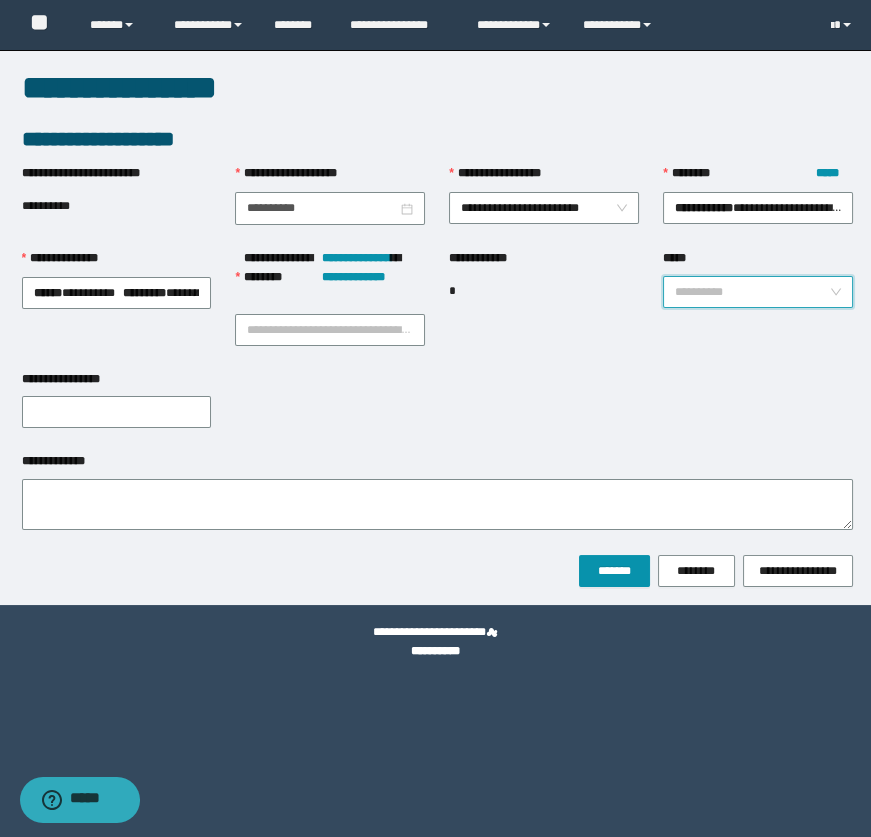 click on "*****" at bounding box center [752, 292] 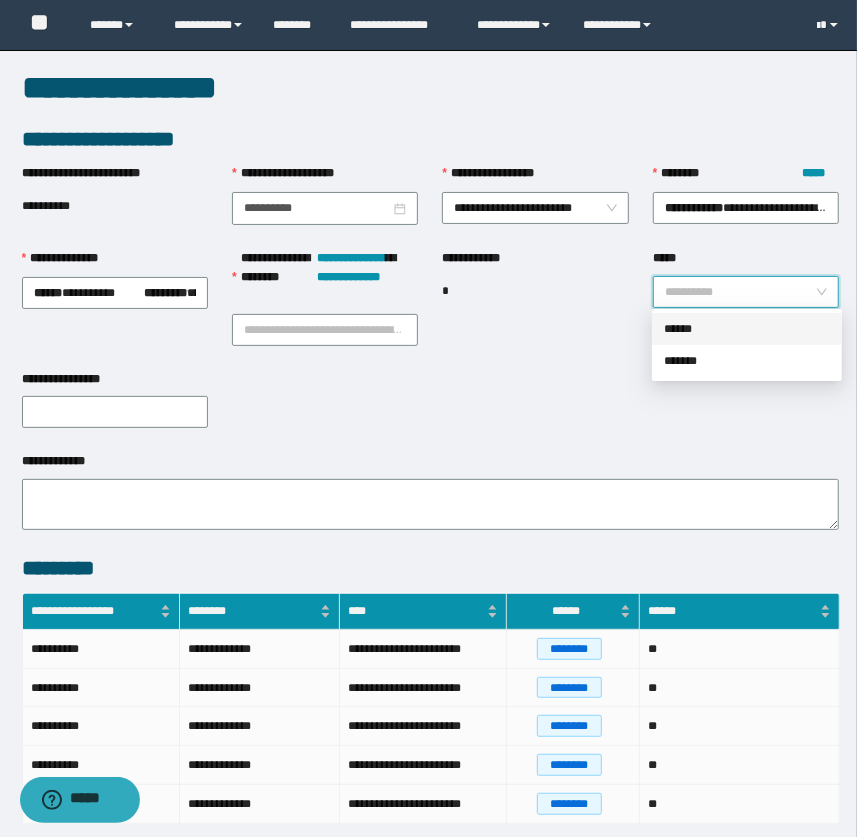 click on "******" at bounding box center [747, 329] 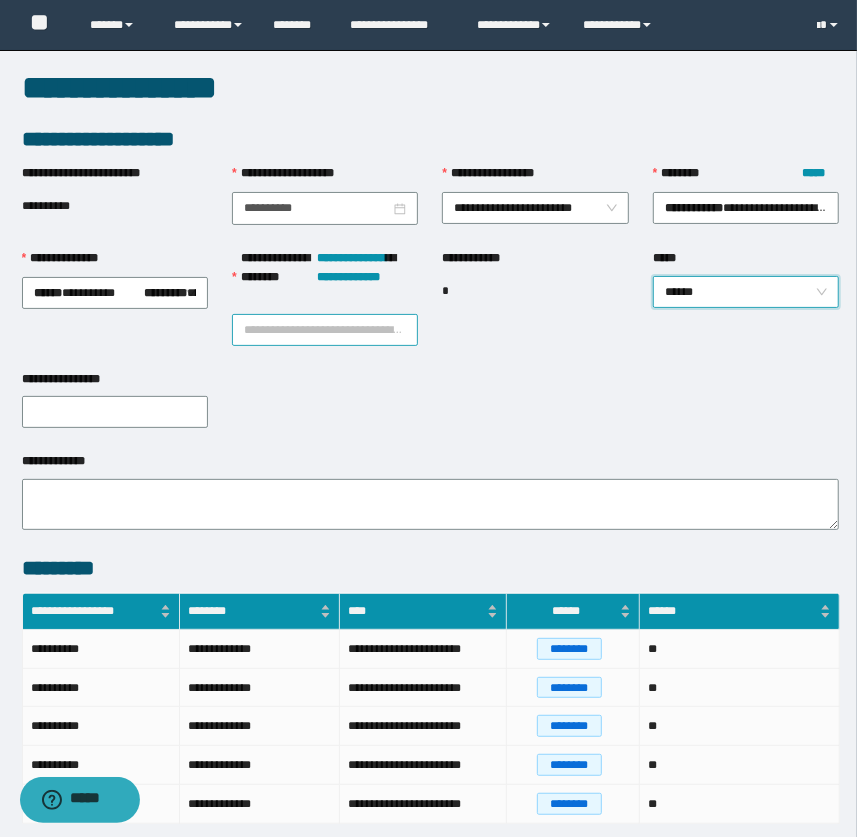 click on "**********" at bounding box center [325, 309] 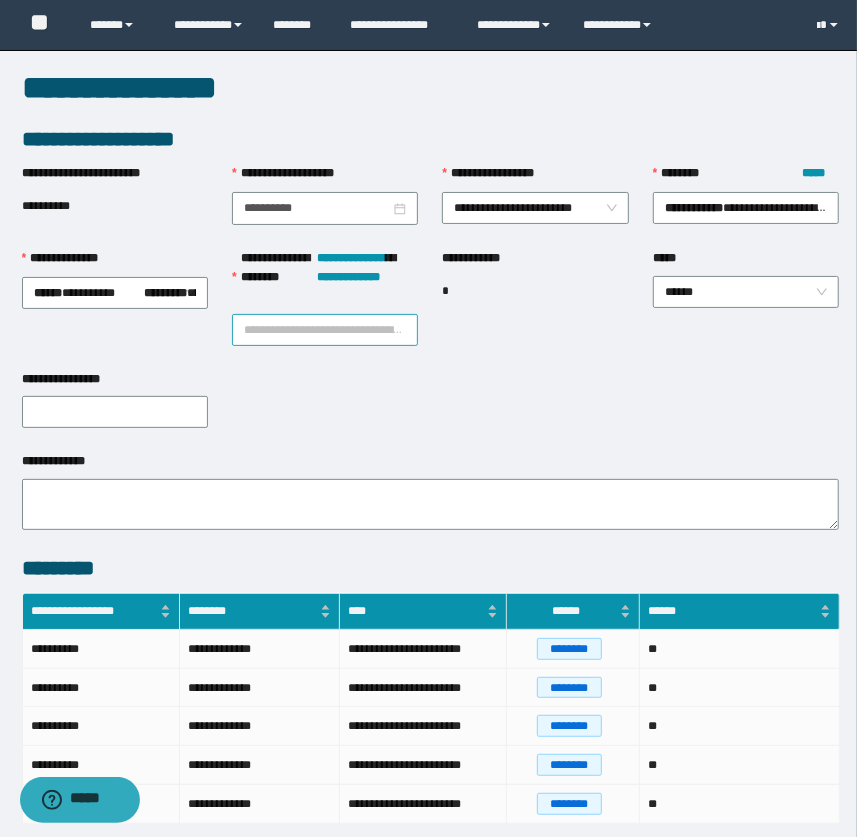 click on "**********" at bounding box center [325, 330] 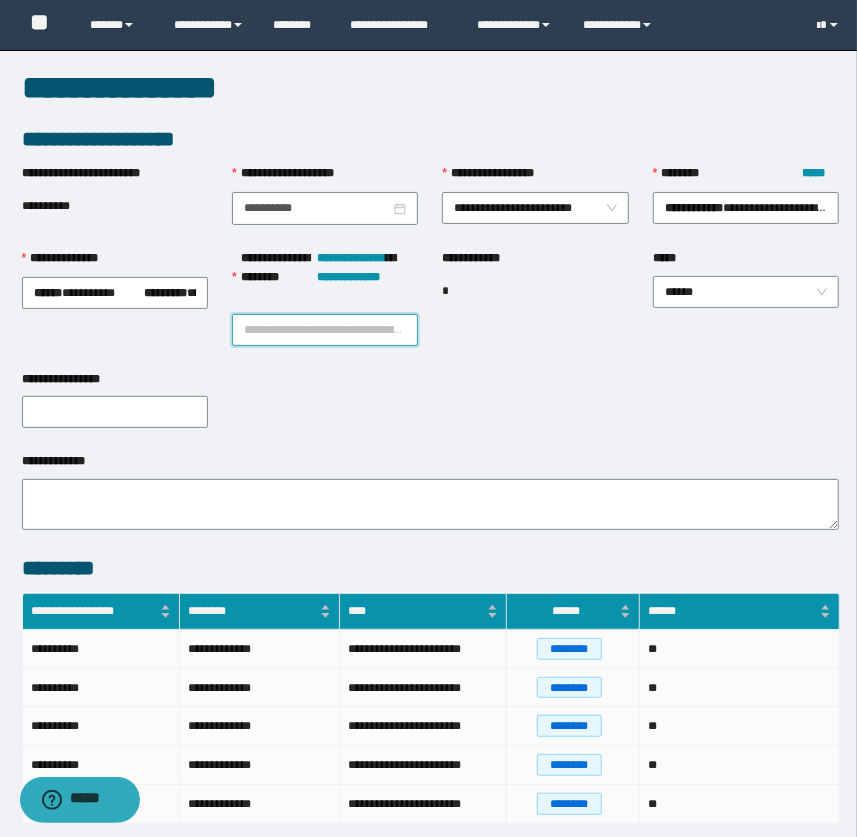 paste on "********" 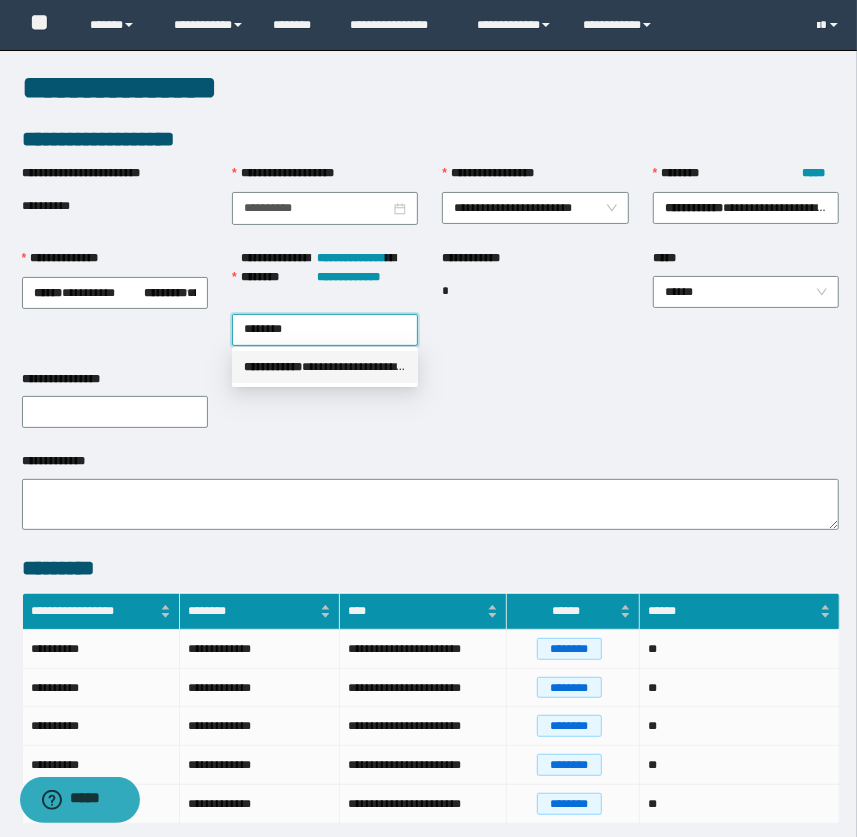 click on "**********" at bounding box center [325, 367] 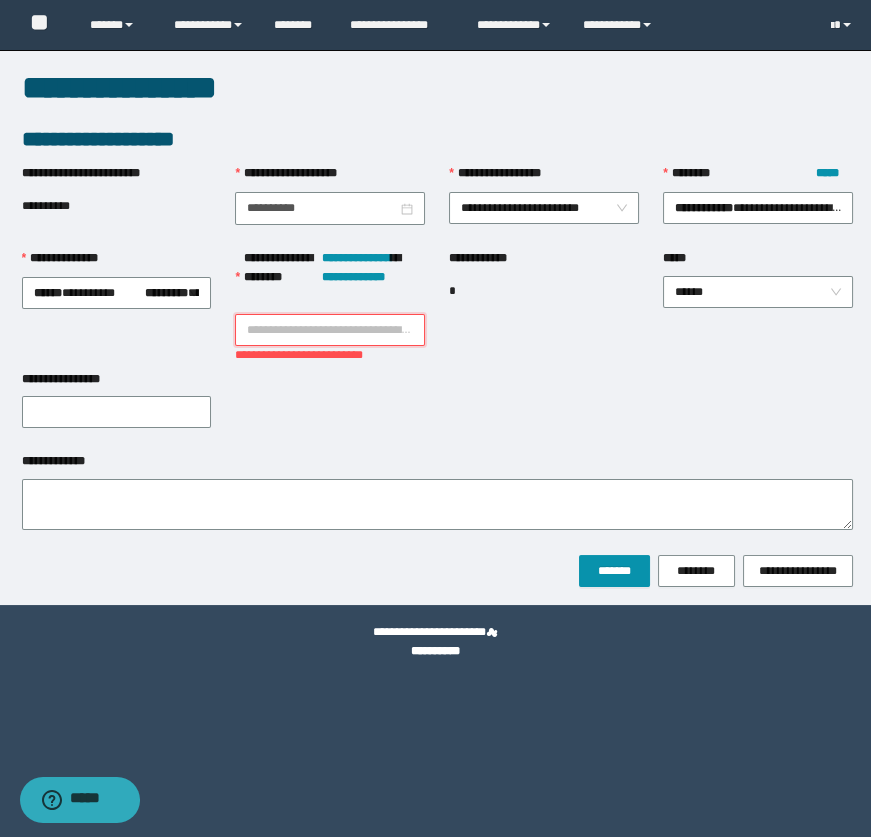 click on "**********" at bounding box center [330, 330] 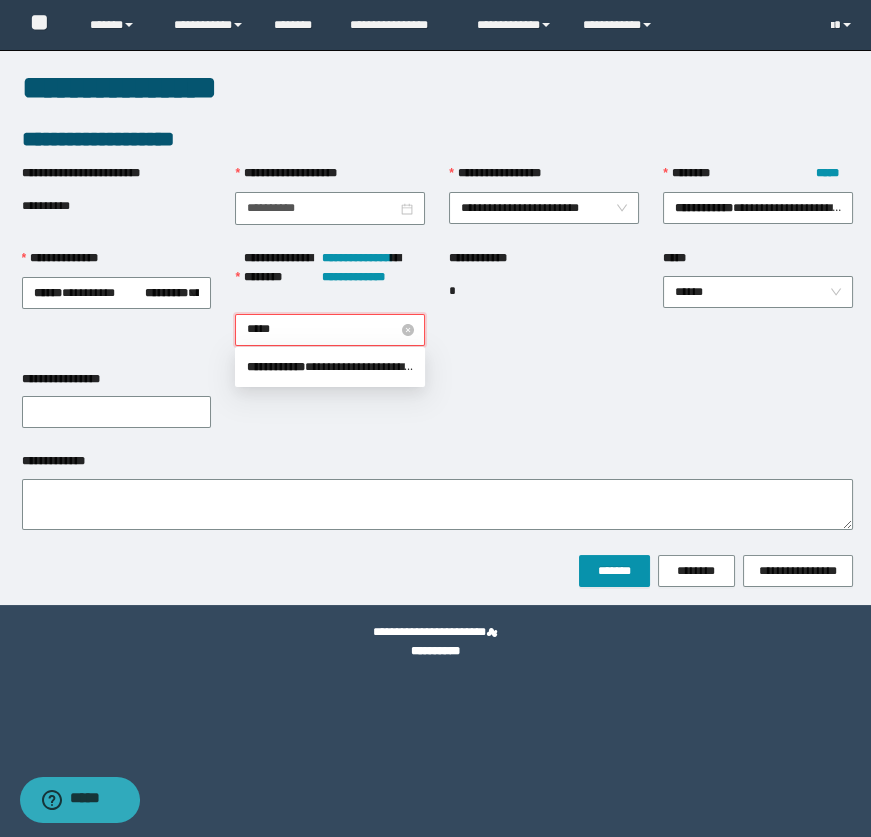 type on "*****" 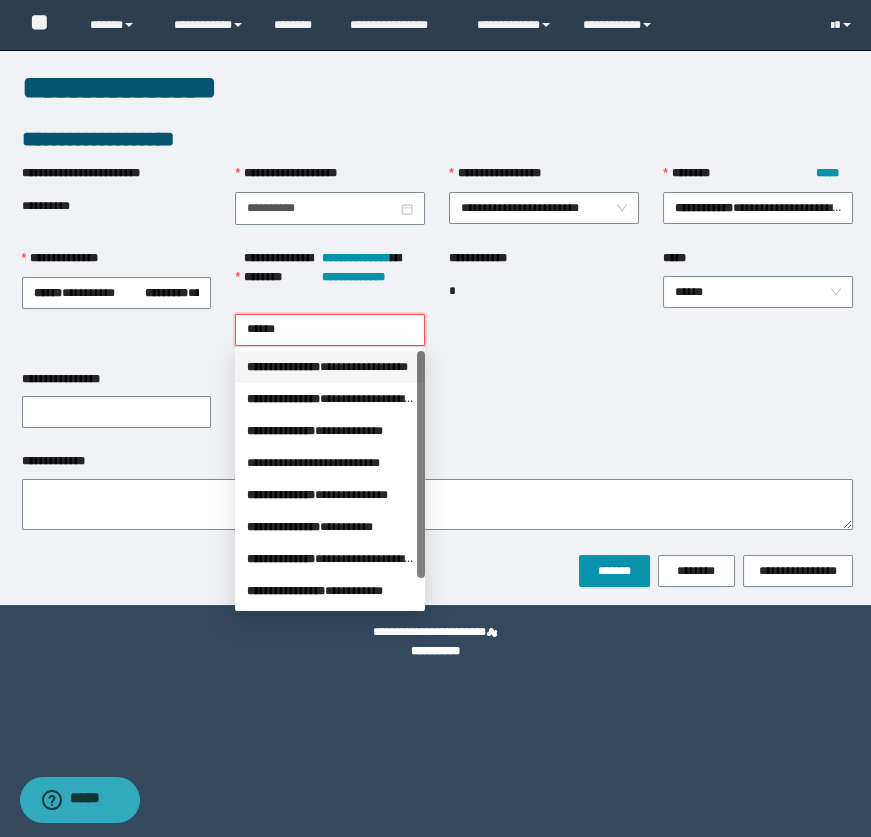 click on "**********" at bounding box center (330, 367) 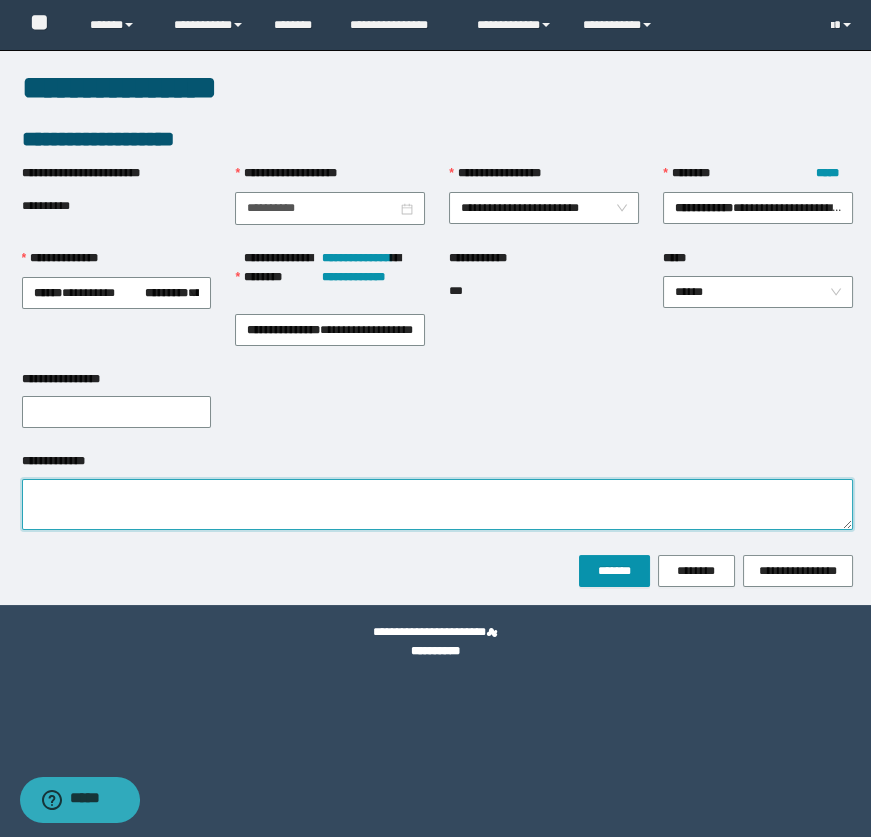 drag, startPoint x: 252, startPoint y: 506, endPoint x: 315, endPoint y: 503, distance: 63.07139 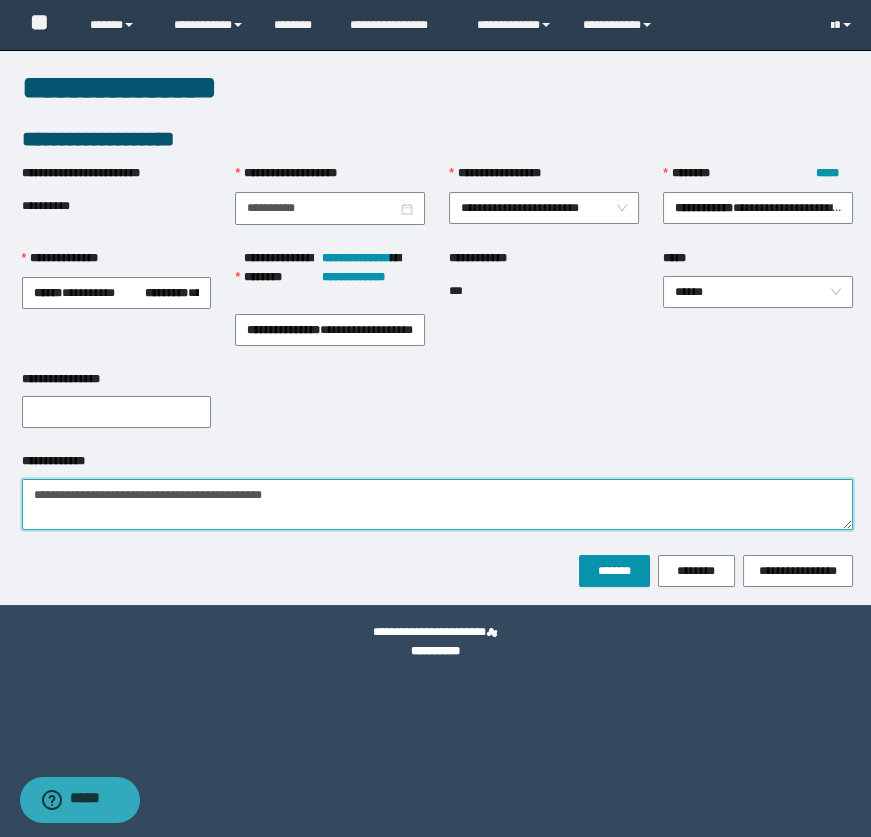 type on "**********" 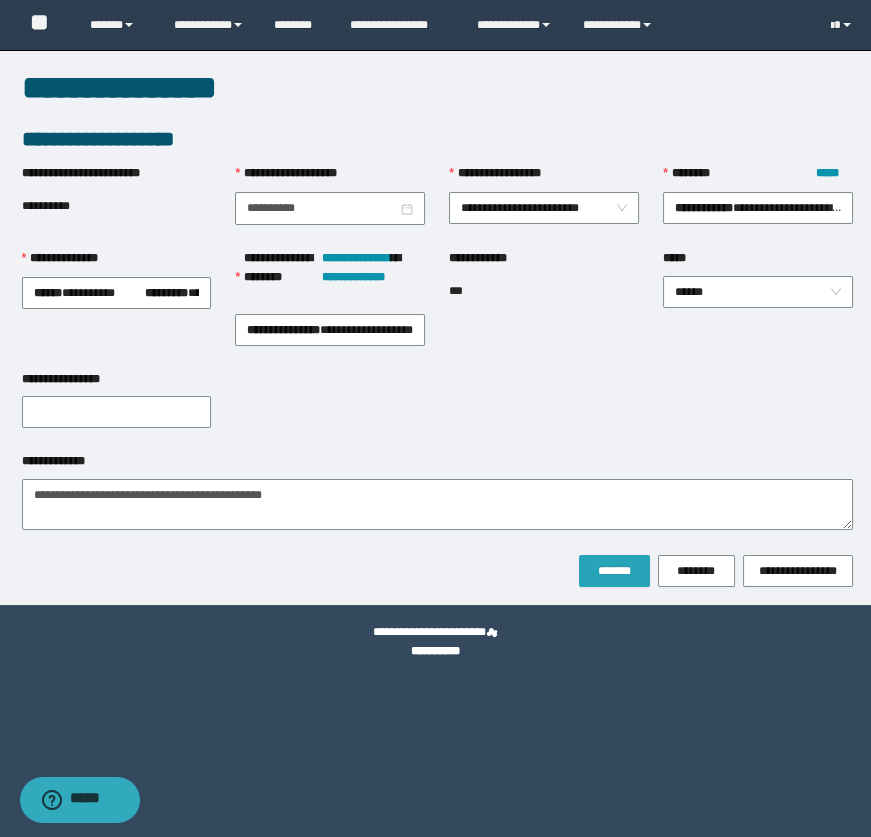 click on "*******" at bounding box center [614, 571] 